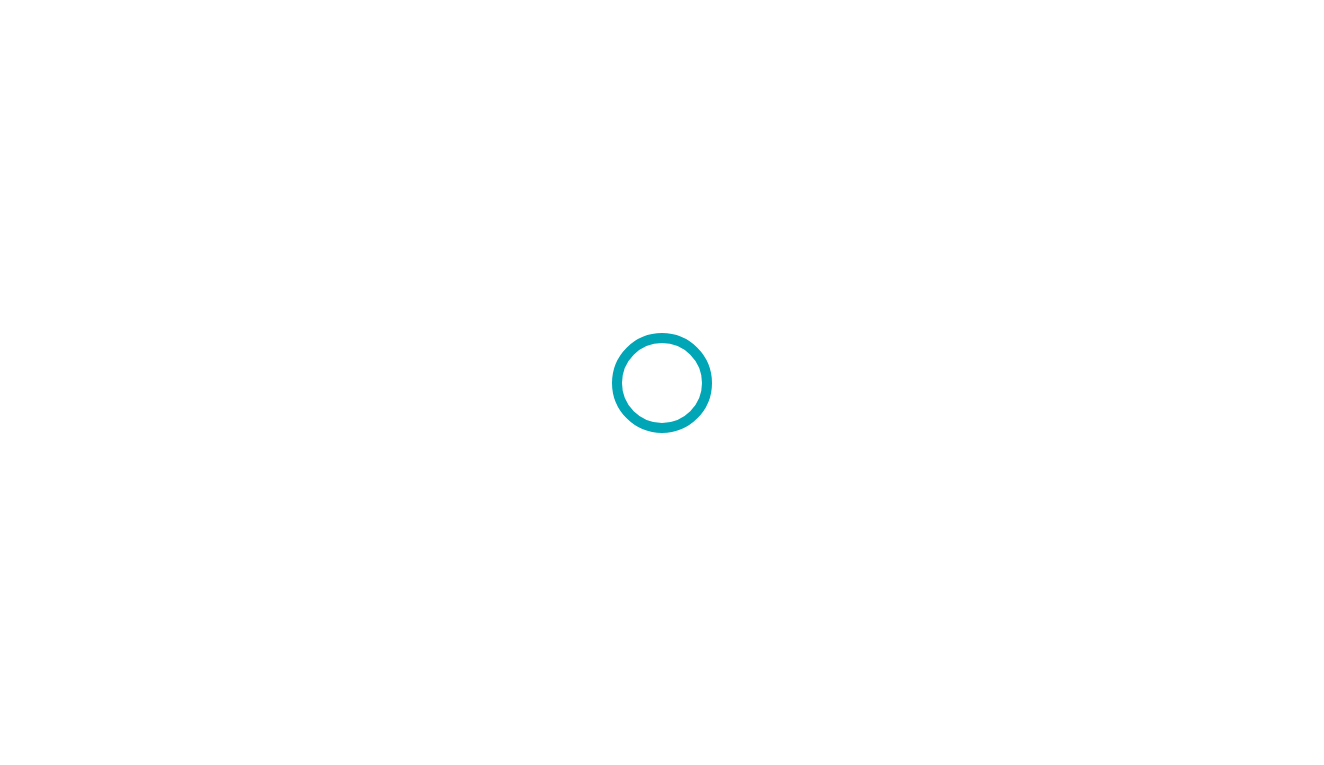 scroll, scrollTop: 0, scrollLeft: 0, axis: both 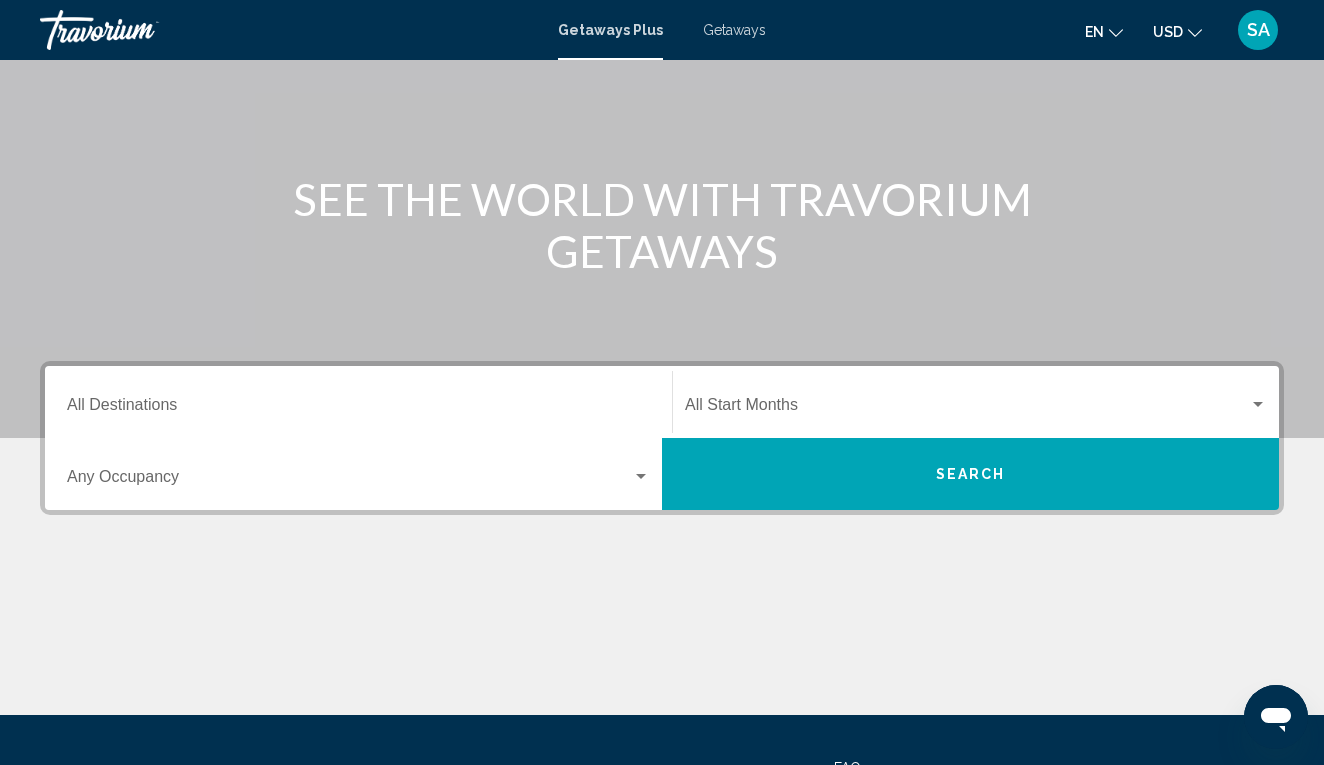 click on "Destination All Destinations" at bounding box center (358, 409) 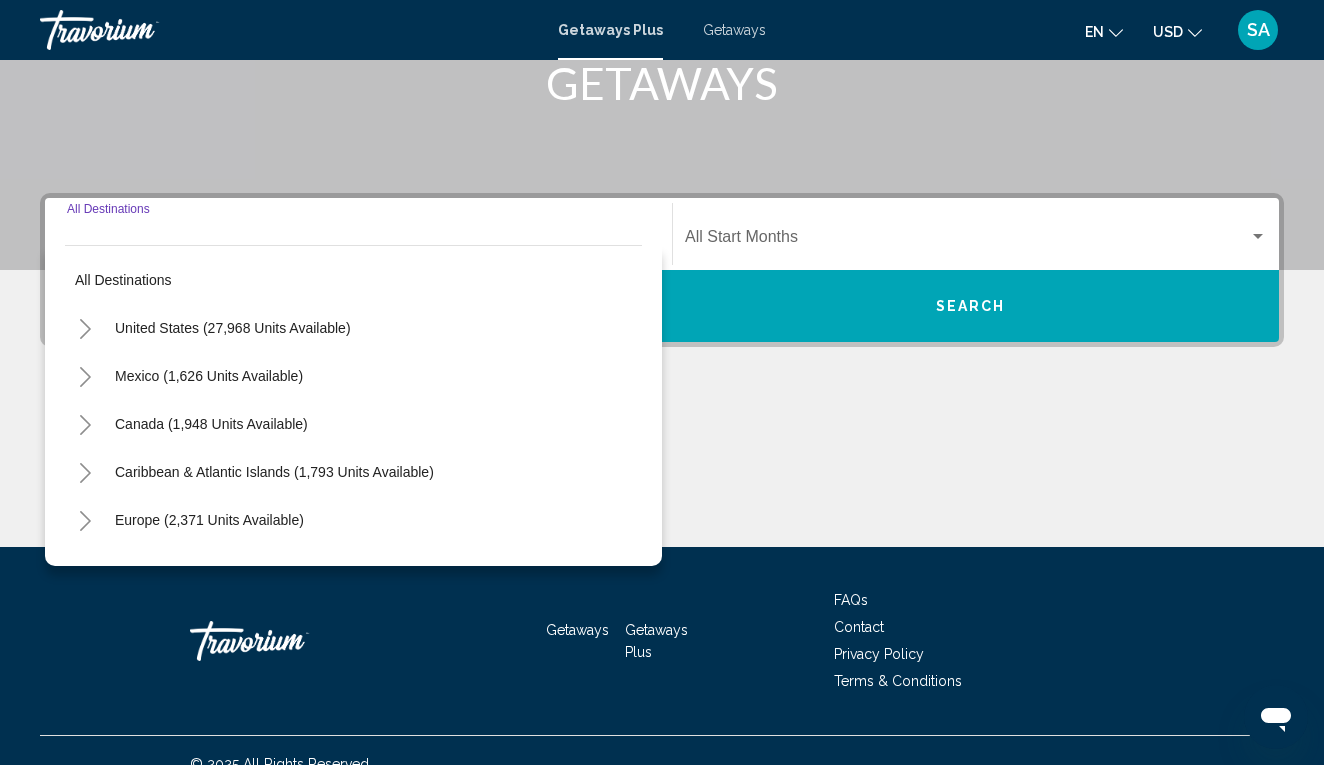 scroll, scrollTop: 357, scrollLeft: 0, axis: vertical 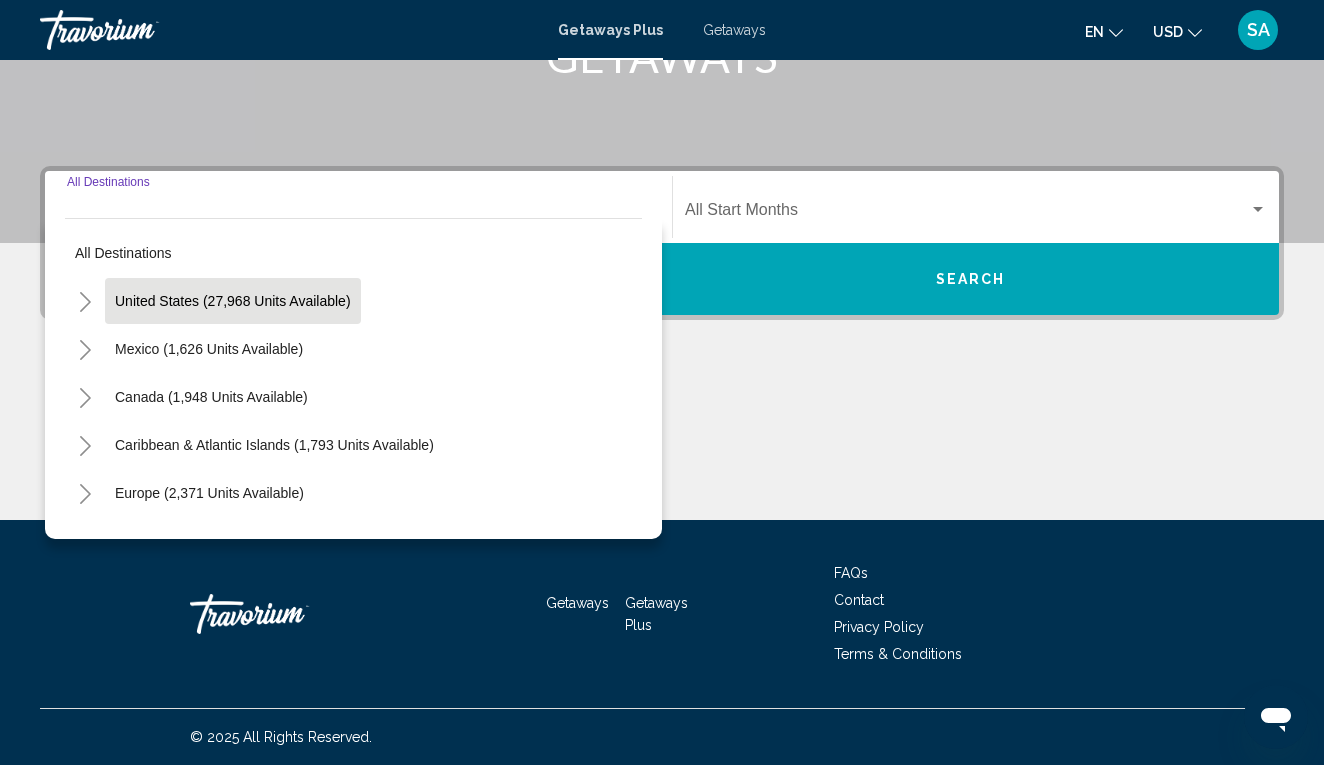 click on "United States (27,968 units available)" at bounding box center (209, 349) 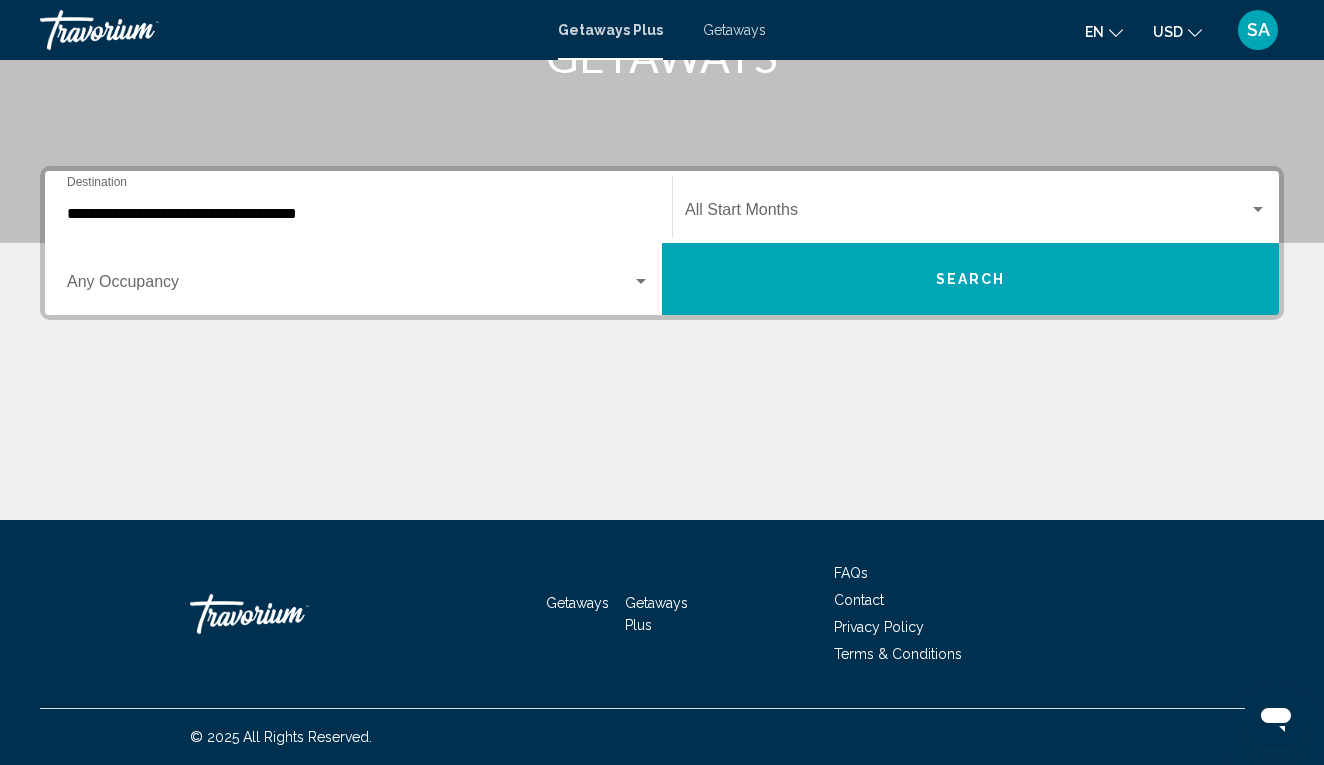 click on "**********" at bounding box center [358, 207] 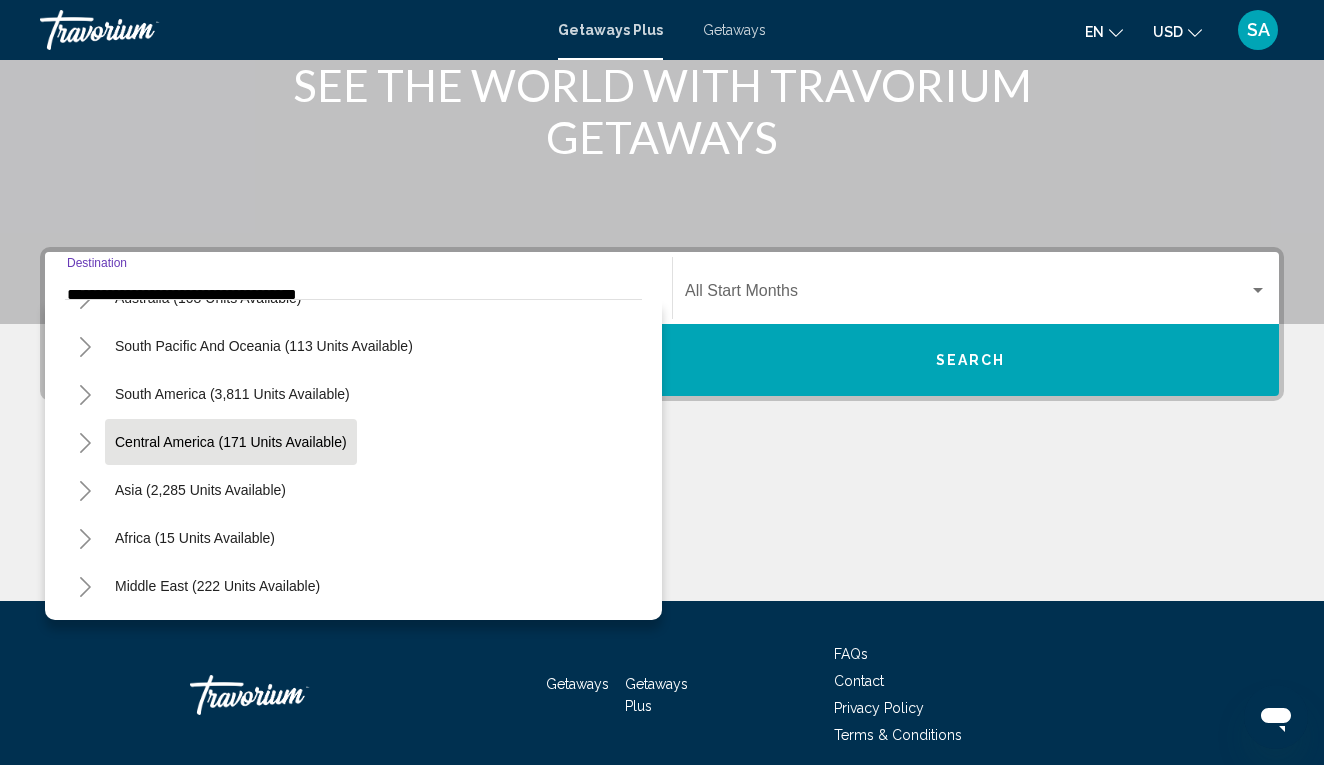 scroll, scrollTop: 2100, scrollLeft: 0, axis: vertical 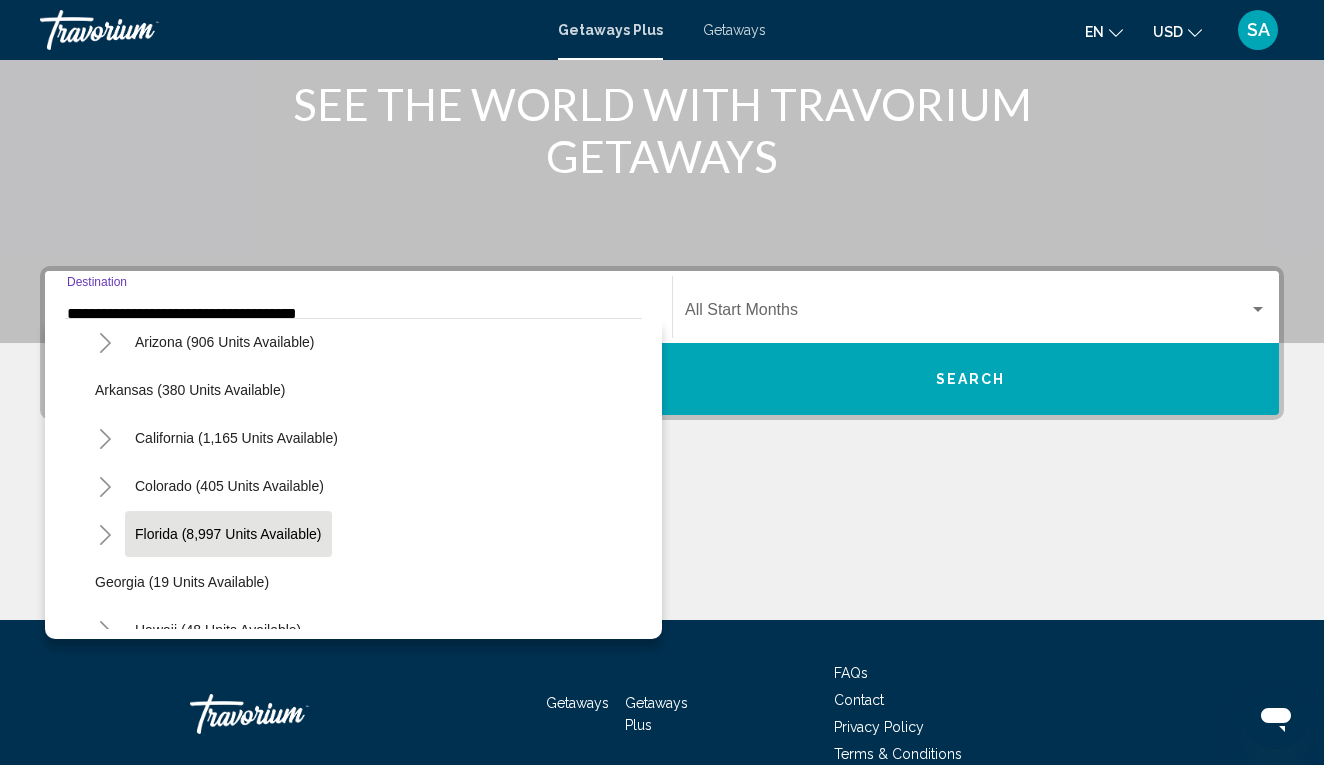 click on "Florida (8,997 units available)" 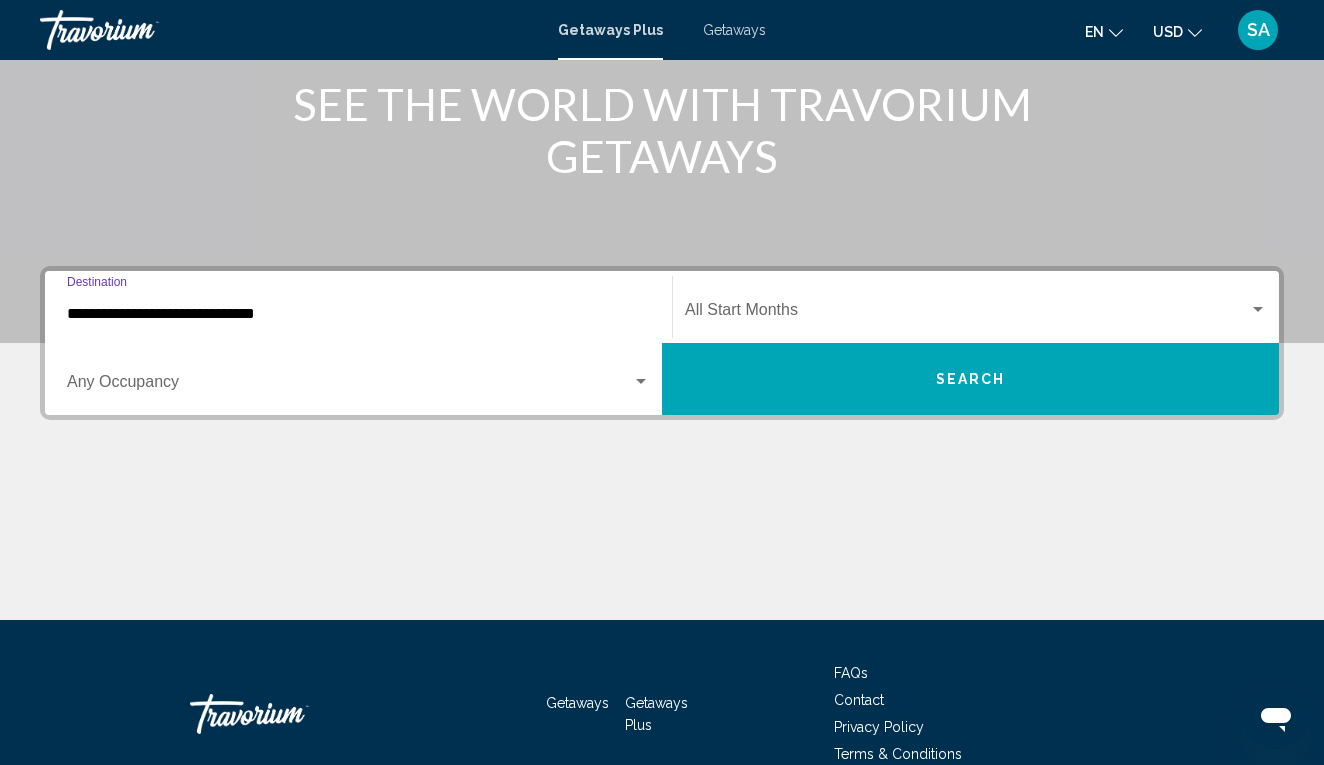 scroll, scrollTop: 357, scrollLeft: 0, axis: vertical 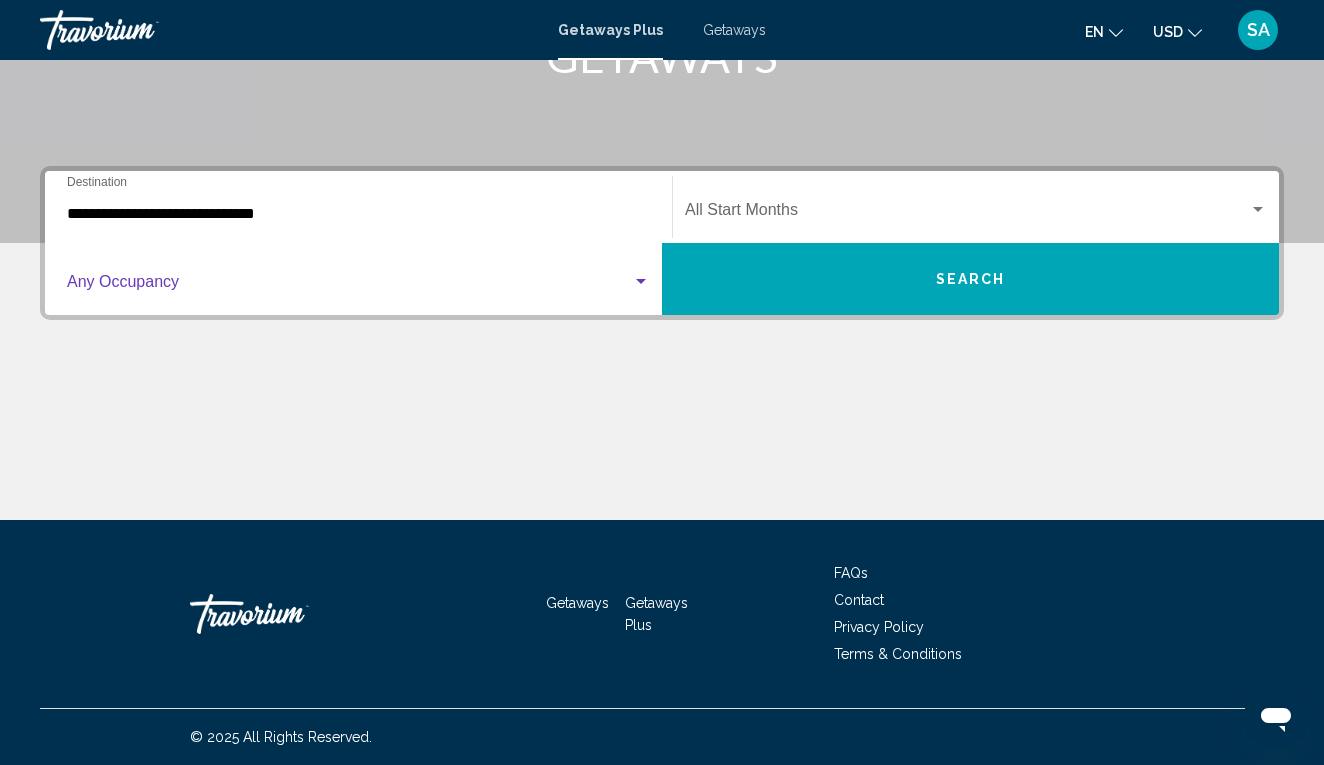 click at bounding box center [641, 281] 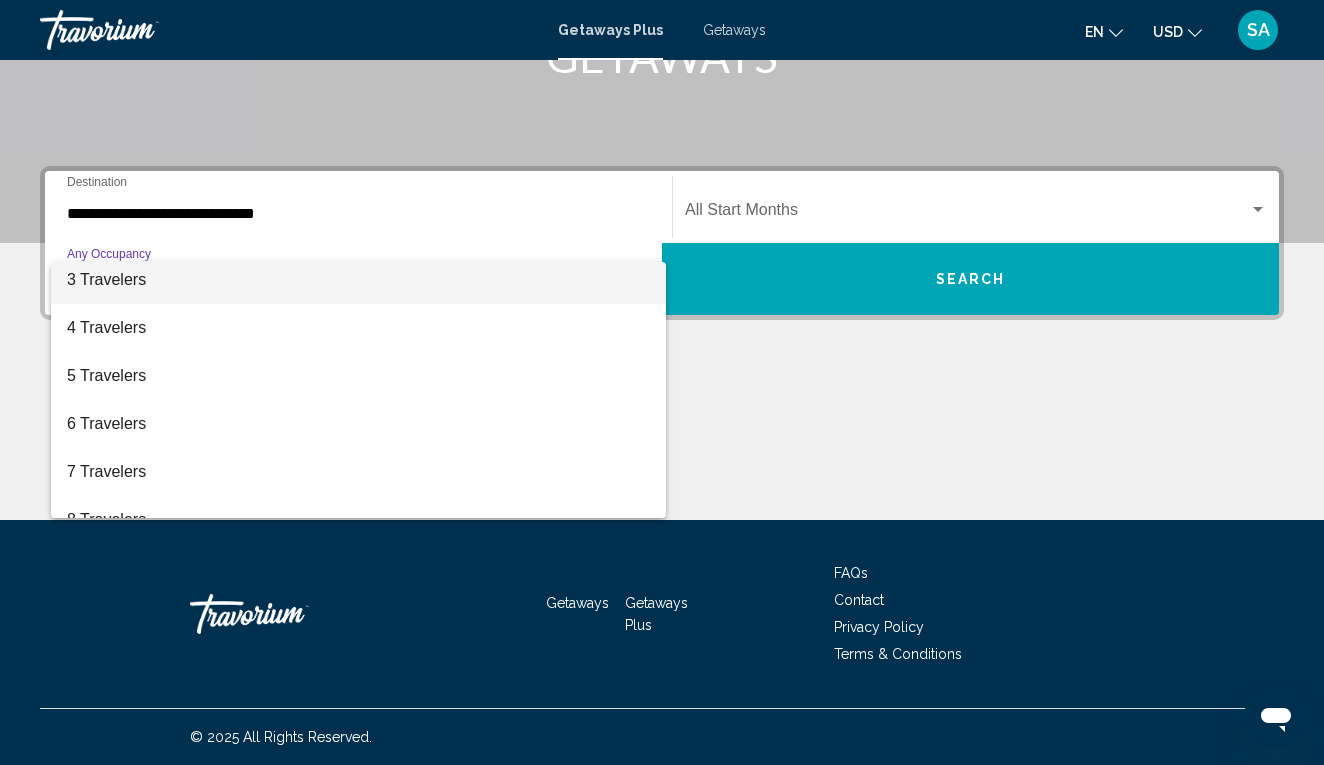 scroll, scrollTop: 114, scrollLeft: 0, axis: vertical 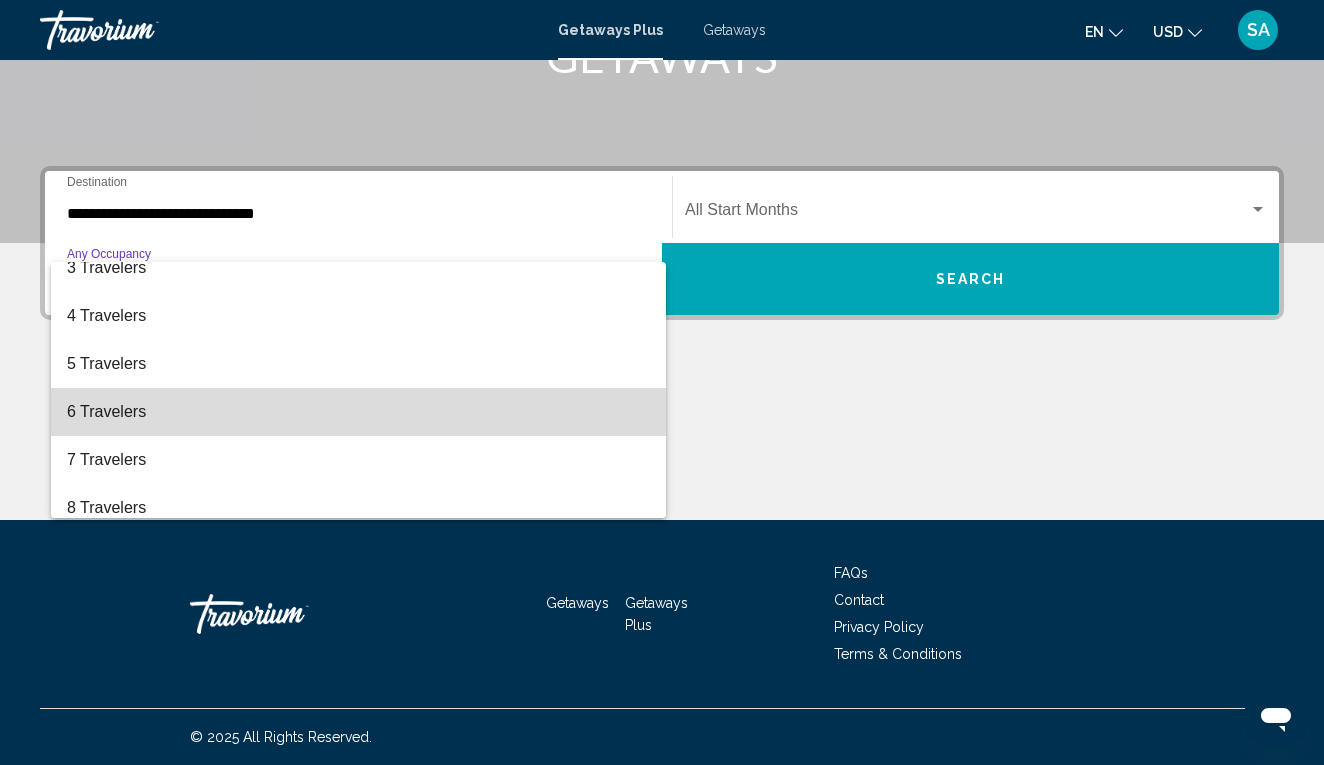 click on "6 Travelers" at bounding box center [358, 412] 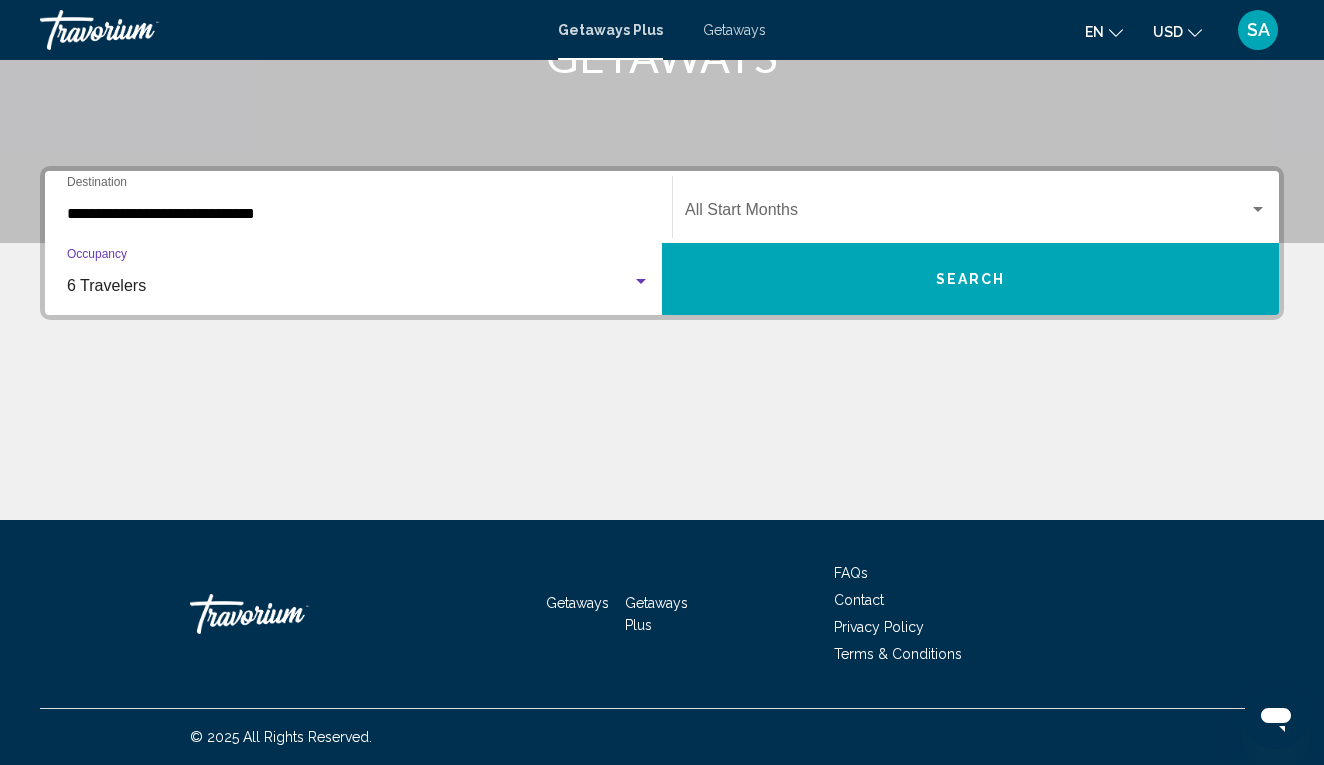 click at bounding box center [1258, 210] 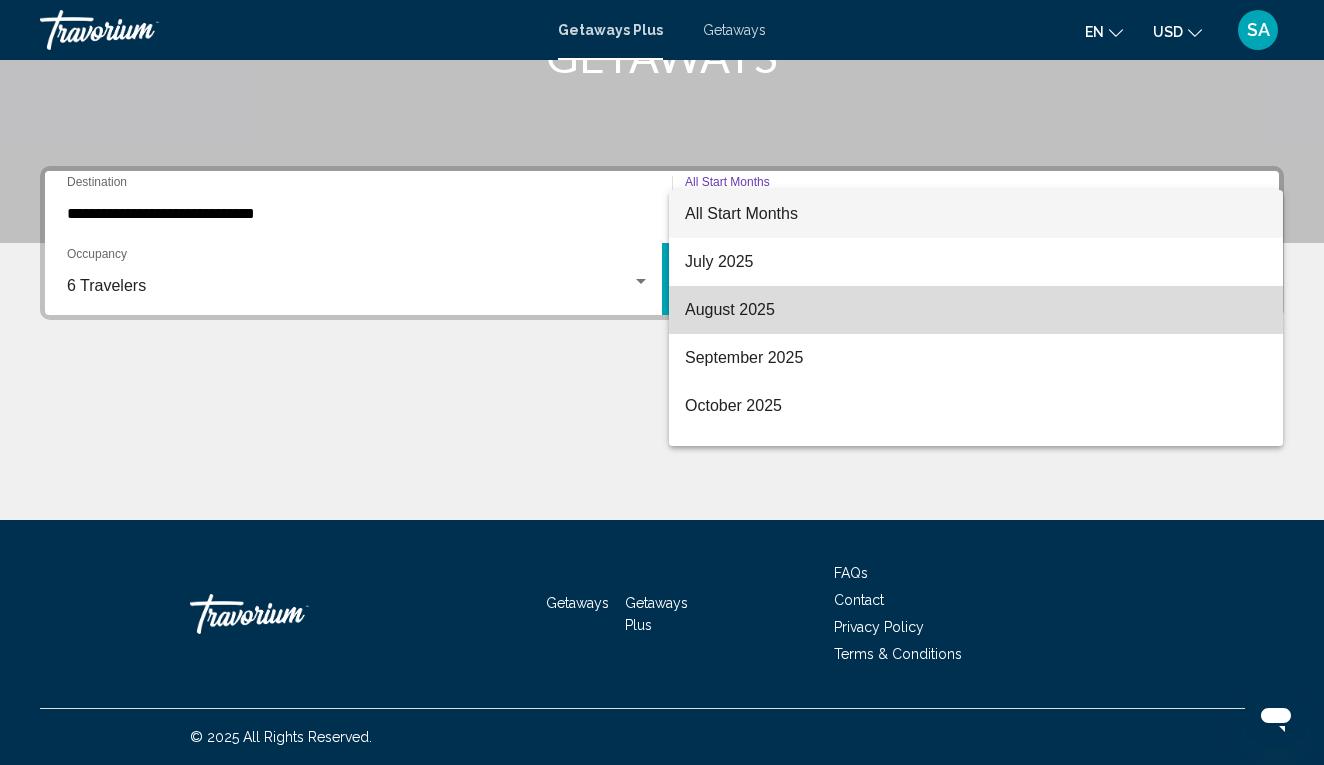 click on "August 2025" at bounding box center [976, 310] 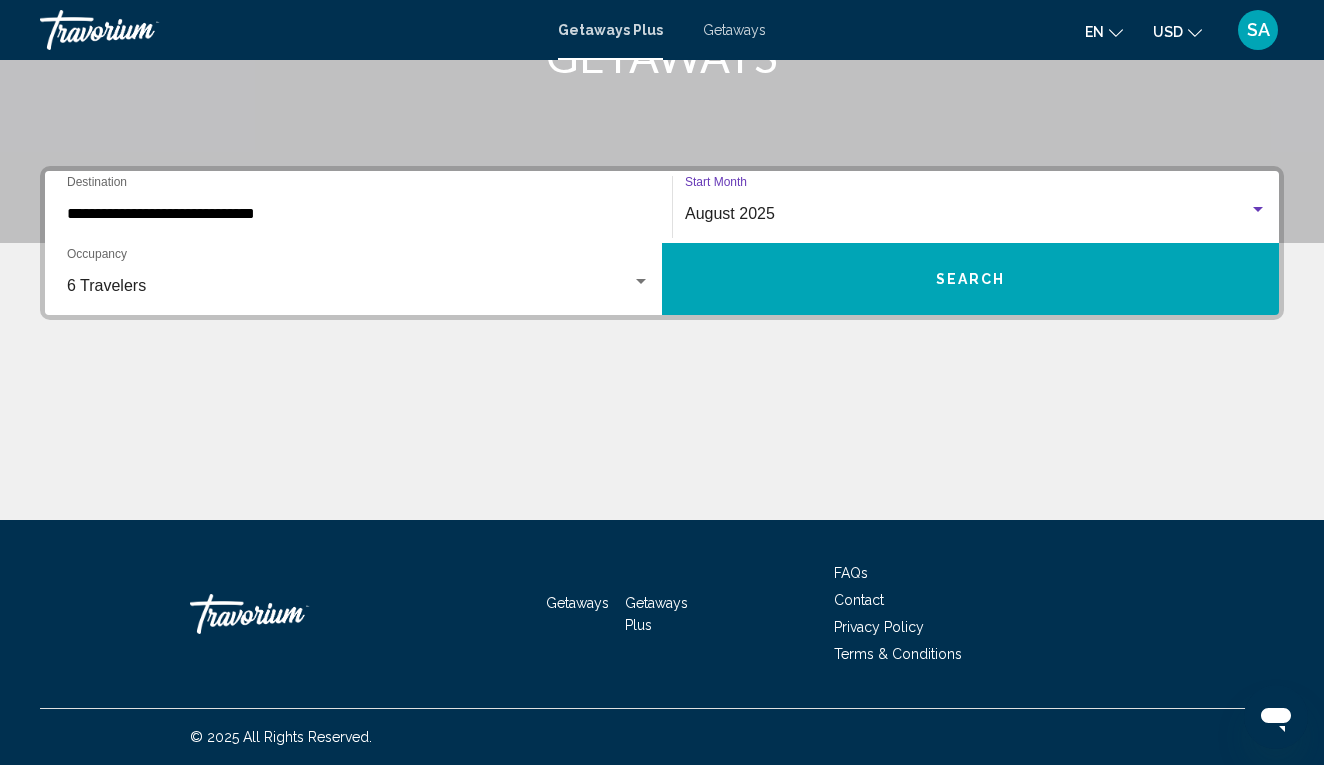 click on "Search" at bounding box center (970, 279) 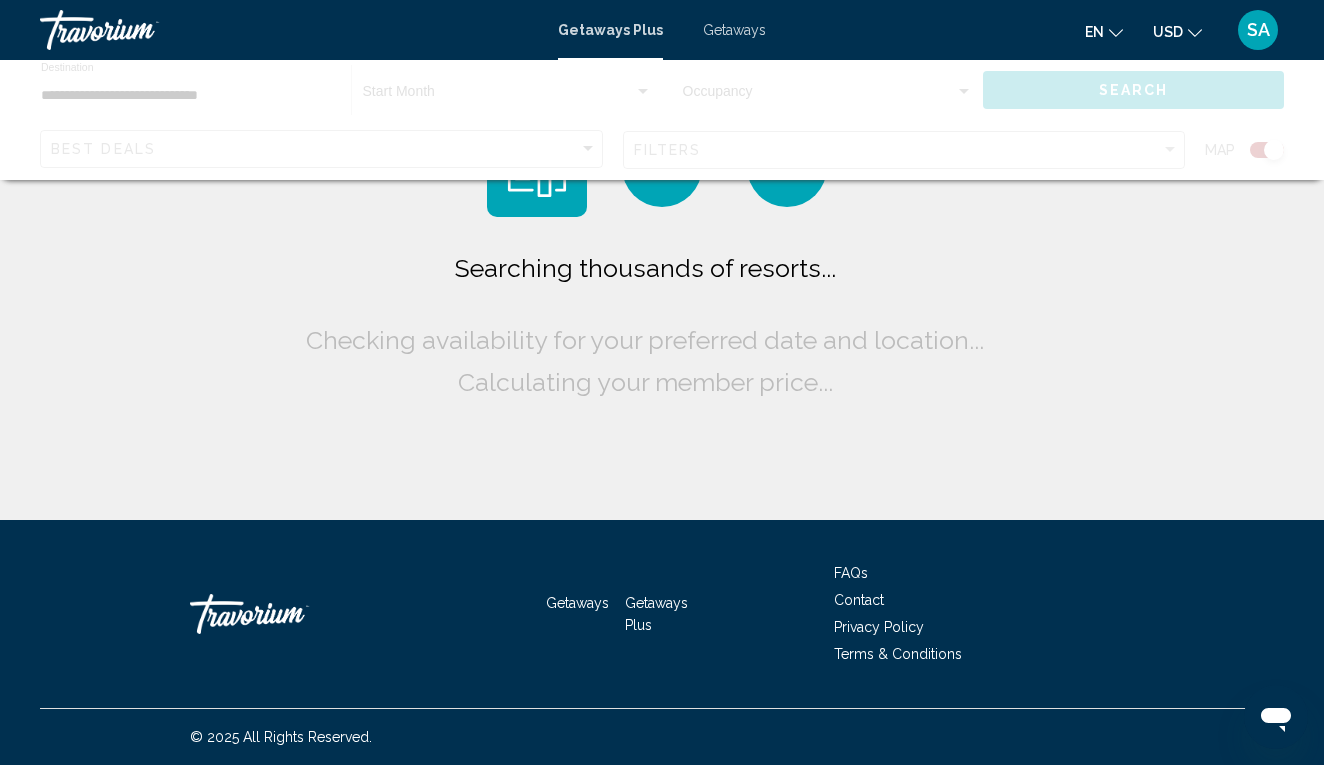 scroll, scrollTop: 0, scrollLeft: 0, axis: both 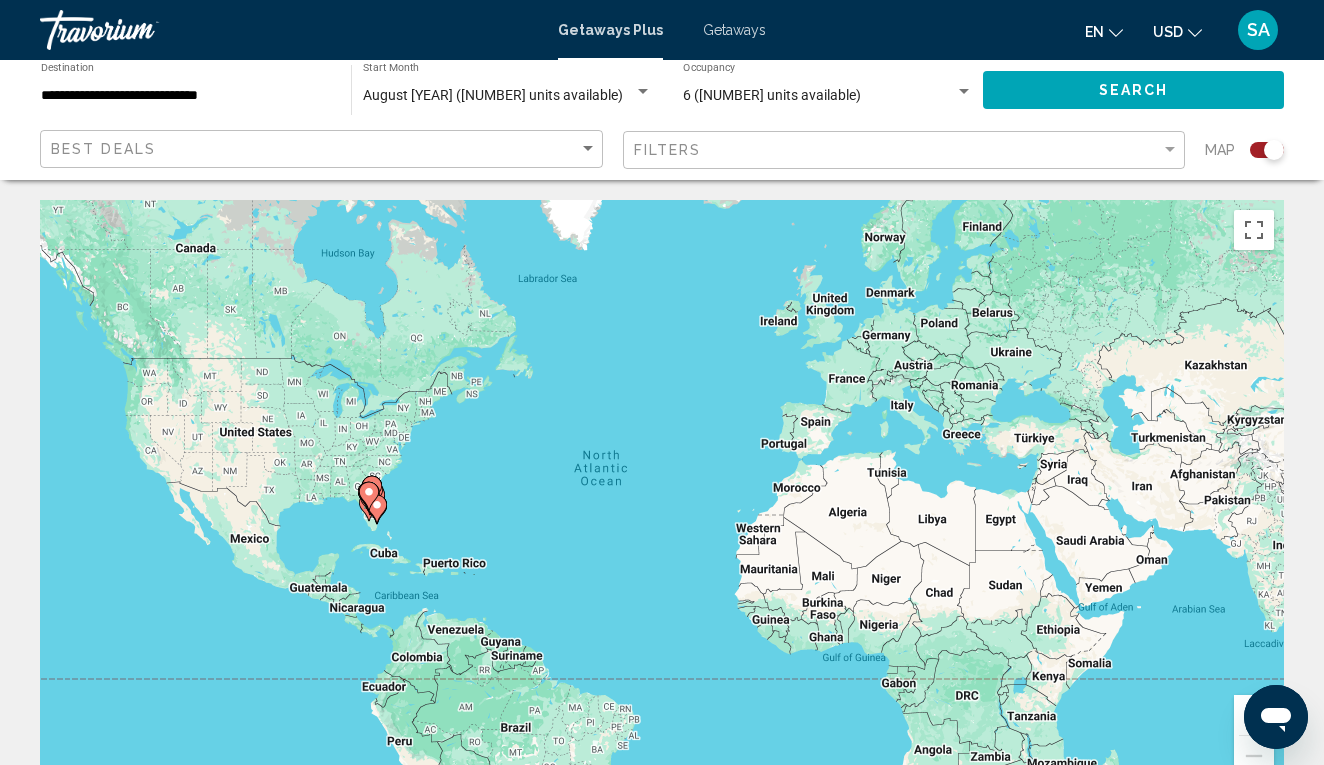 click at bounding box center (964, 92) 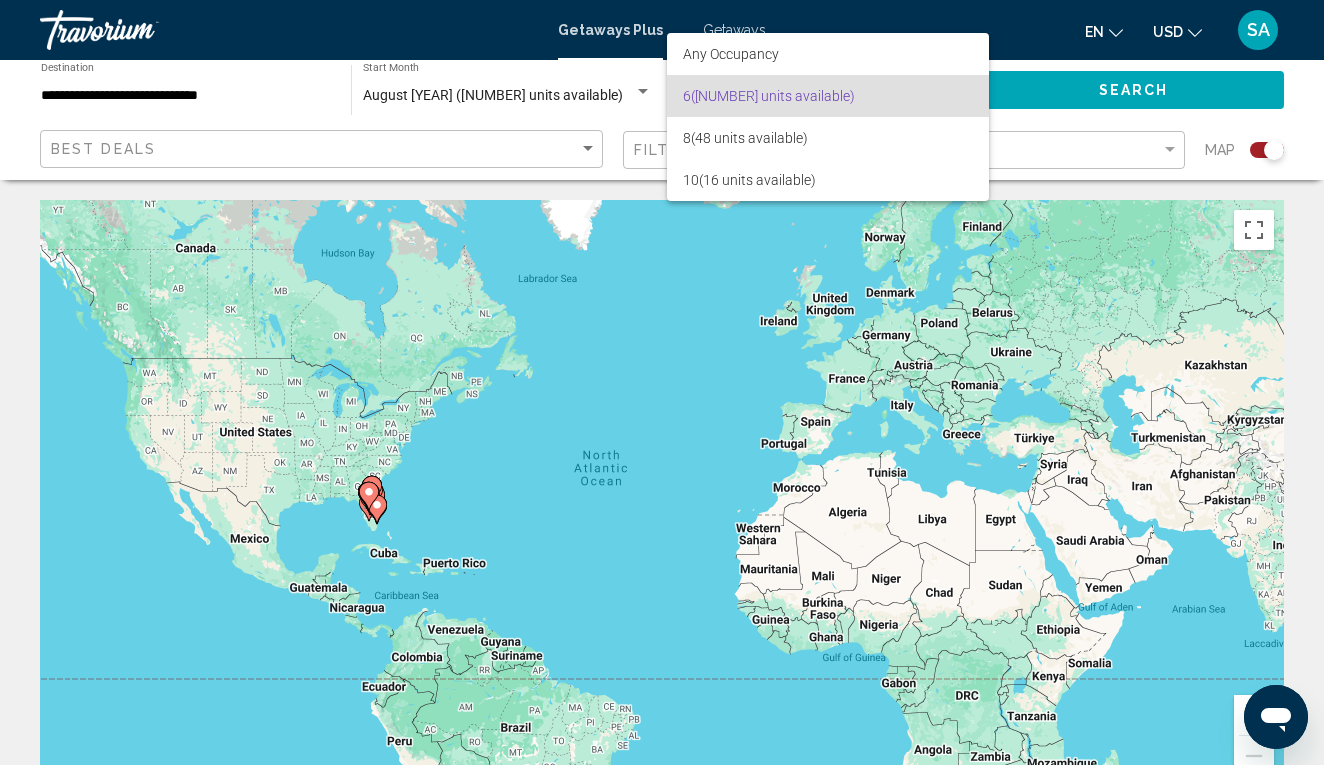 click on "6 ([NUMBER] units available)" at bounding box center [828, 96] 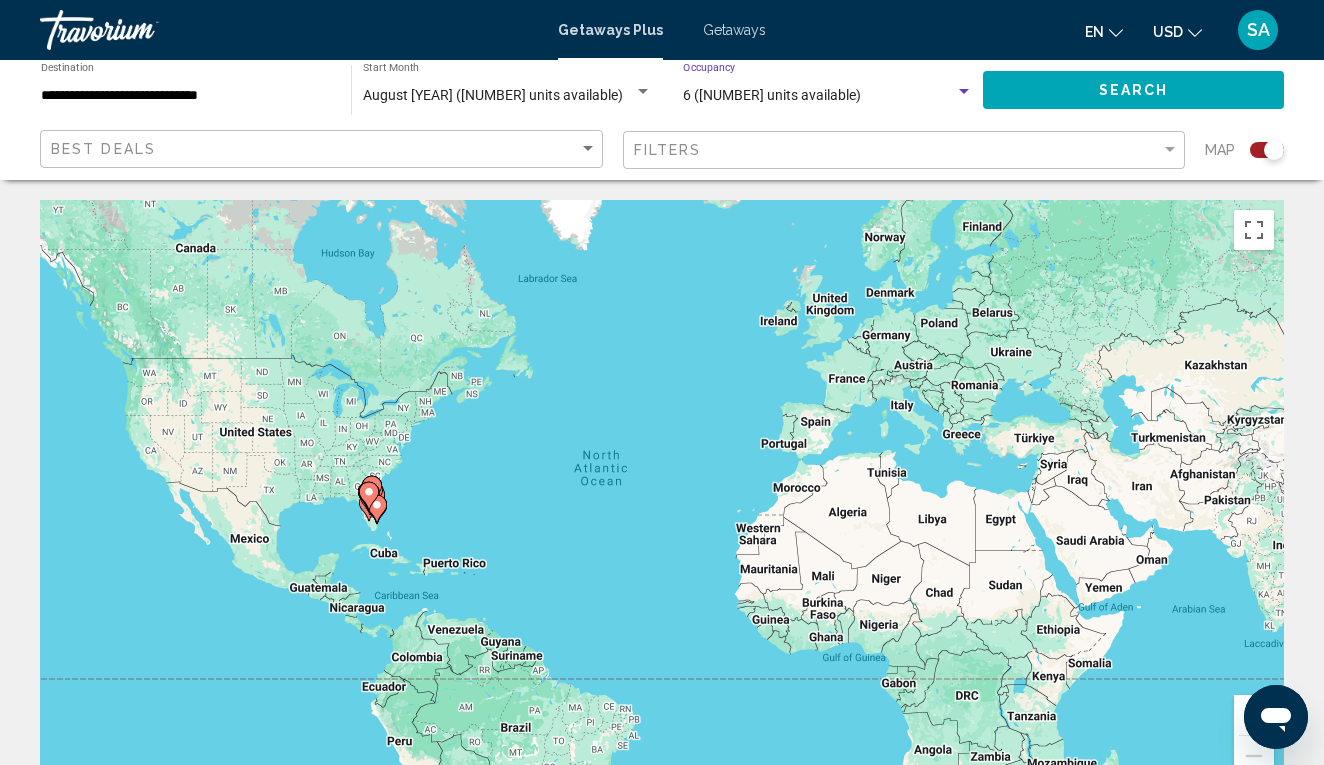click on "Filters" 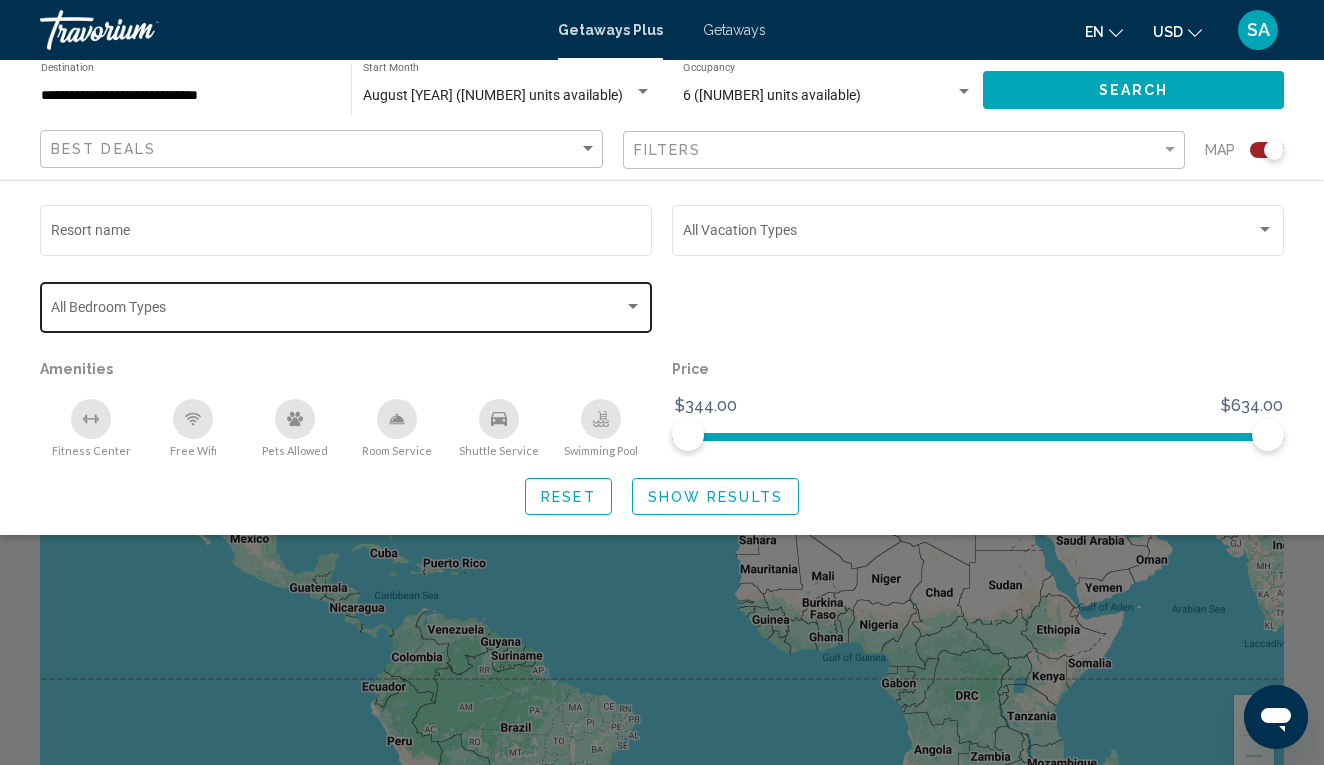 click at bounding box center (633, 307) 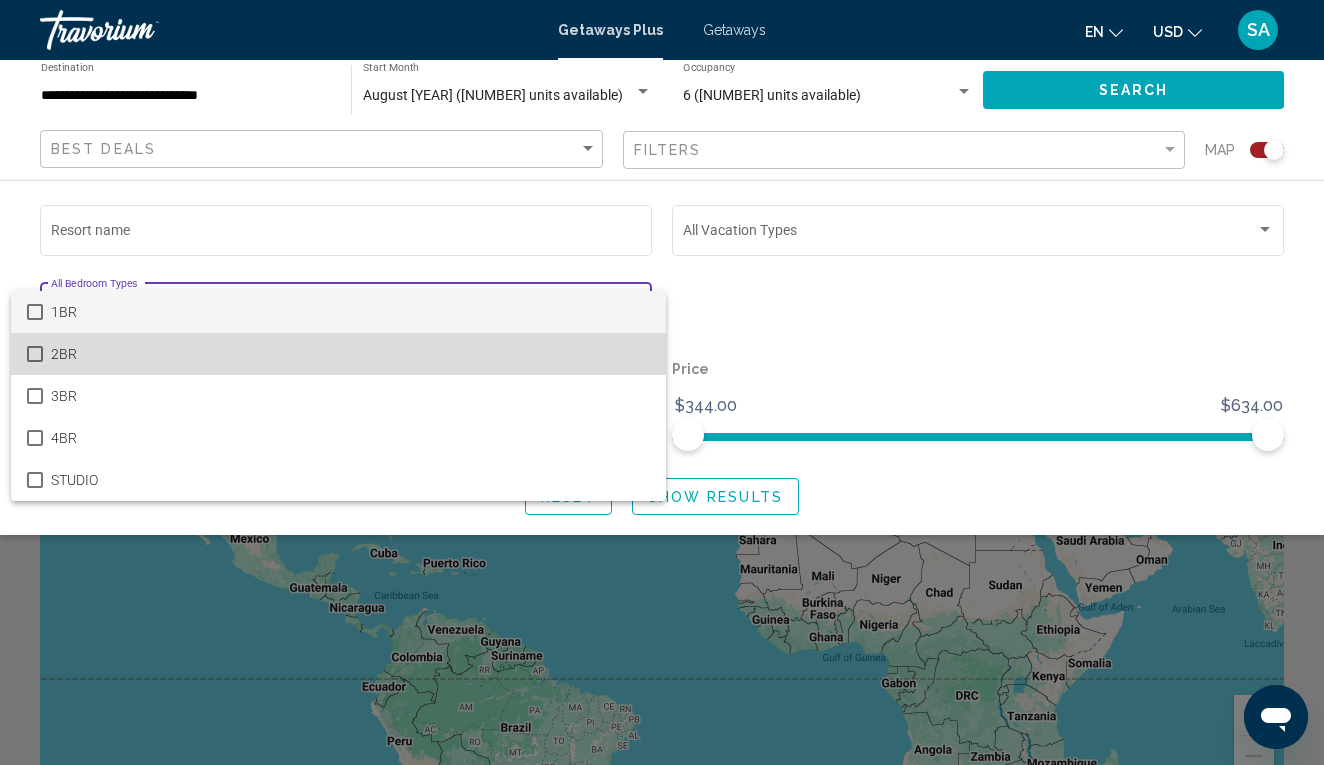 click on "2BR" at bounding box center [350, 354] 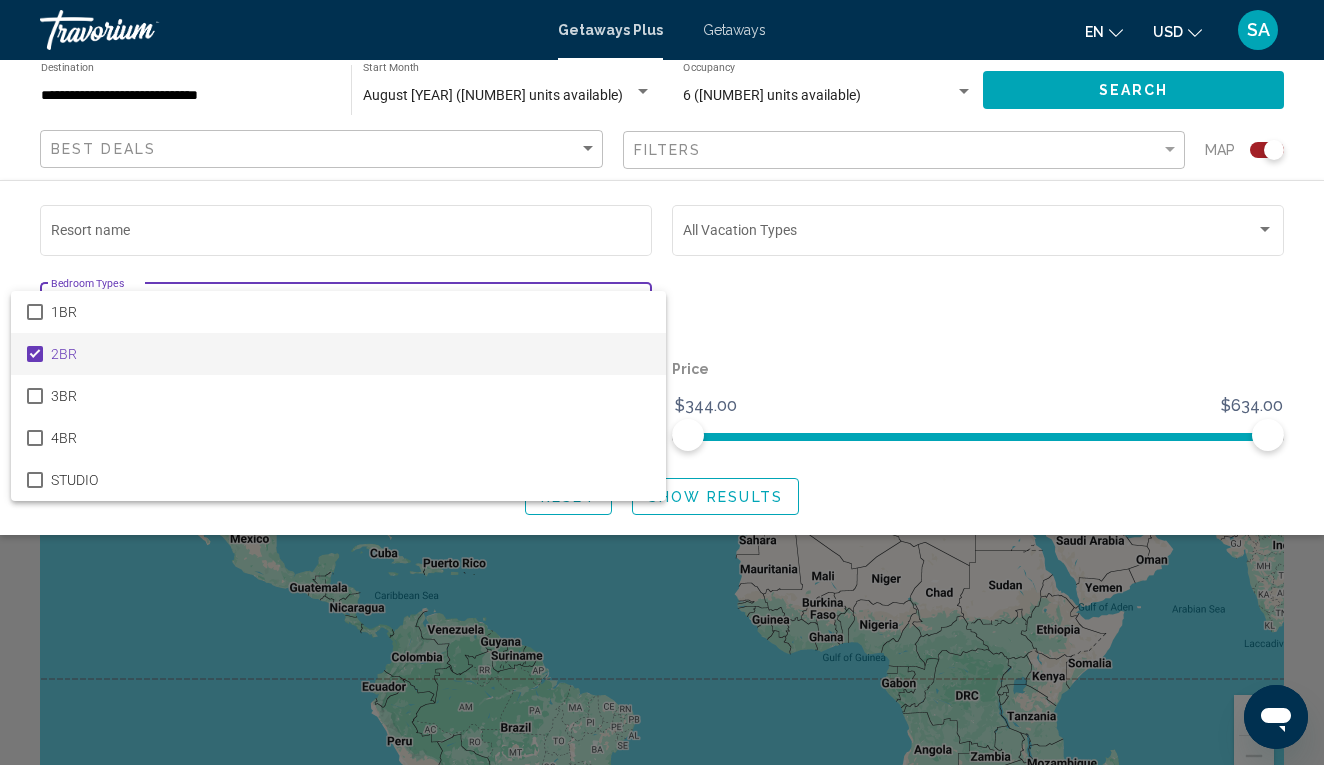 click at bounding box center (662, 382) 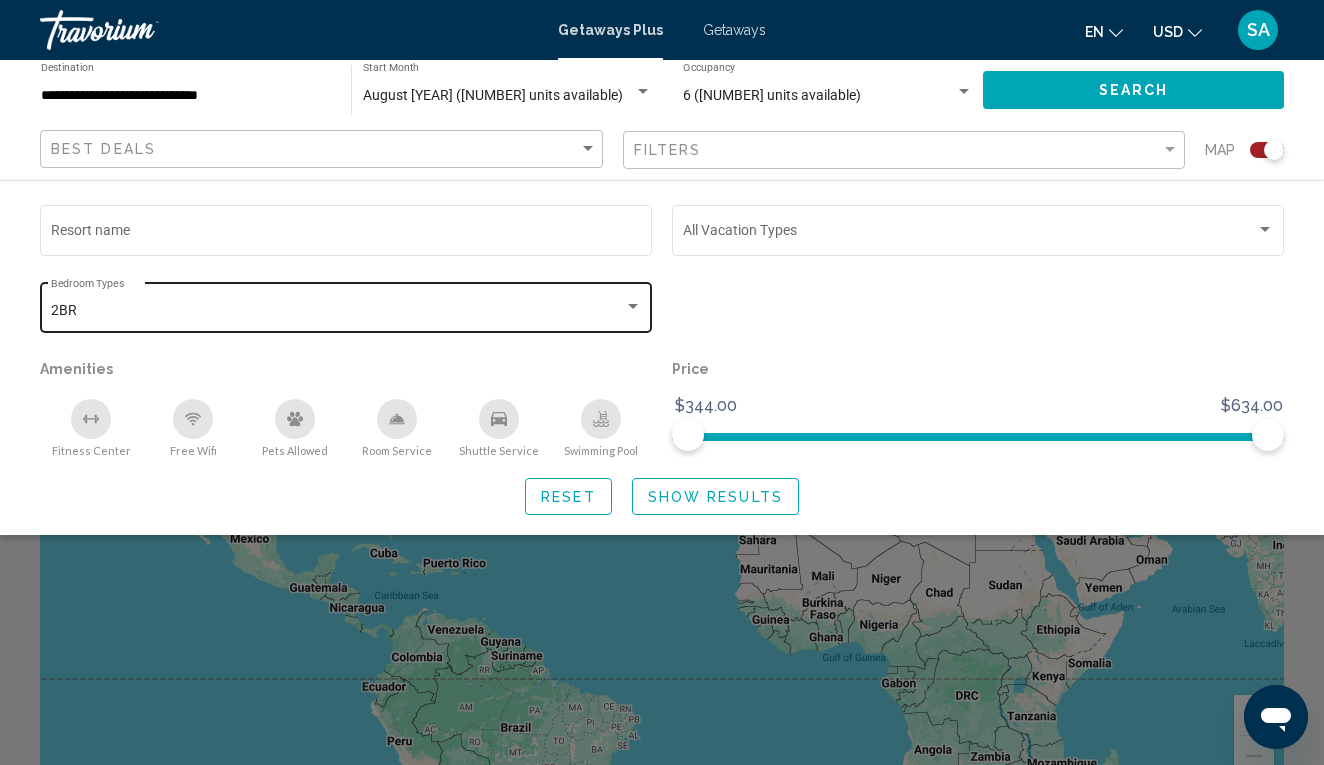 click on "2BR Bedroom Types All Bedroom Types" 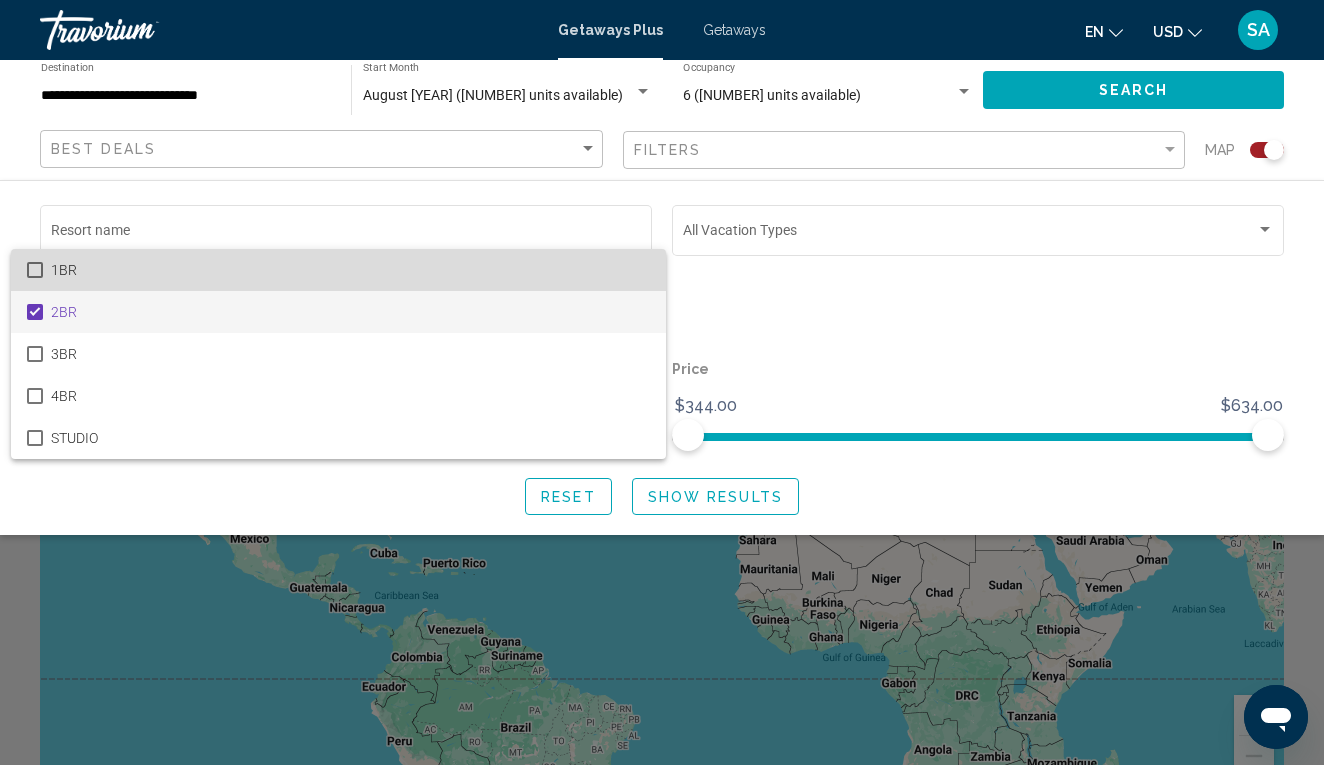 click on "1BR" at bounding box center (350, 270) 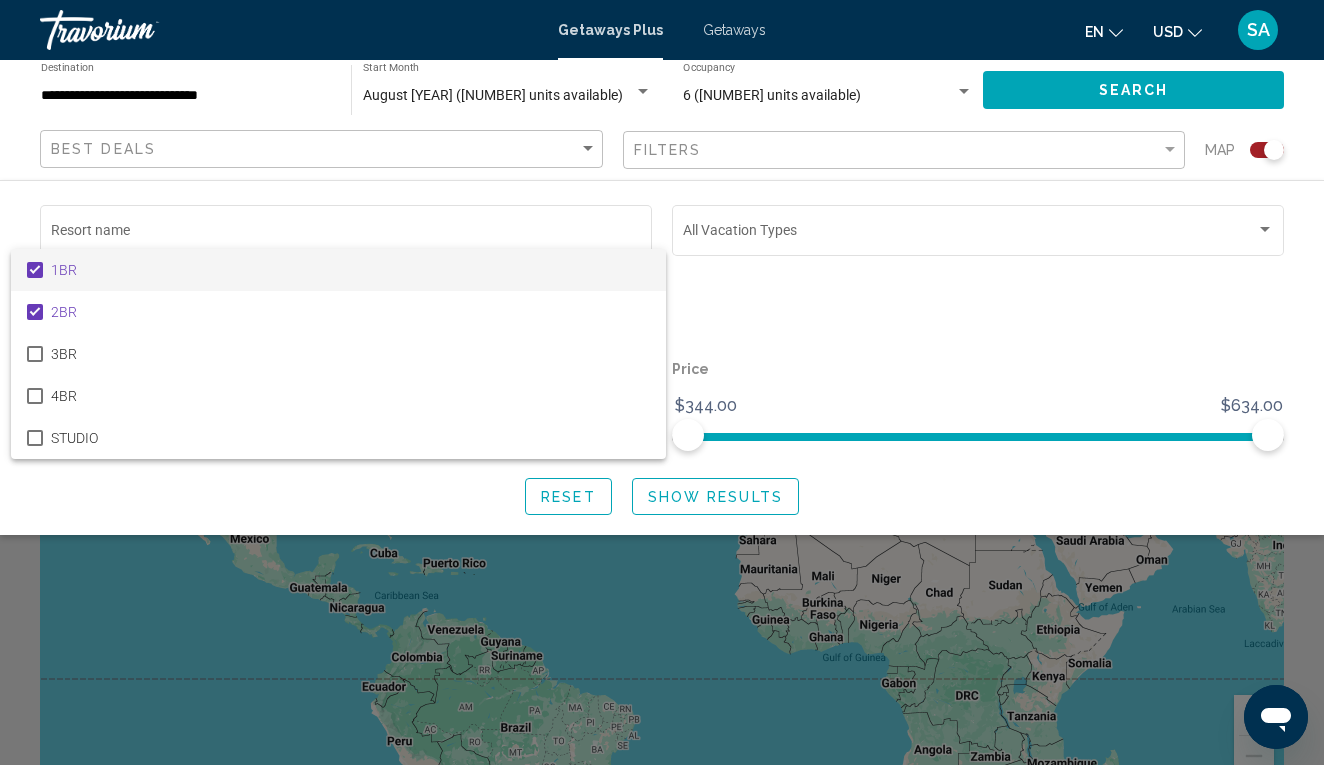 click at bounding box center (662, 382) 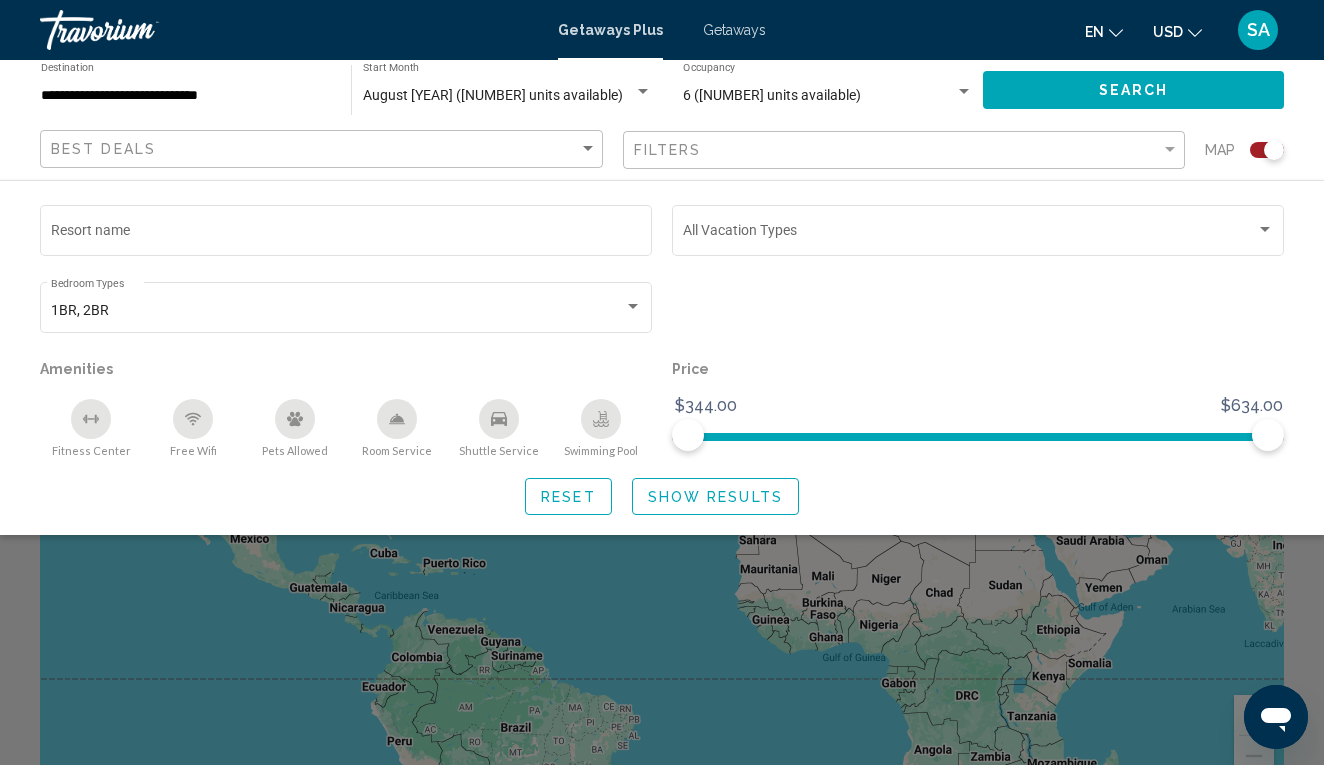 scroll, scrollTop: 0, scrollLeft: 0, axis: both 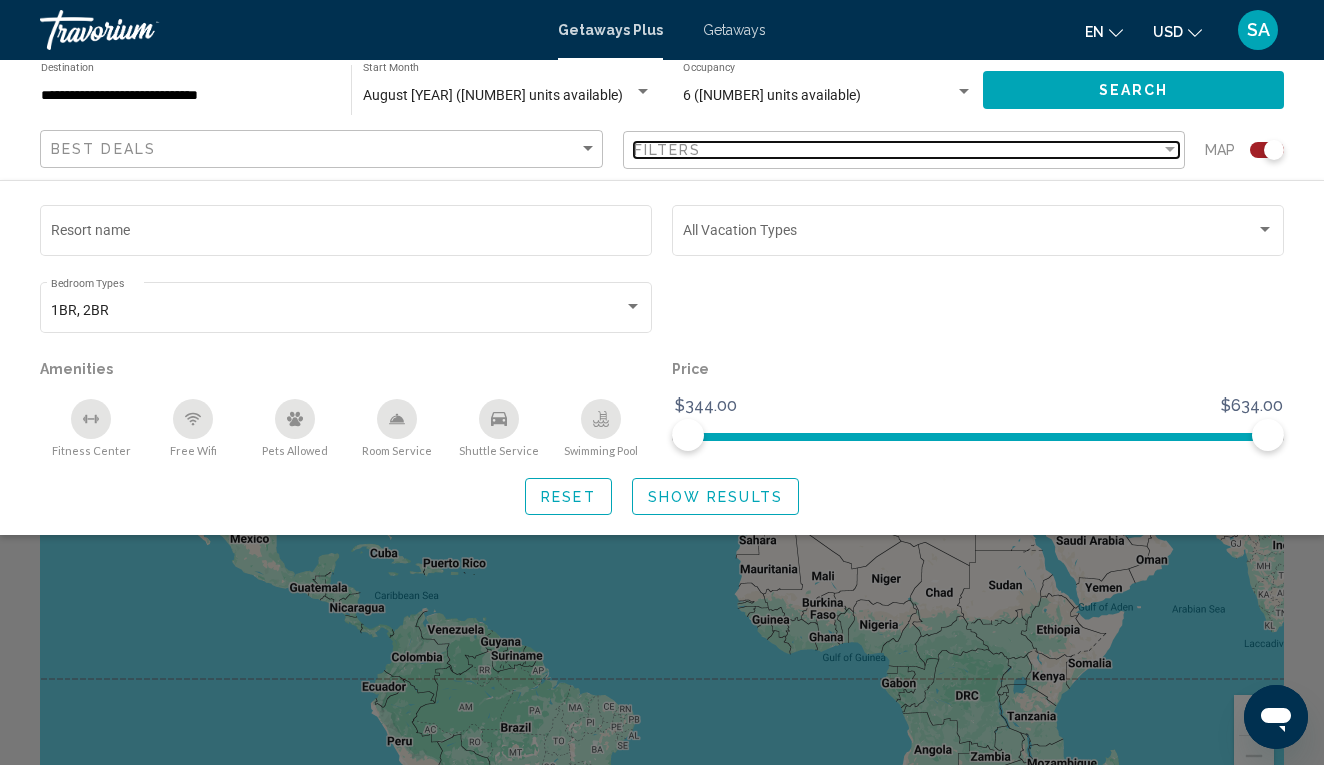click at bounding box center (1170, 150) 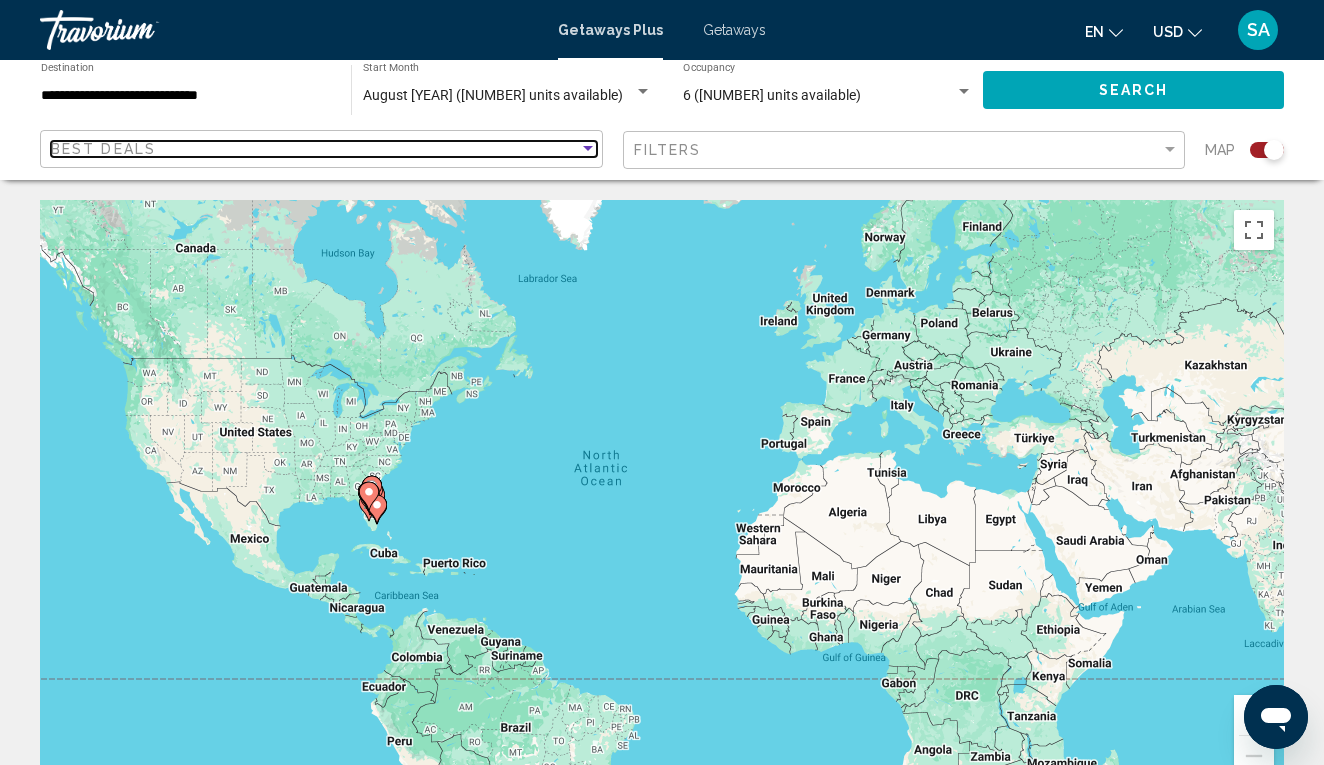 click at bounding box center (588, 149) 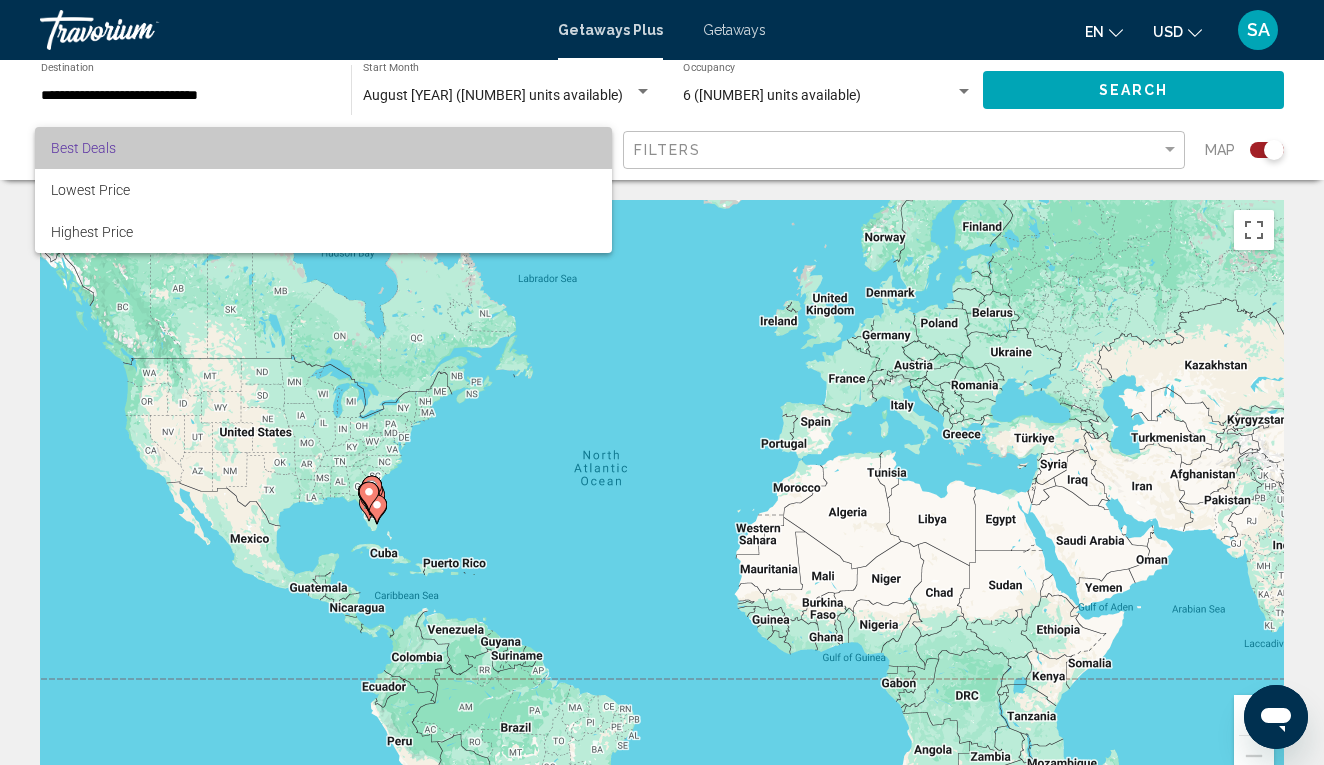 click on "Best Deals" at bounding box center (323, 148) 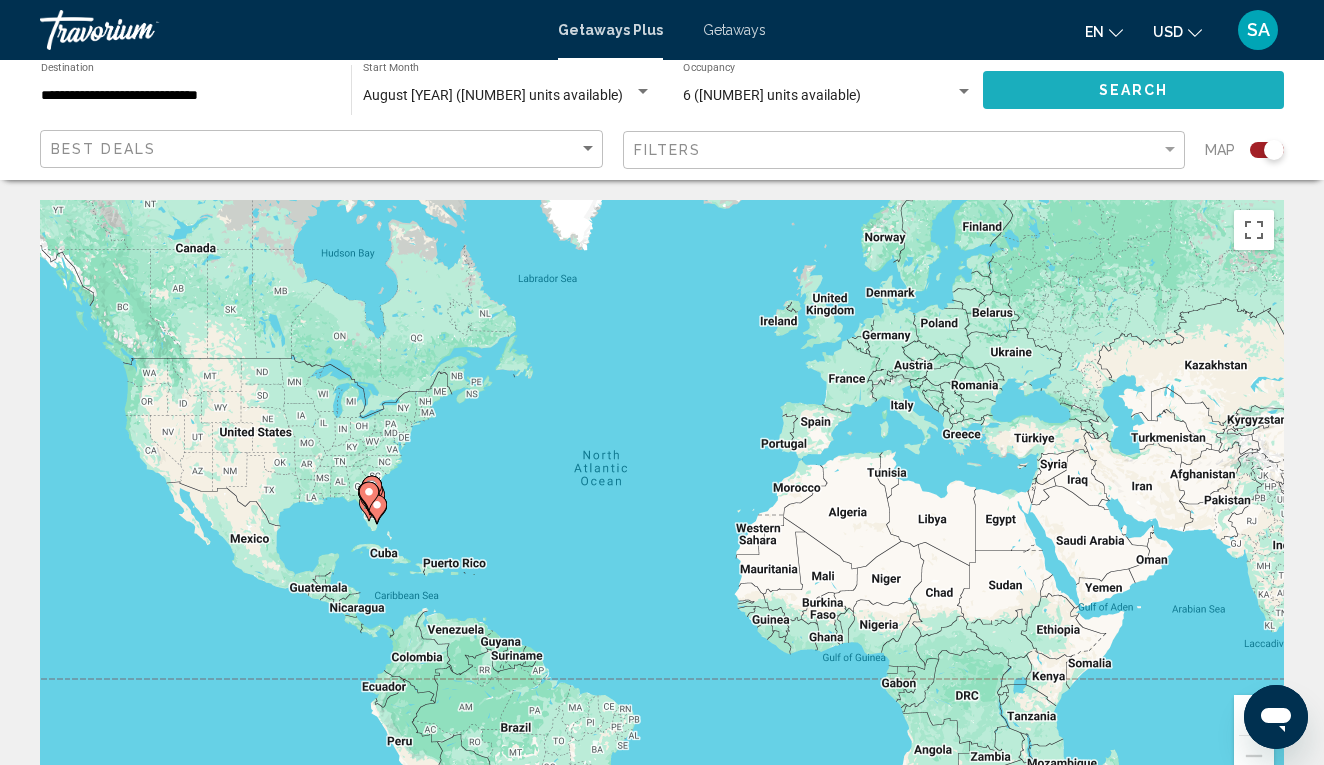 click on "Search" 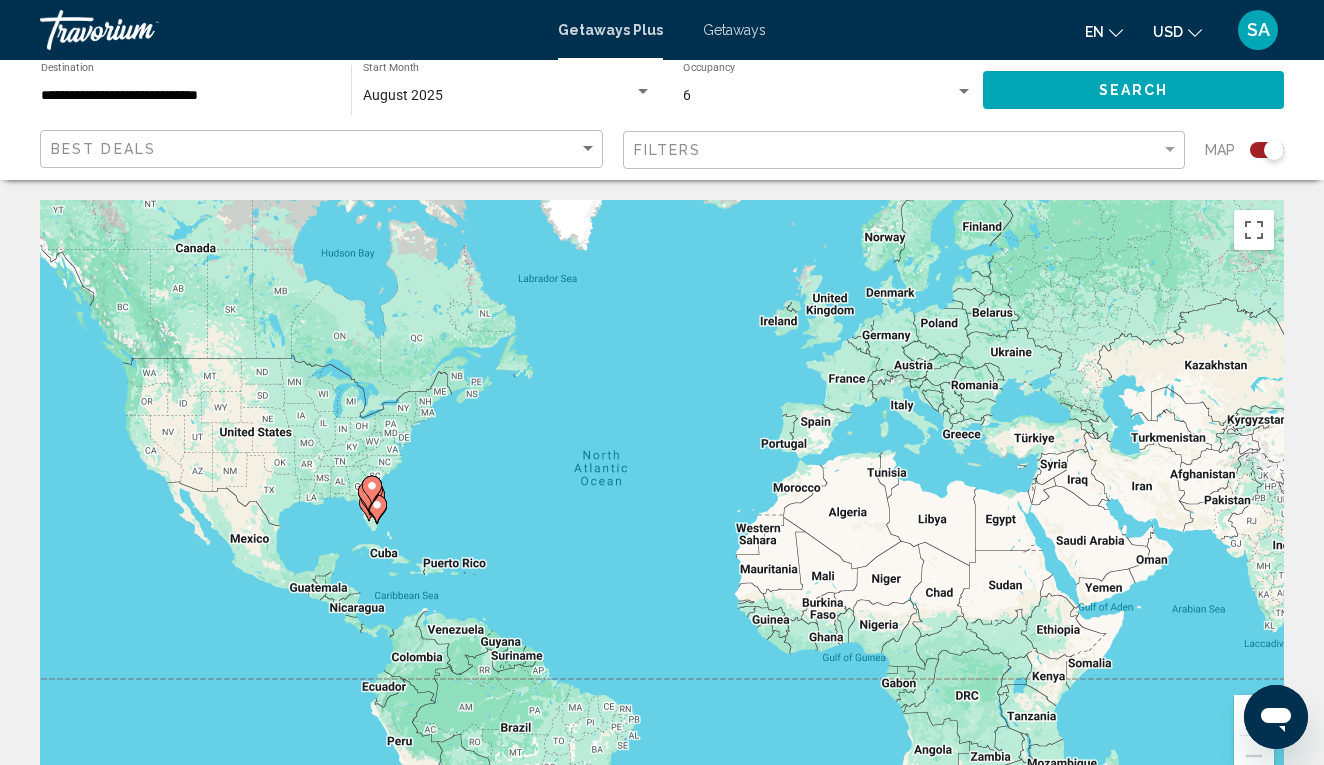 scroll, scrollTop: 0, scrollLeft: 0, axis: both 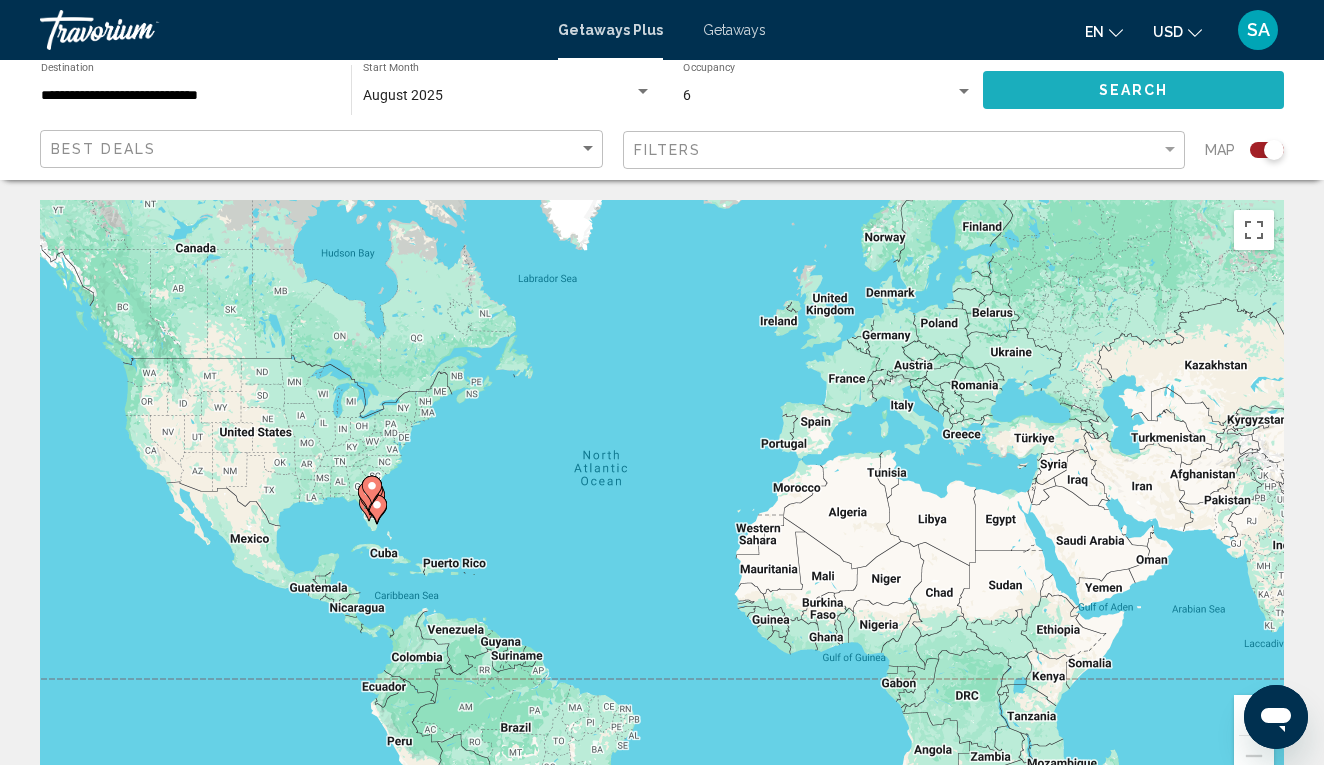 click on "Search" 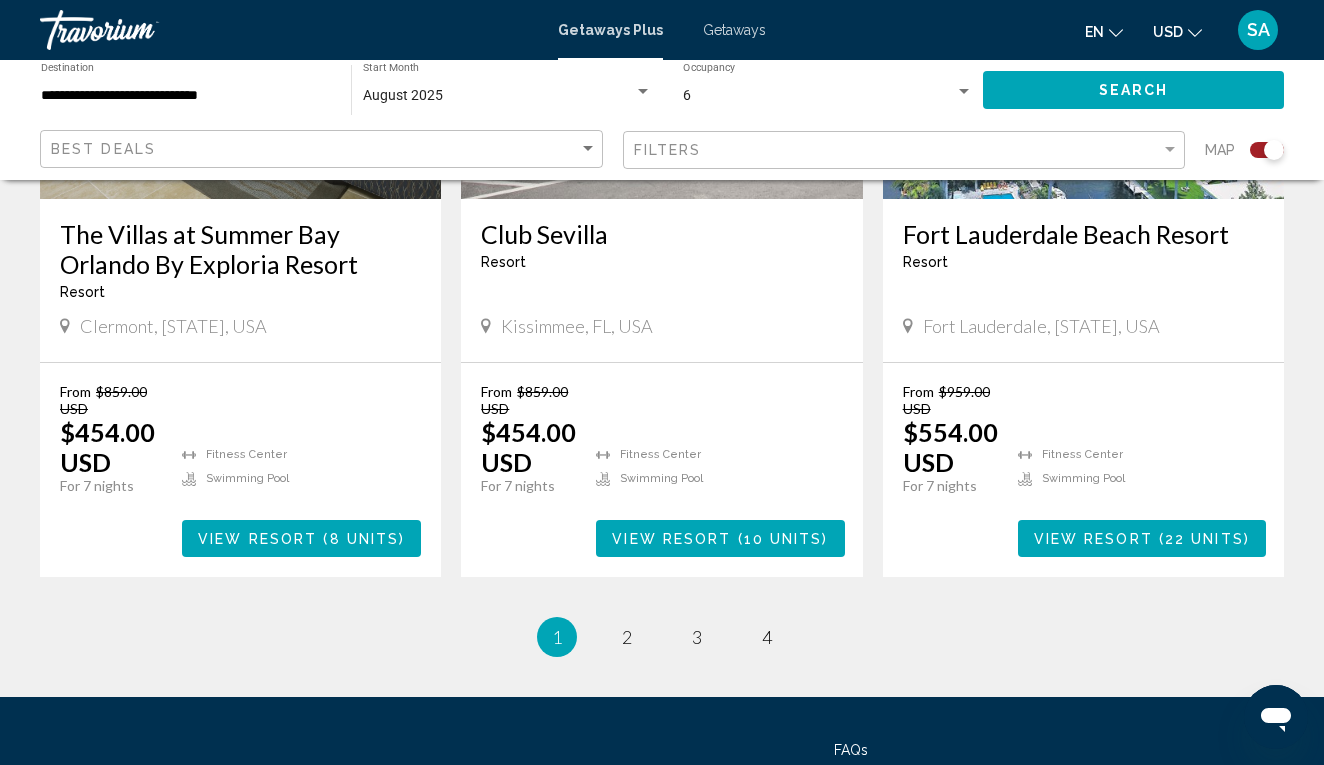 scroll, scrollTop: 3218, scrollLeft: 0, axis: vertical 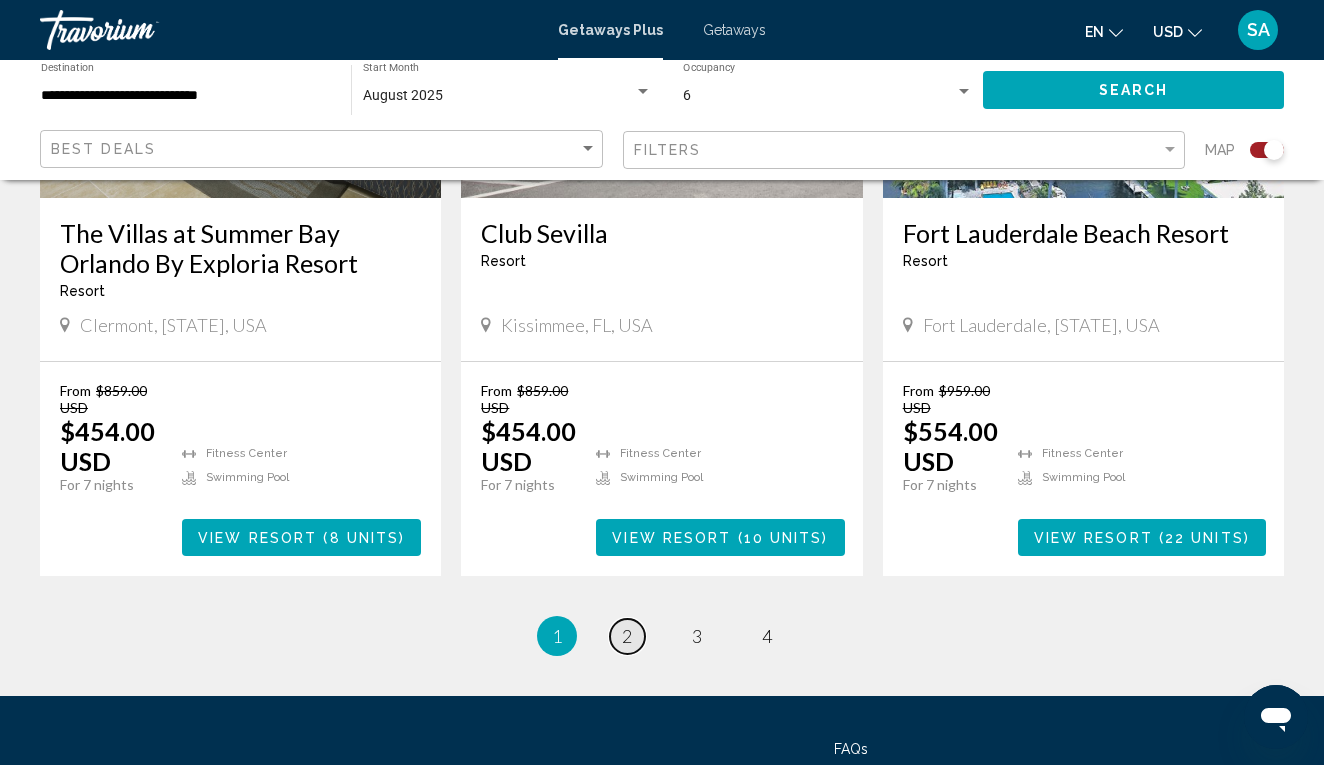 click on "page  2" at bounding box center [627, 636] 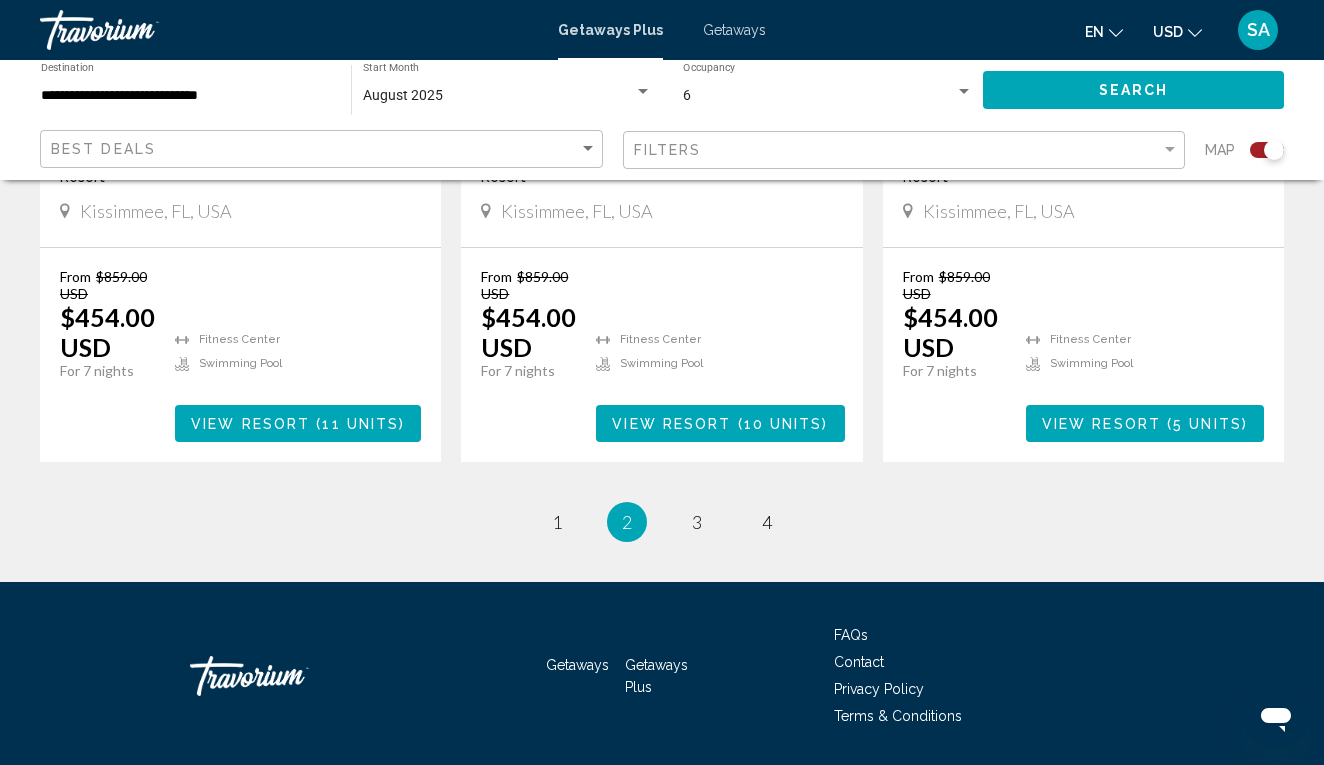 scroll, scrollTop: 3279, scrollLeft: 0, axis: vertical 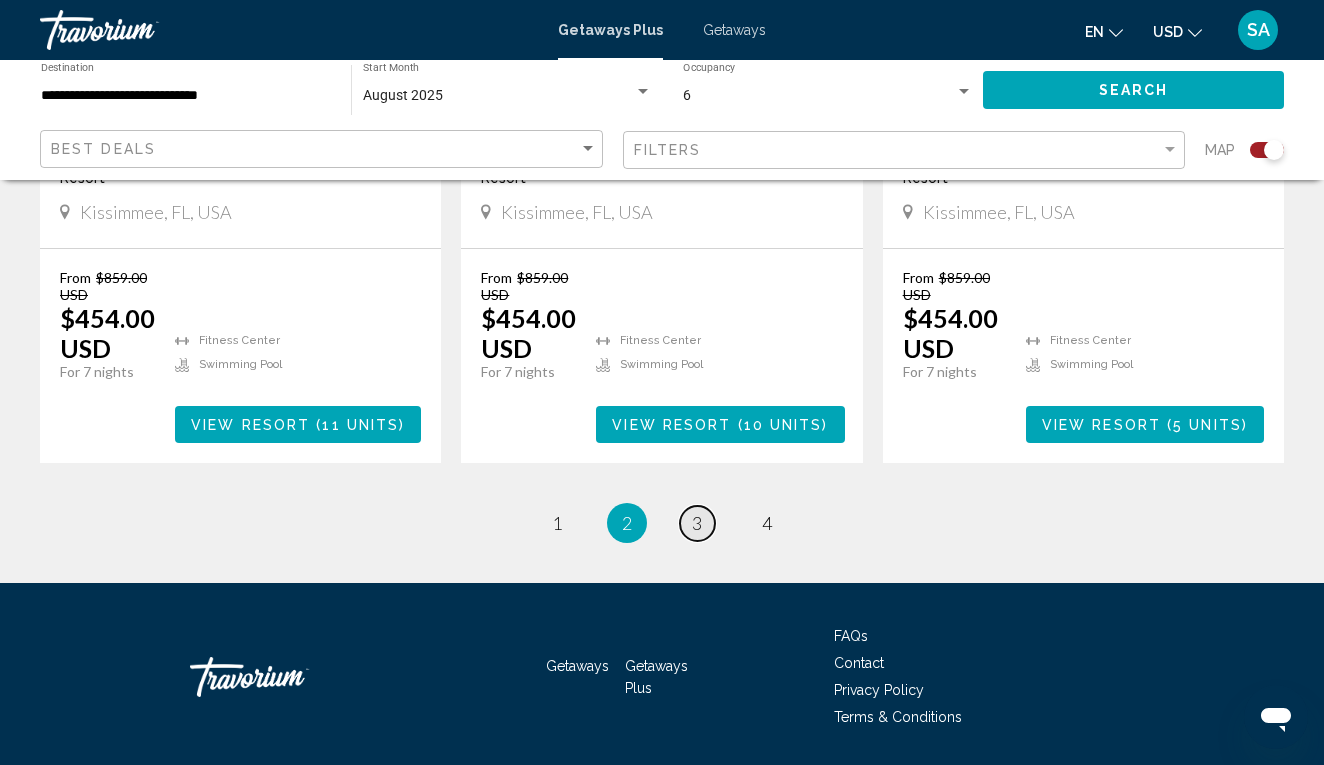 click on "3" at bounding box center (697, 523) 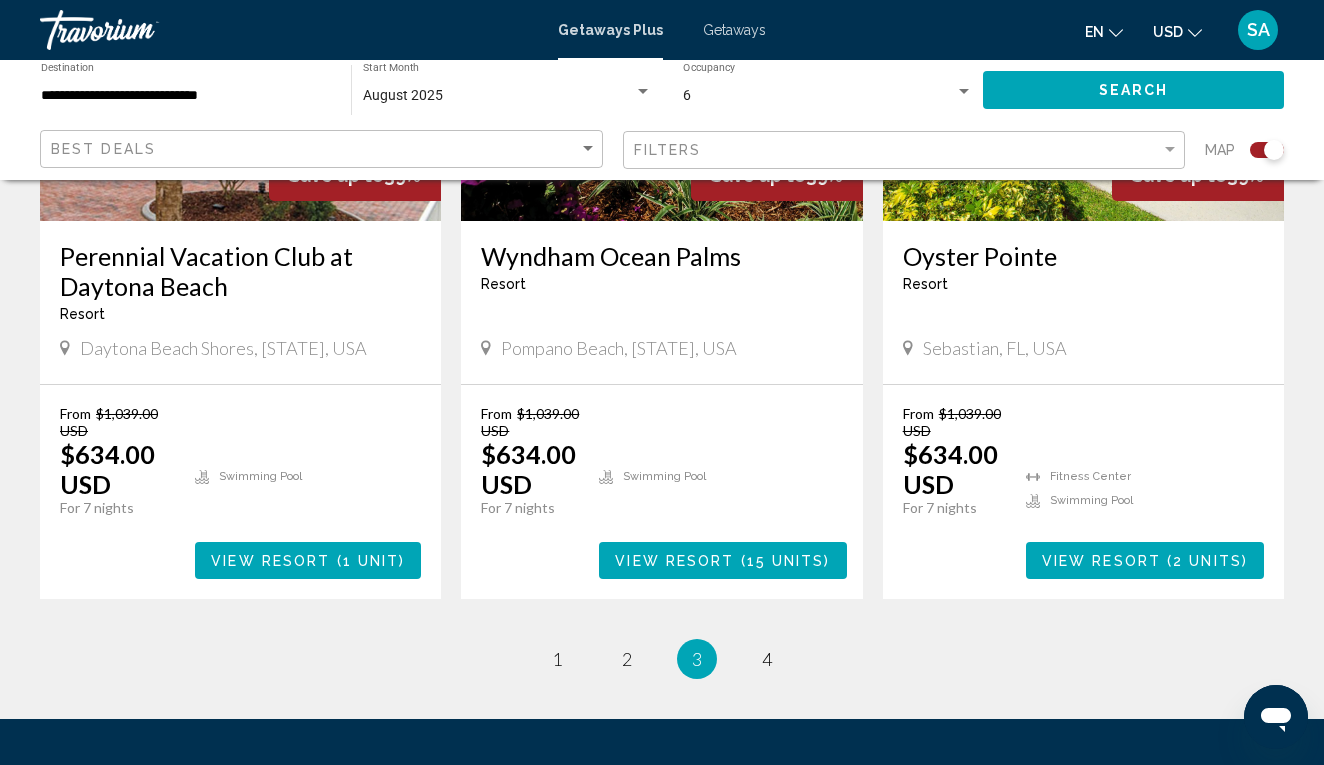 scroll, scrollTop: 3136, scrollLeft: 0, axis: vertical 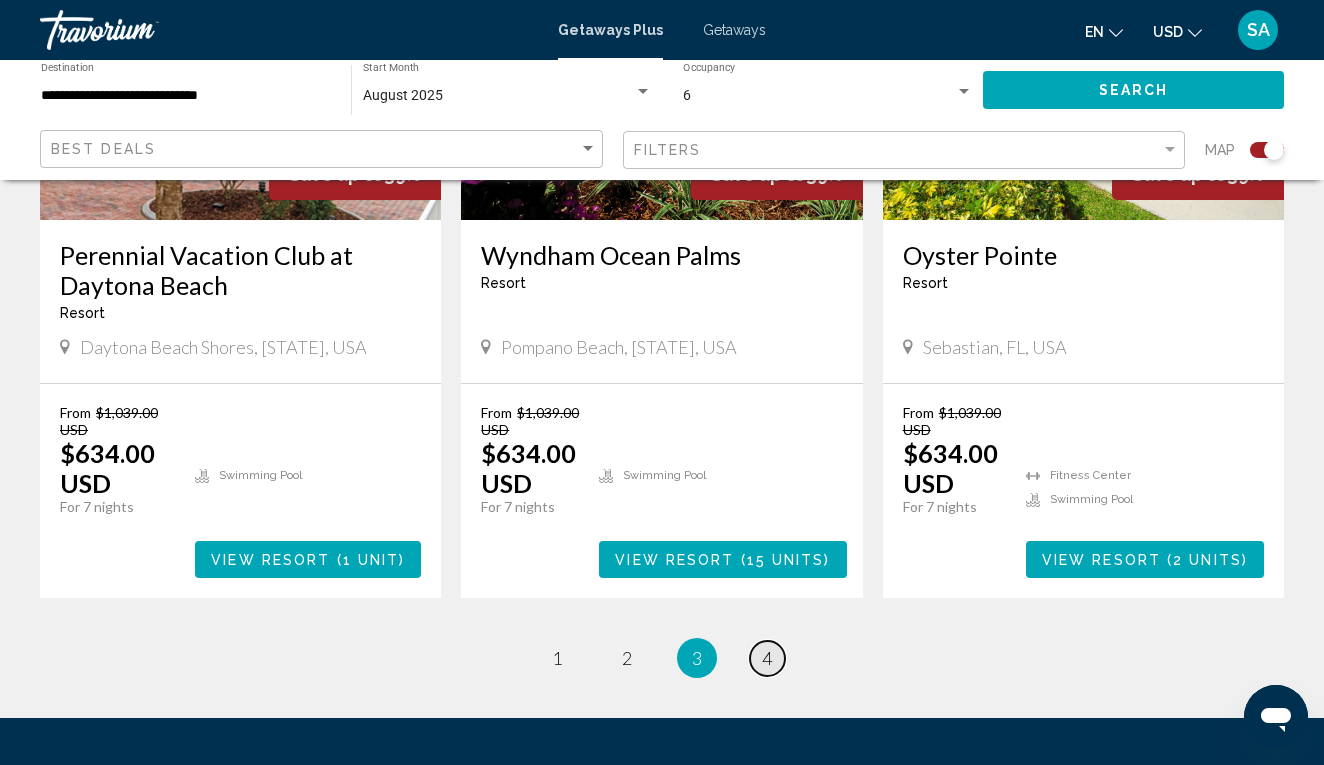 click on "4" at bounding box center (767, 658) 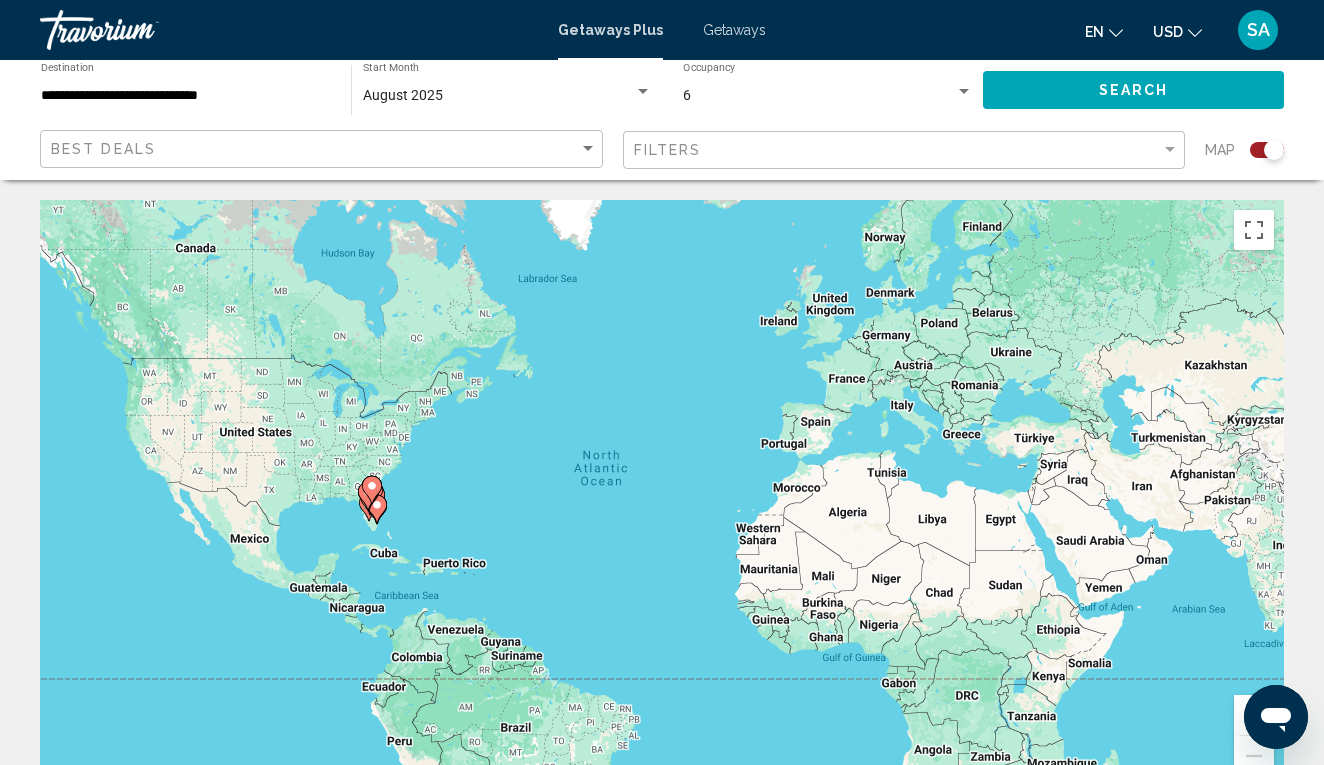 scroll, scrollTop: 0, scrollLeft: 0, axis: both 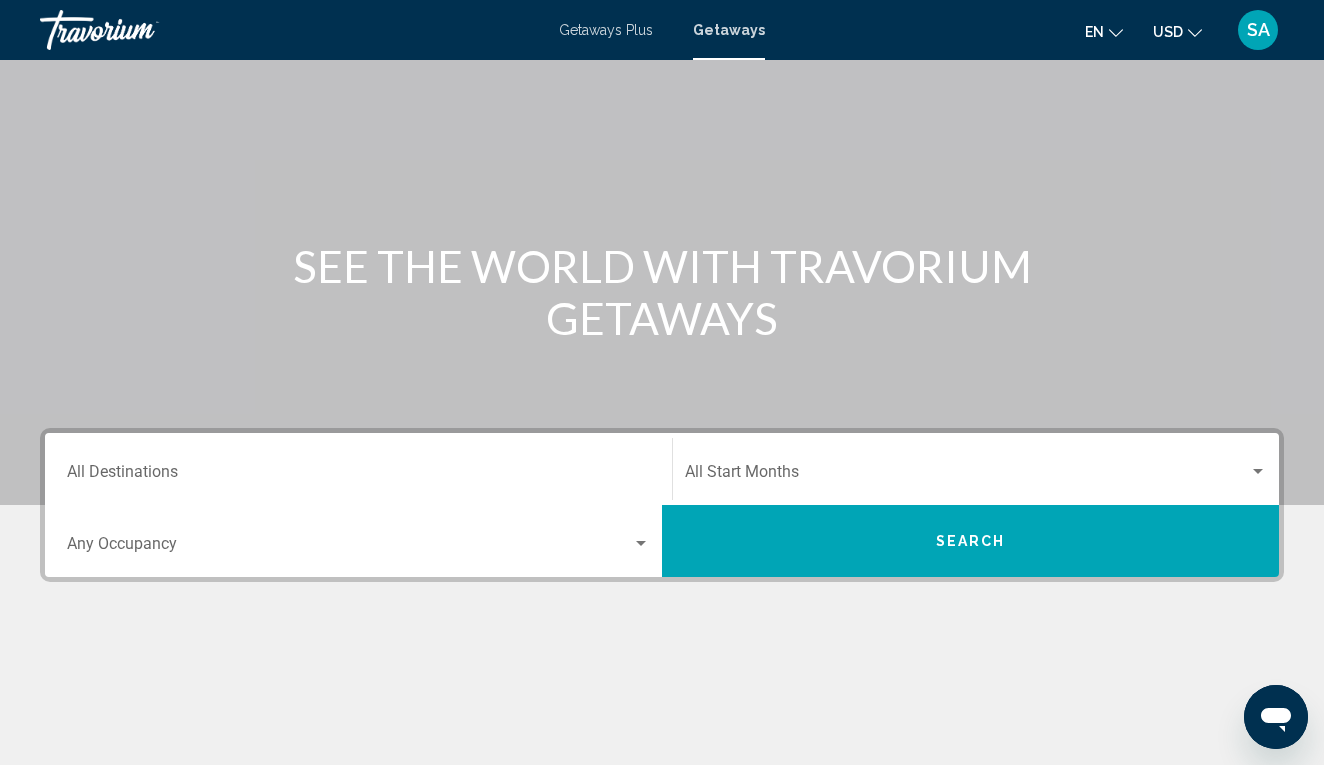 click on "Destination All Destinations" at bounding box center [358, 469] 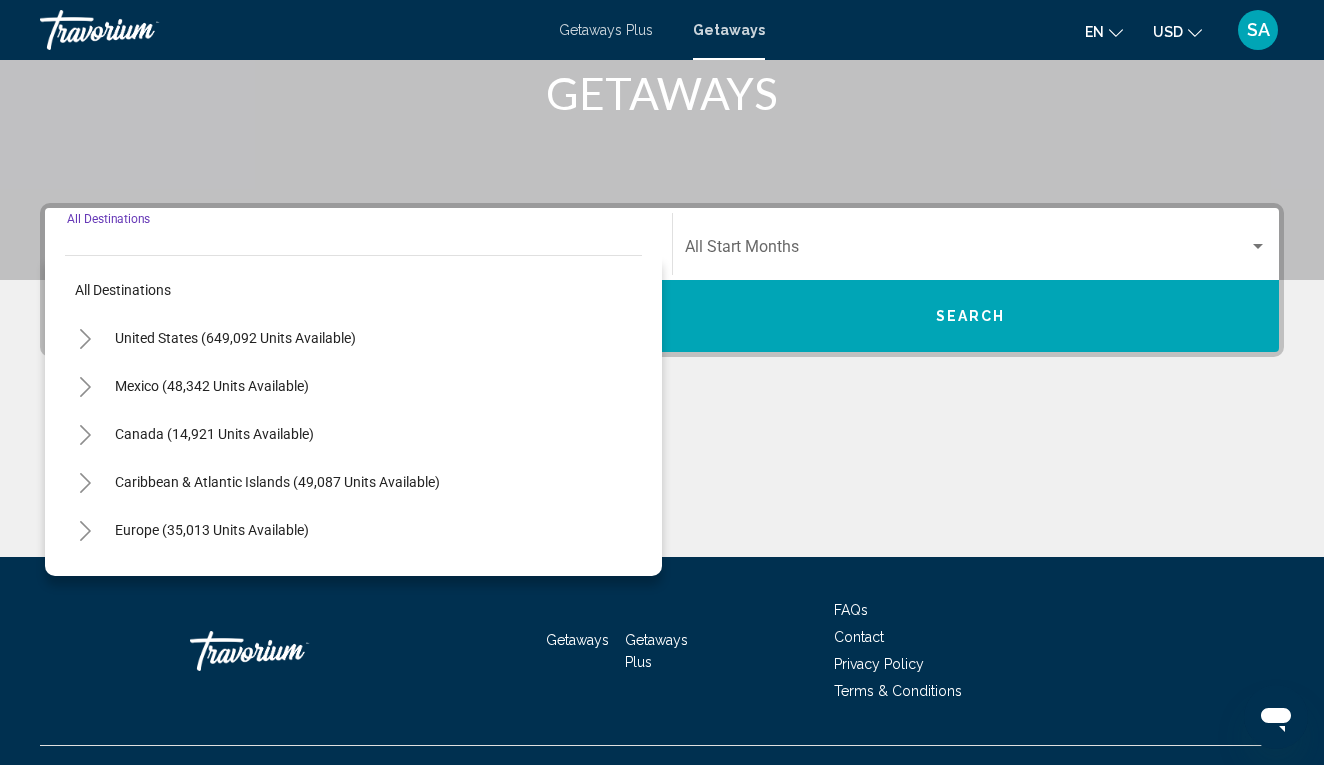scroll, scrollTop: 357, scrollLeft: 0, axis: vertical 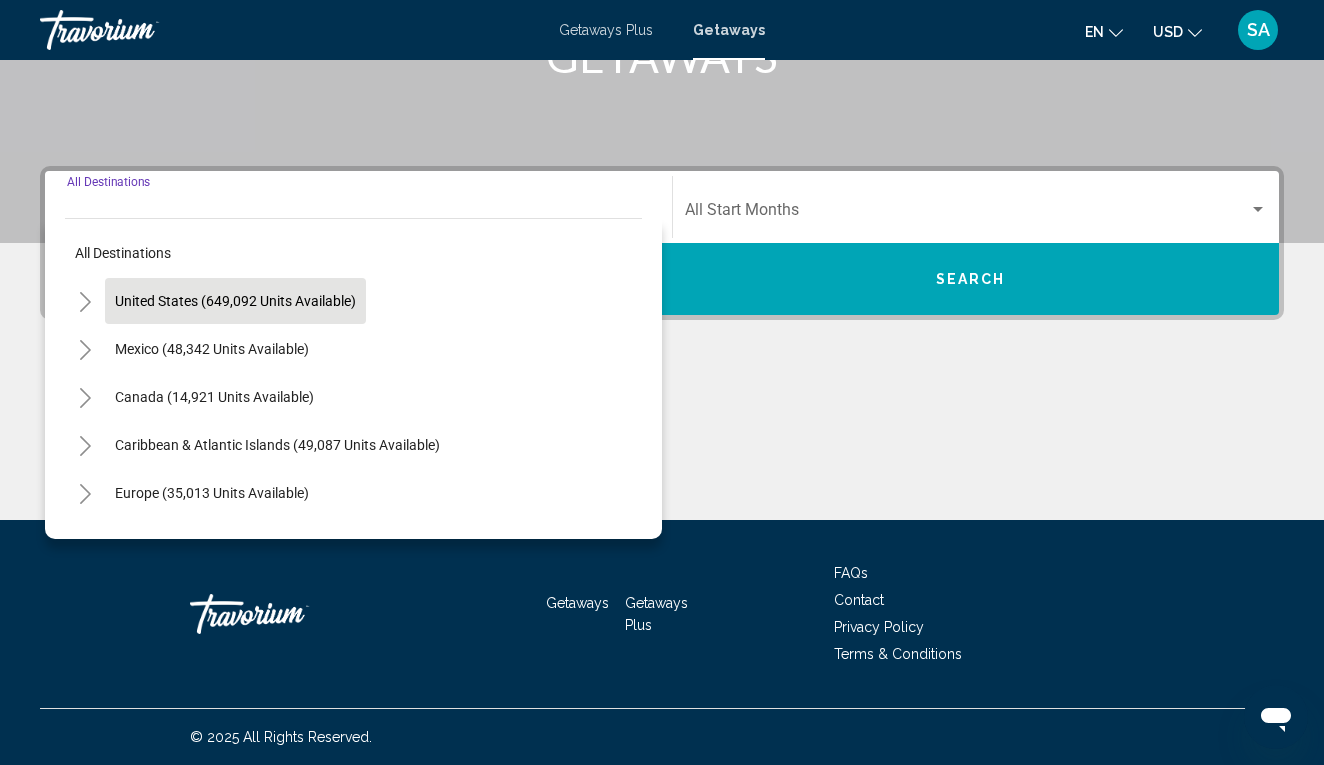 click on "United States (649,092 units available)" at bounding box center (212, 349) 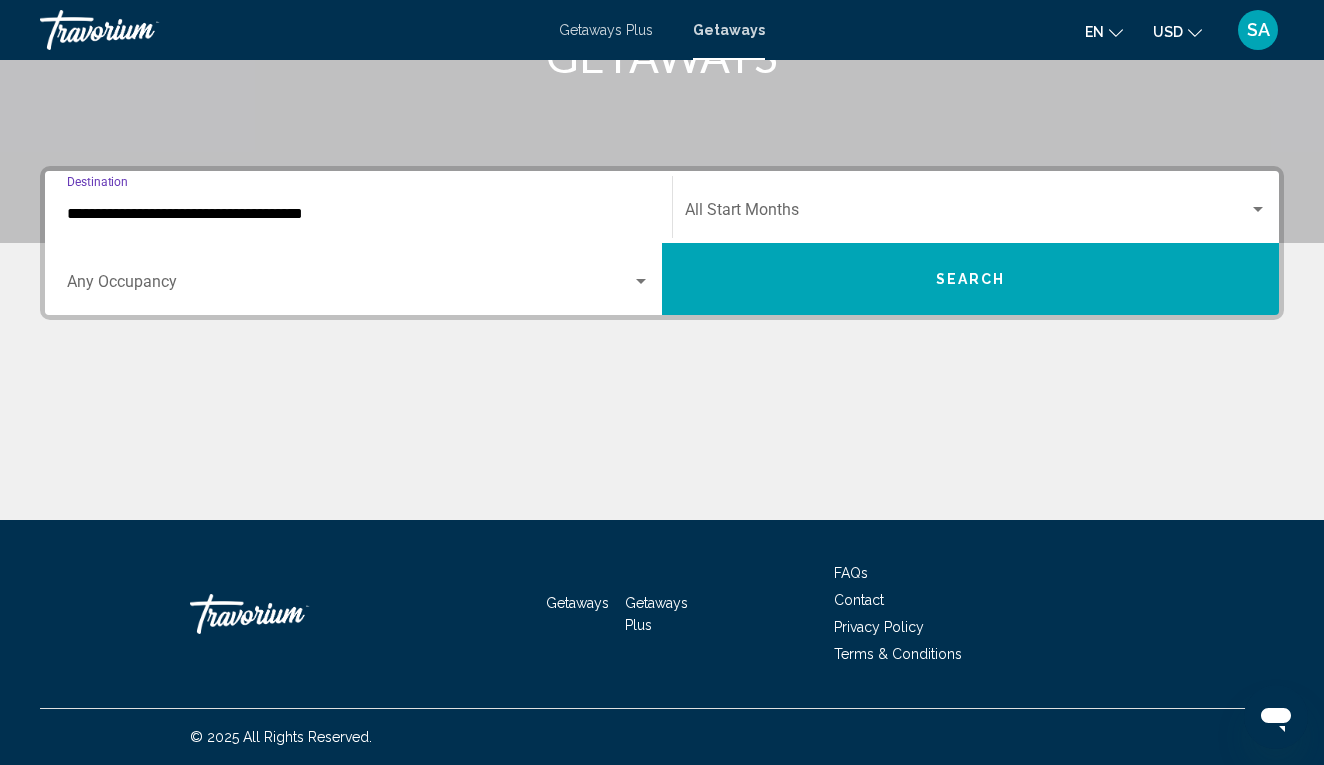 click at bounding box center (1258, 210) 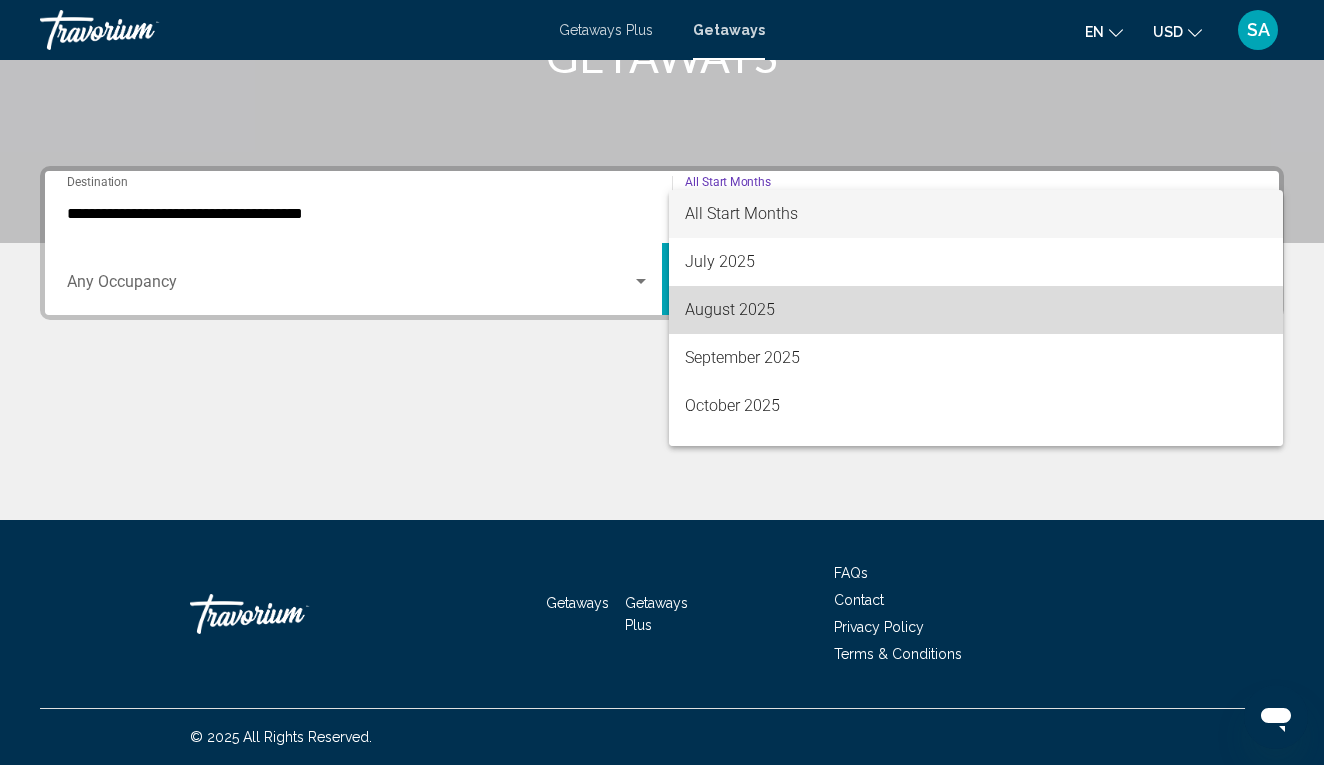 click on "August 2025" at bounding box center [976, 310] 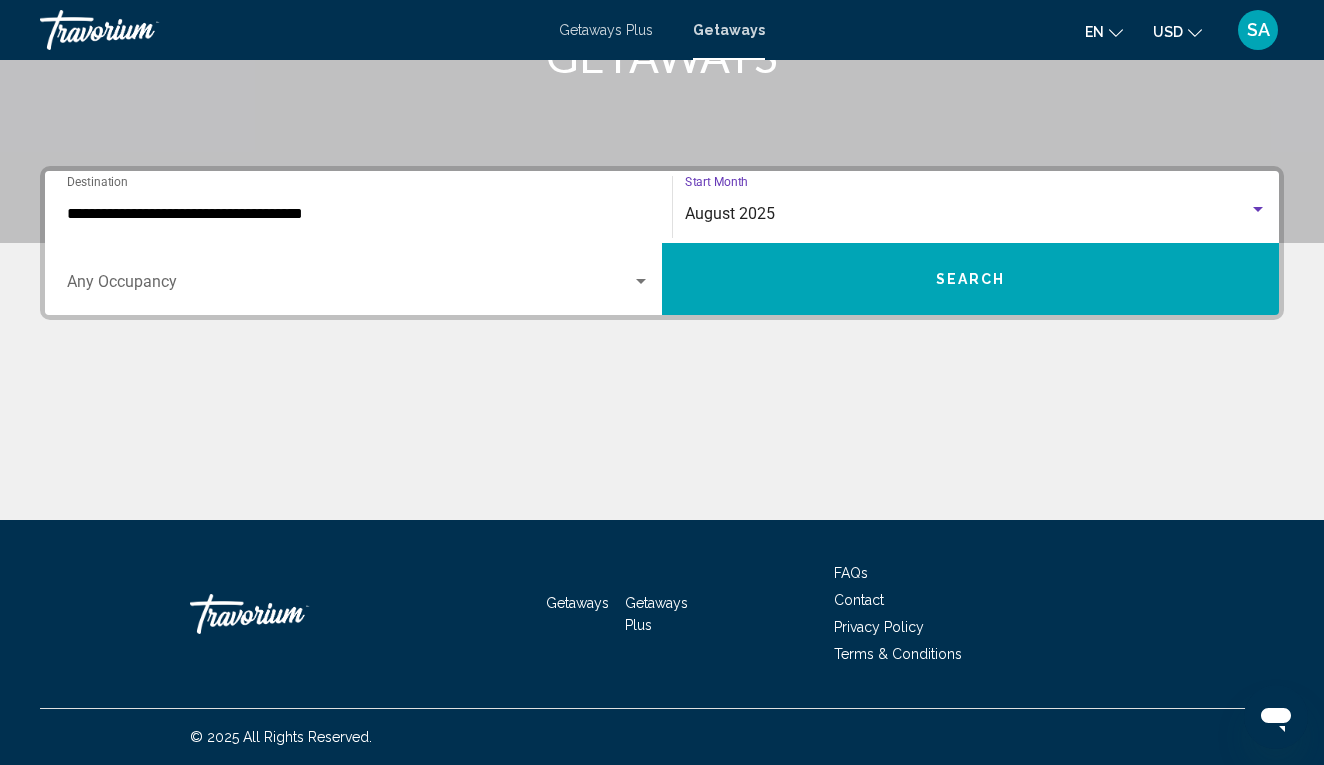 click at bounding box center [641, 282] 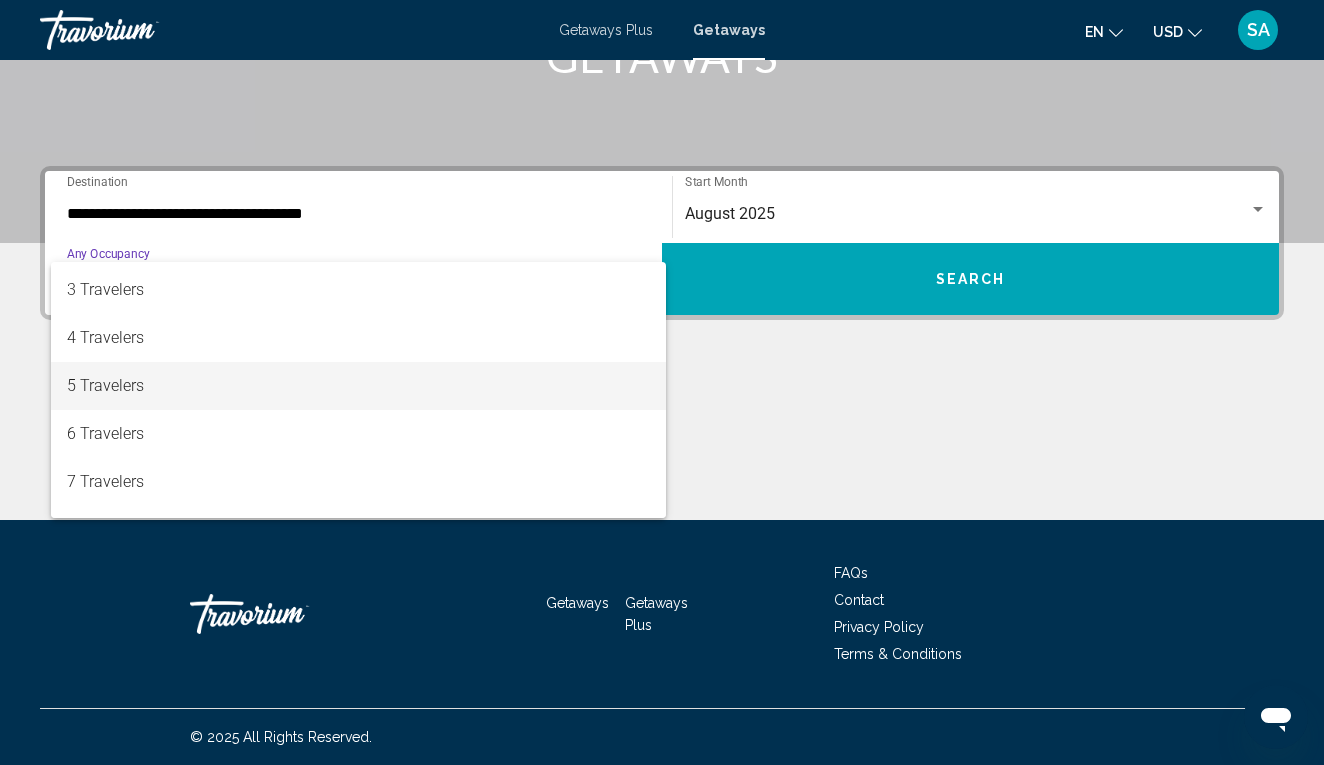 scroll, scrollTop: 97, scrollLeft: 0, axis: vertical 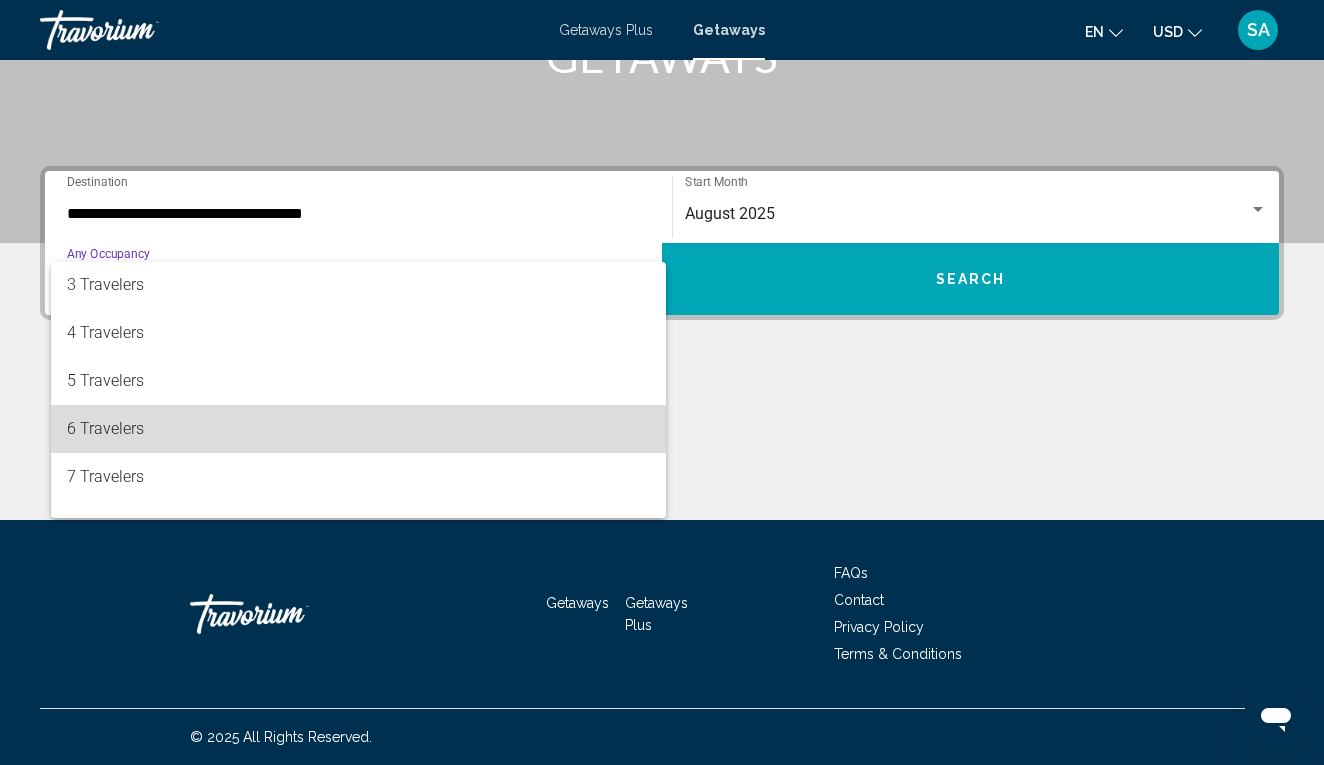 click on "6 Travelers" at bounding box center [358, 429] 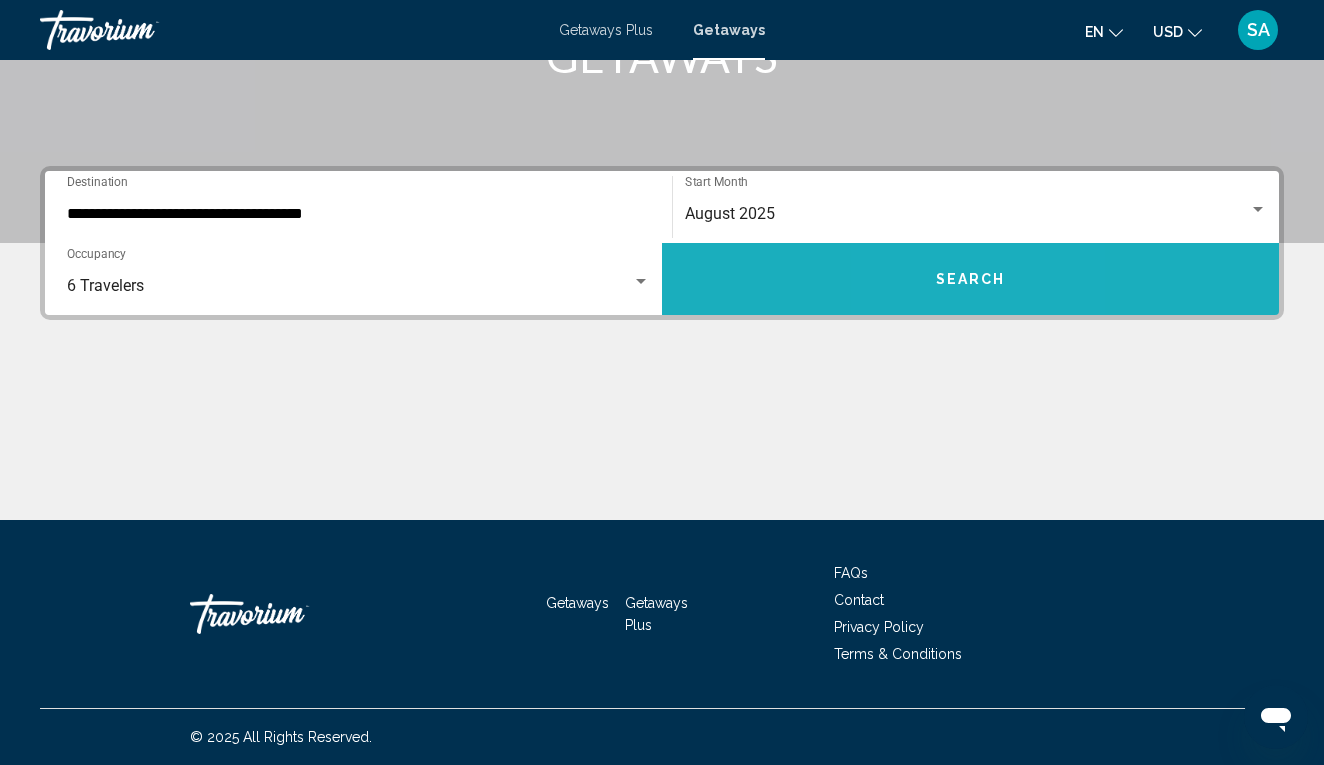 click on "Search" at bounding box center [970, 279] 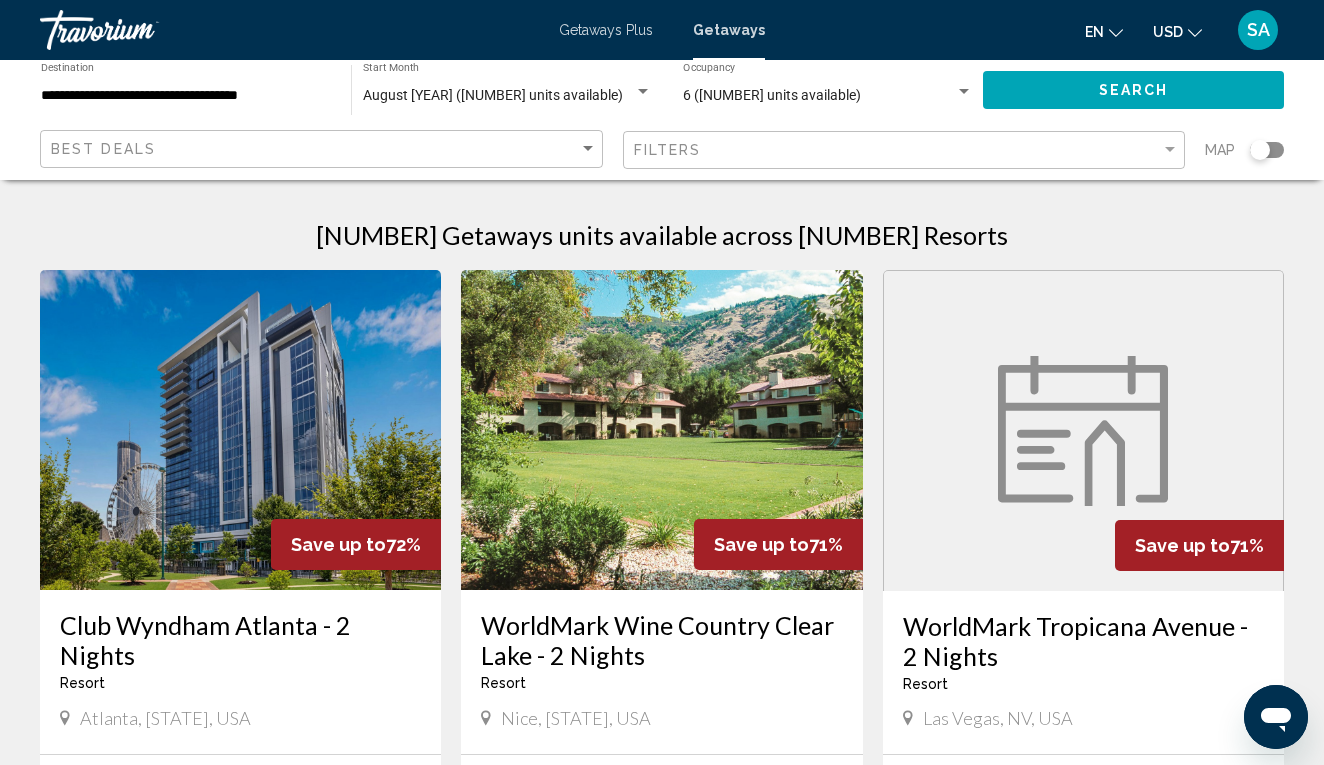 scroll, scrollTop: 0, scrollLeft: 0, axis: both 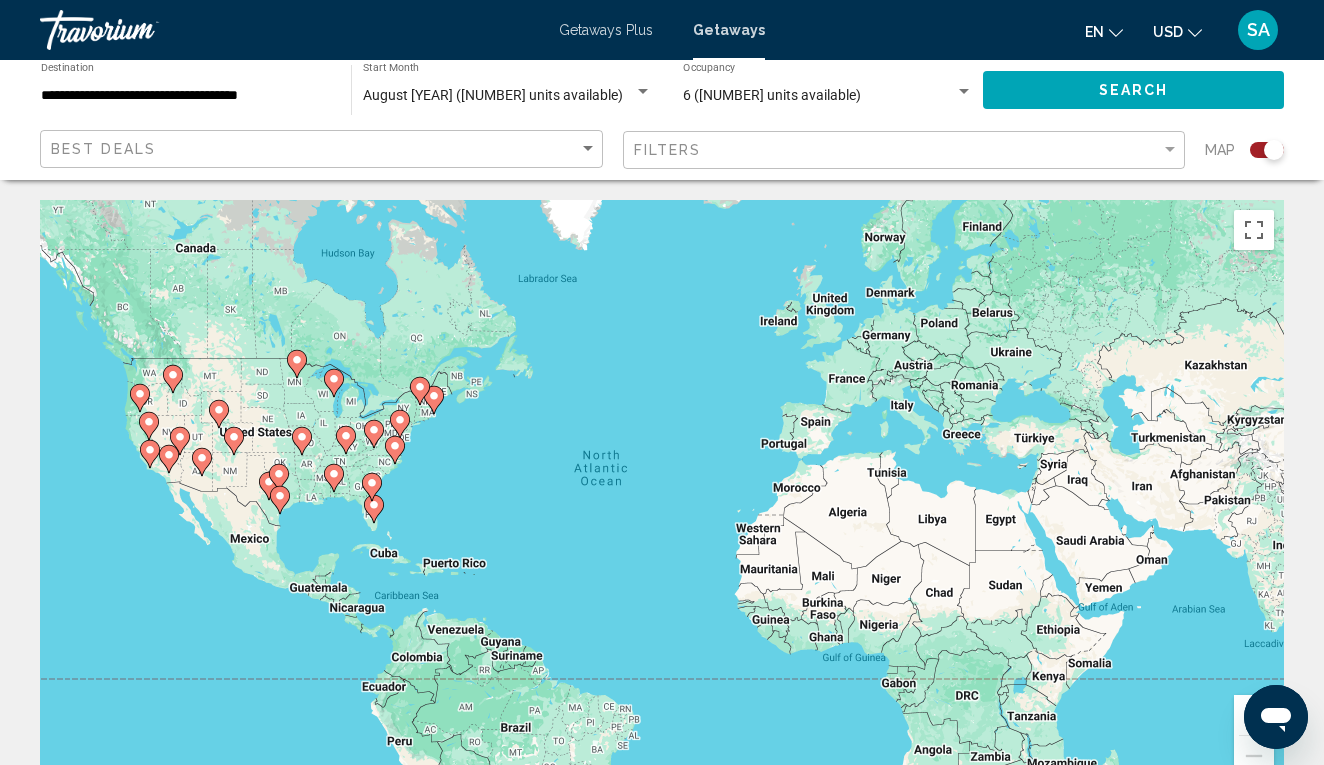 click 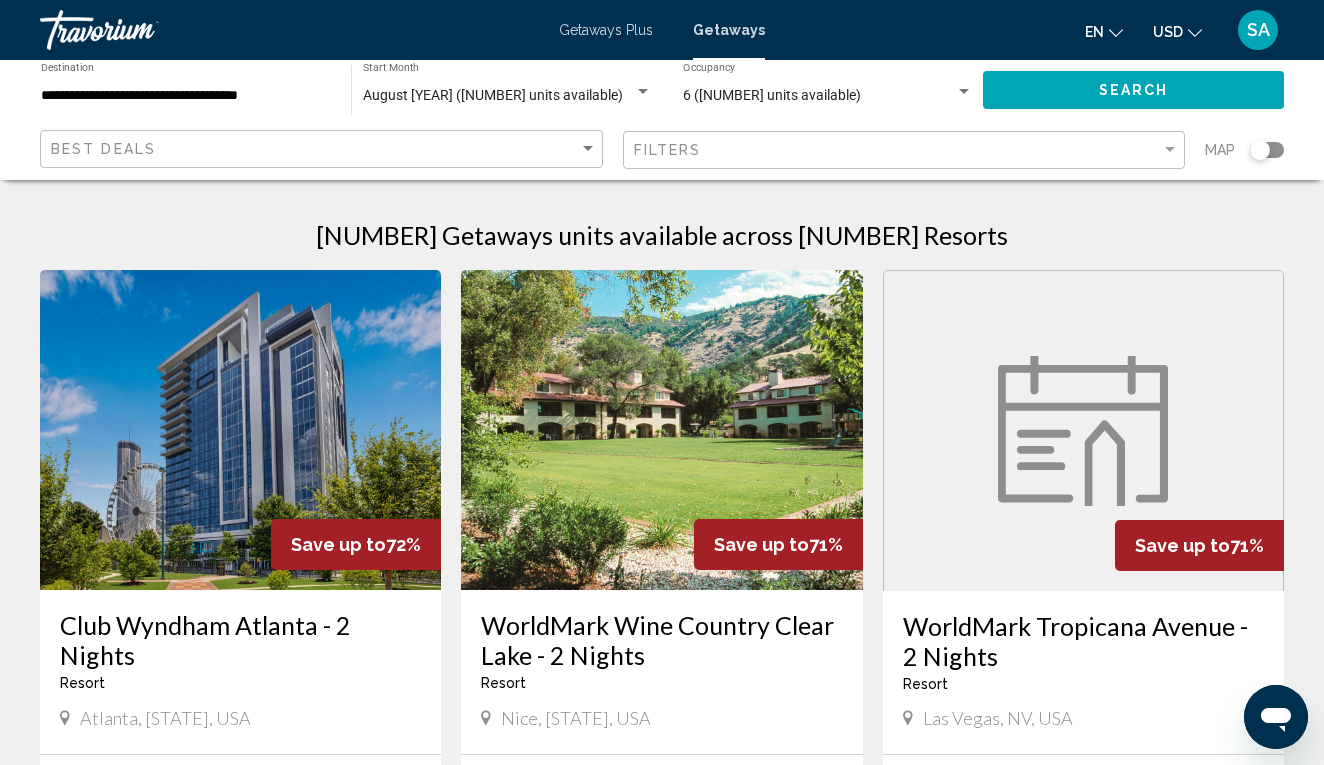 click on "Filters" 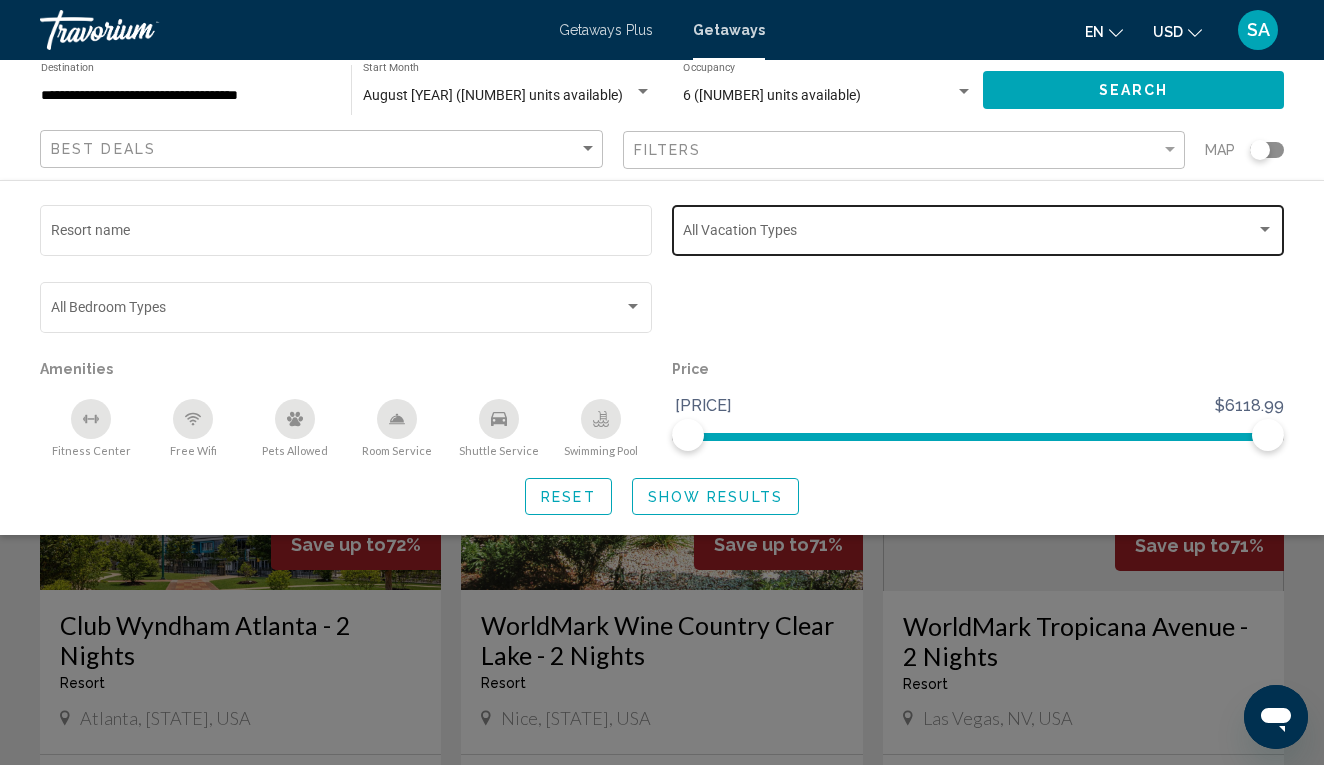 click at bounding box center [1265, 230] 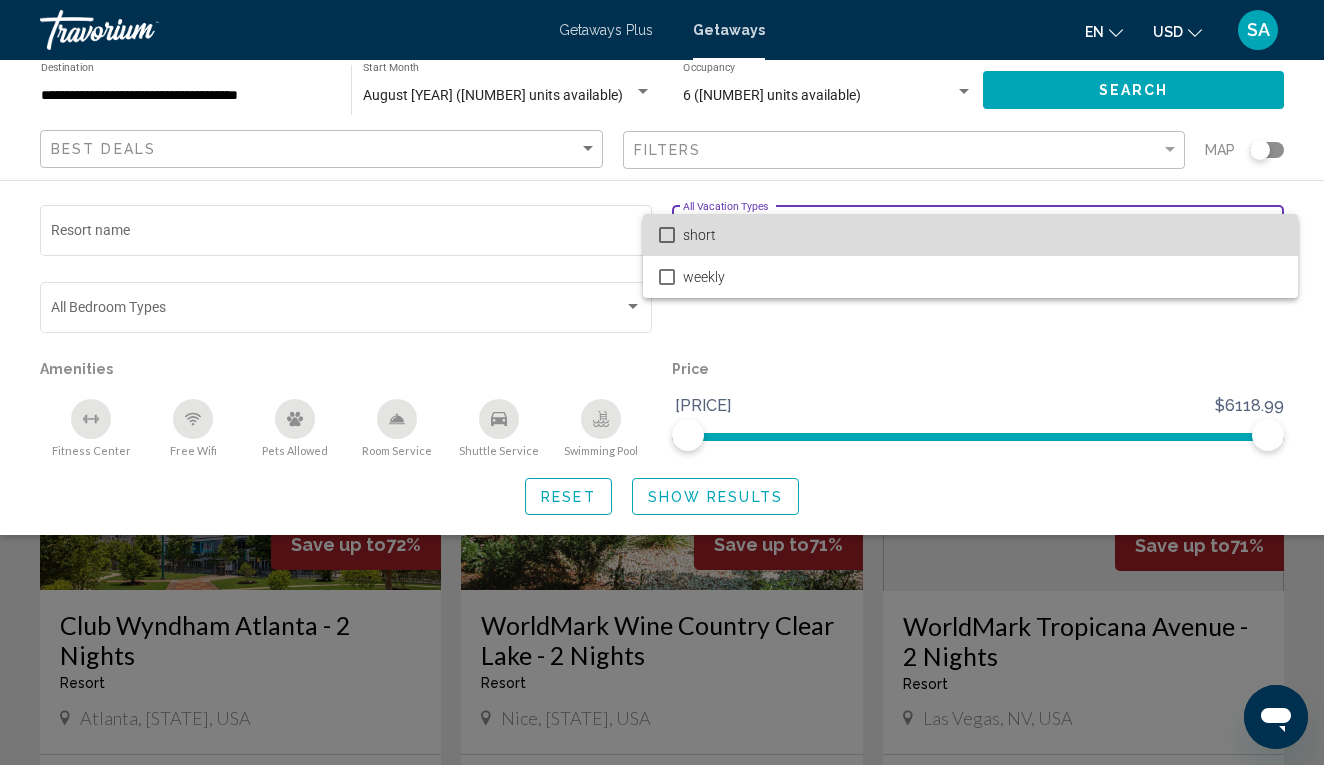 click on "short" at bounding box center (982, 235) 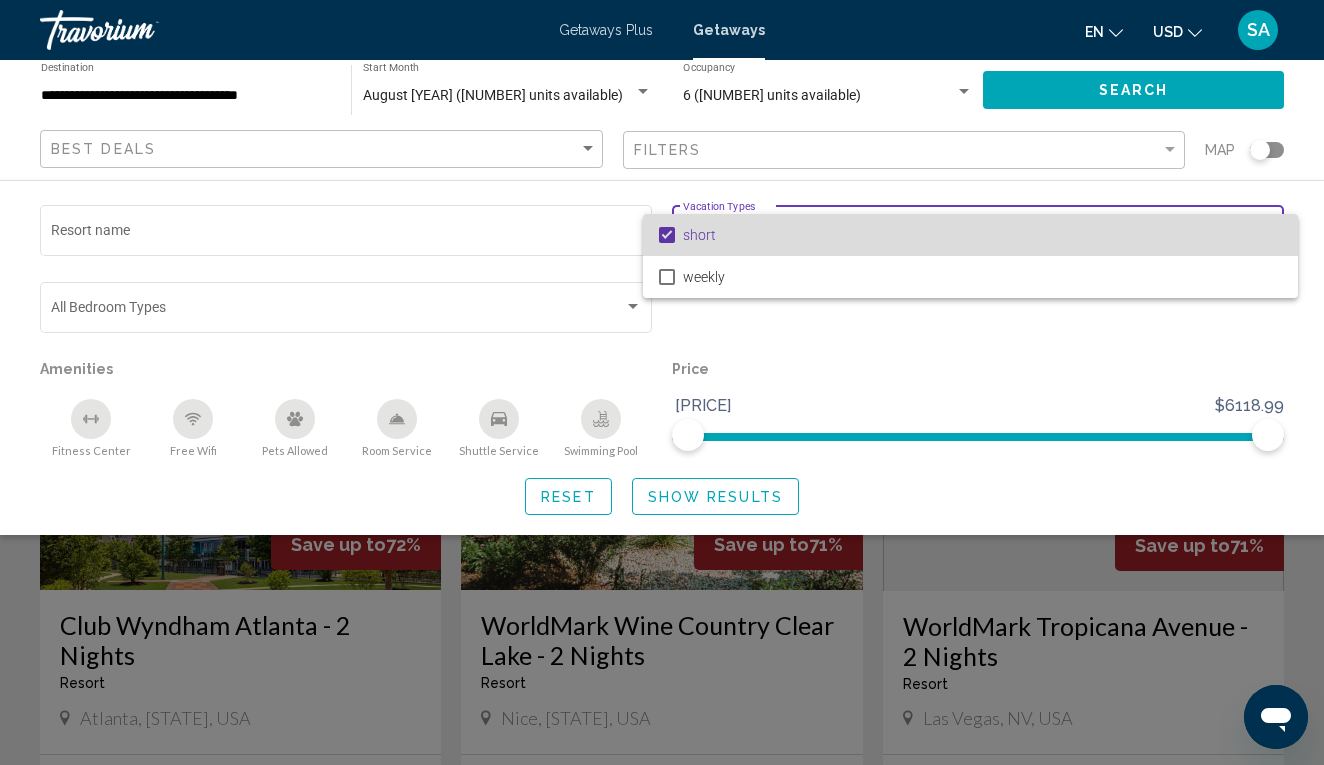 click on "short" at bounding box center (982, 235) 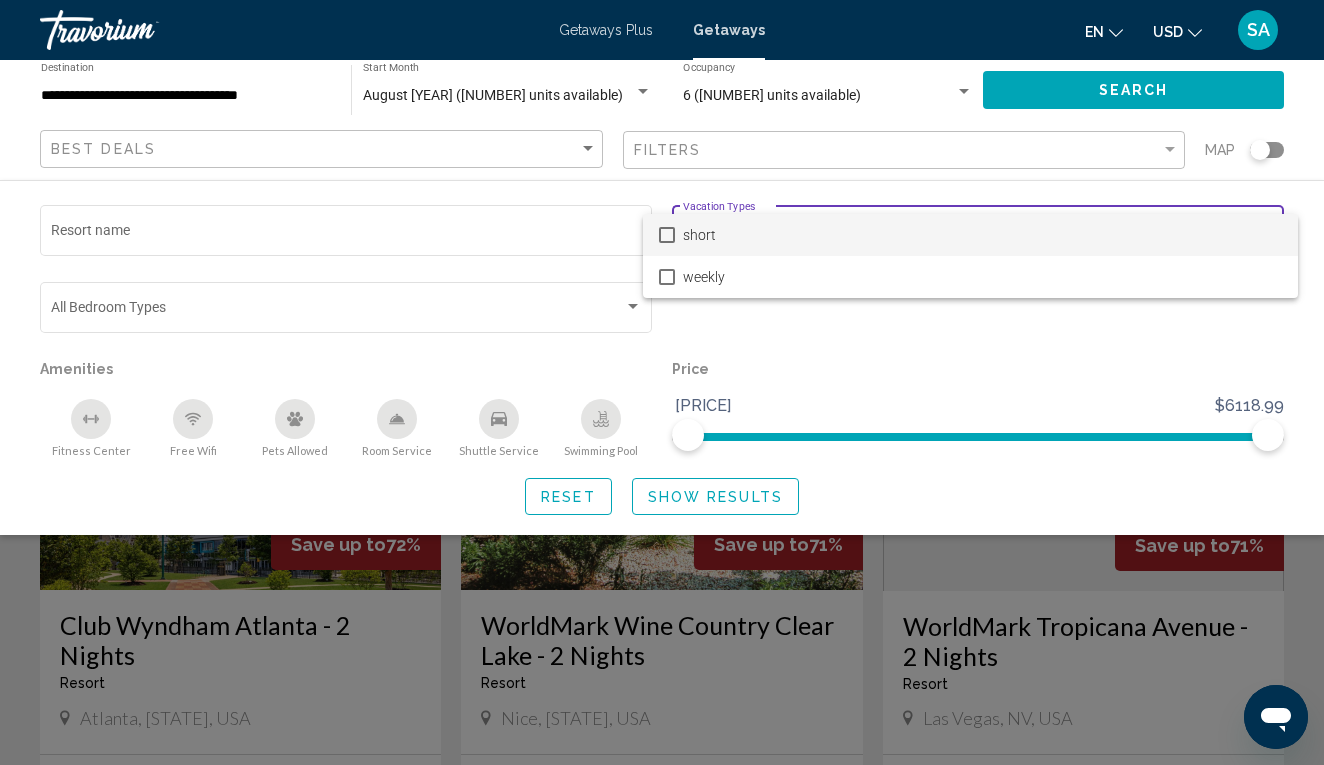 click at bounding box center (662, 382) 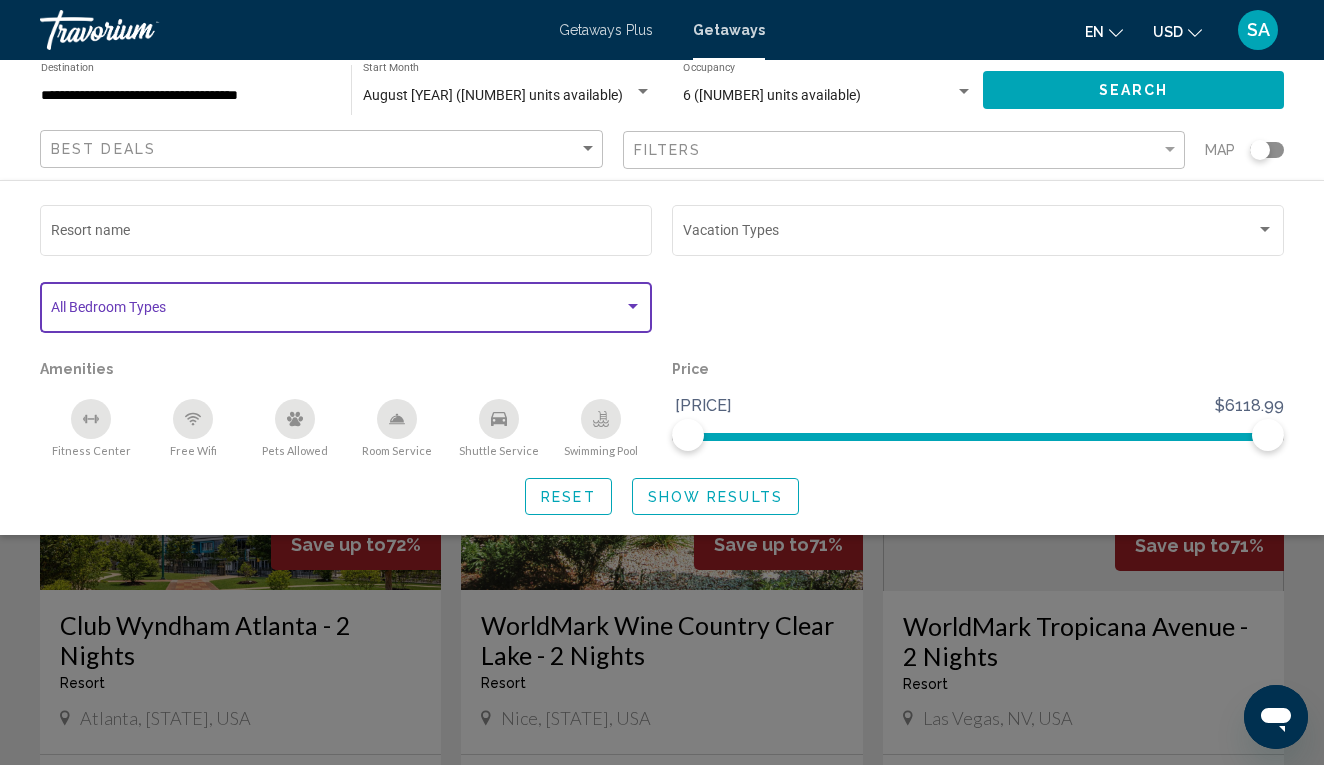 click at bounding box center (633, 307) 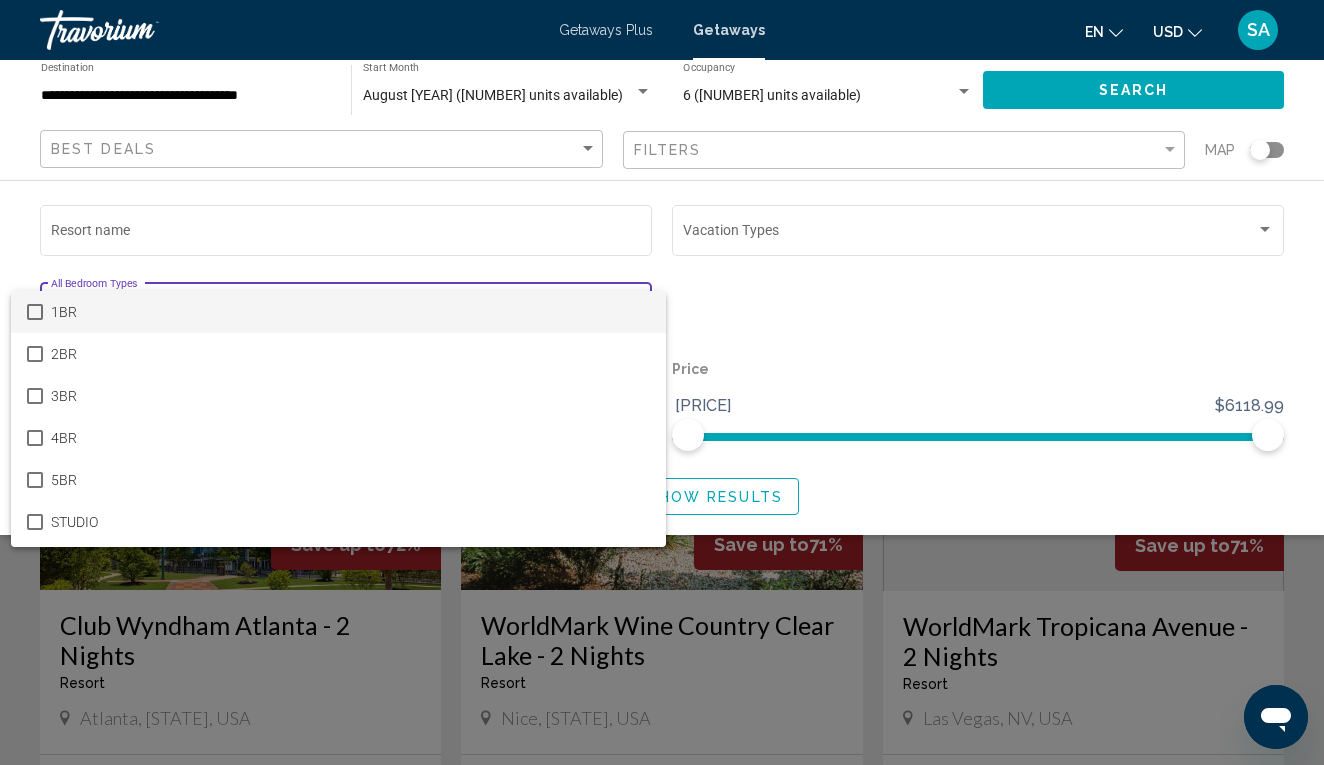 click on "1BR" at bounding box center (350, 312) 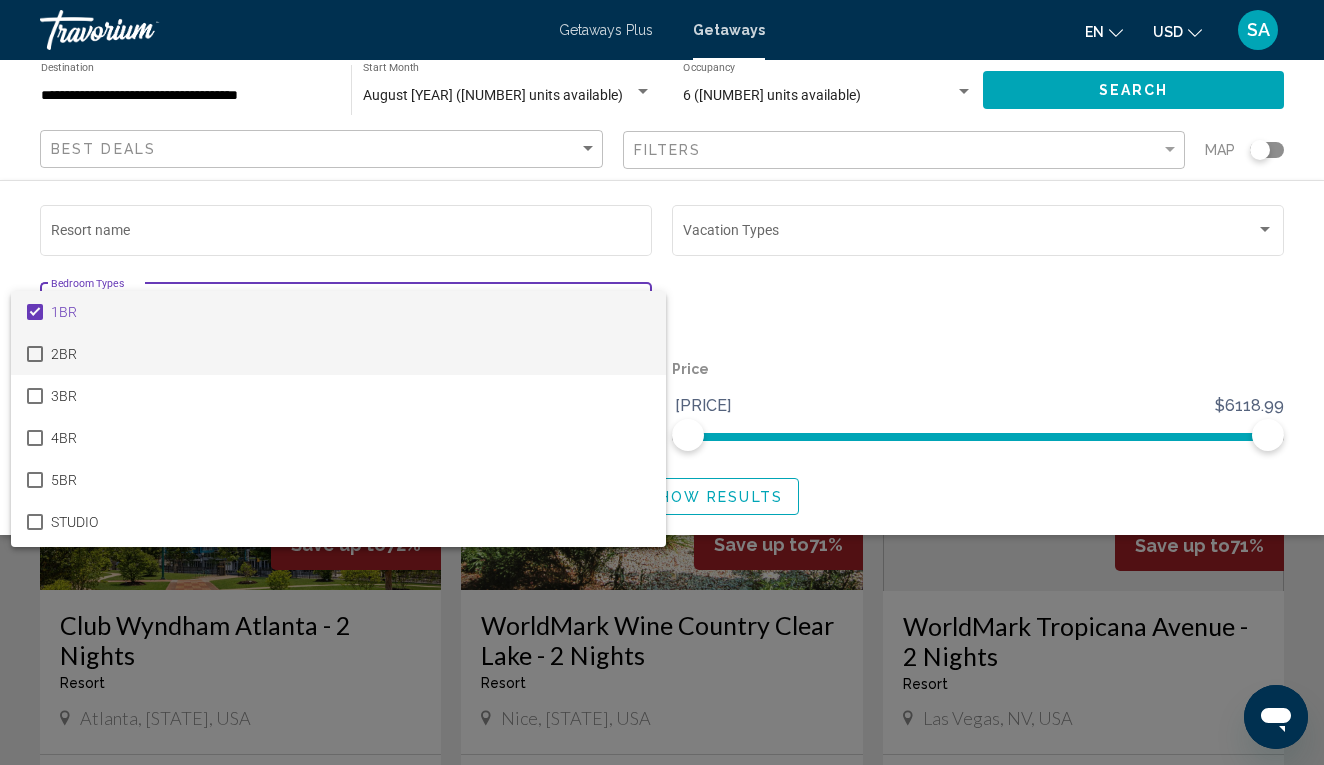 click on "2BR" at bounding box center [350, 354] 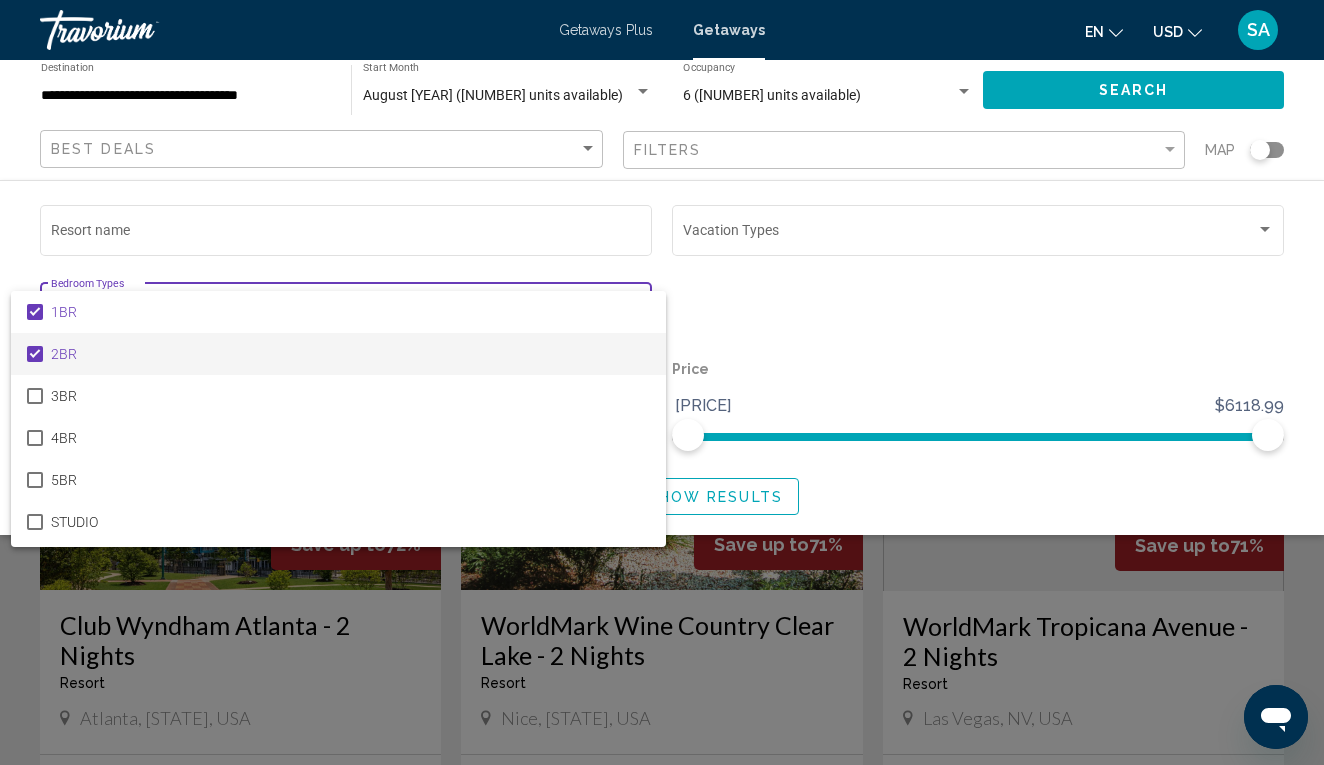 click at bounding box center (662, 382) 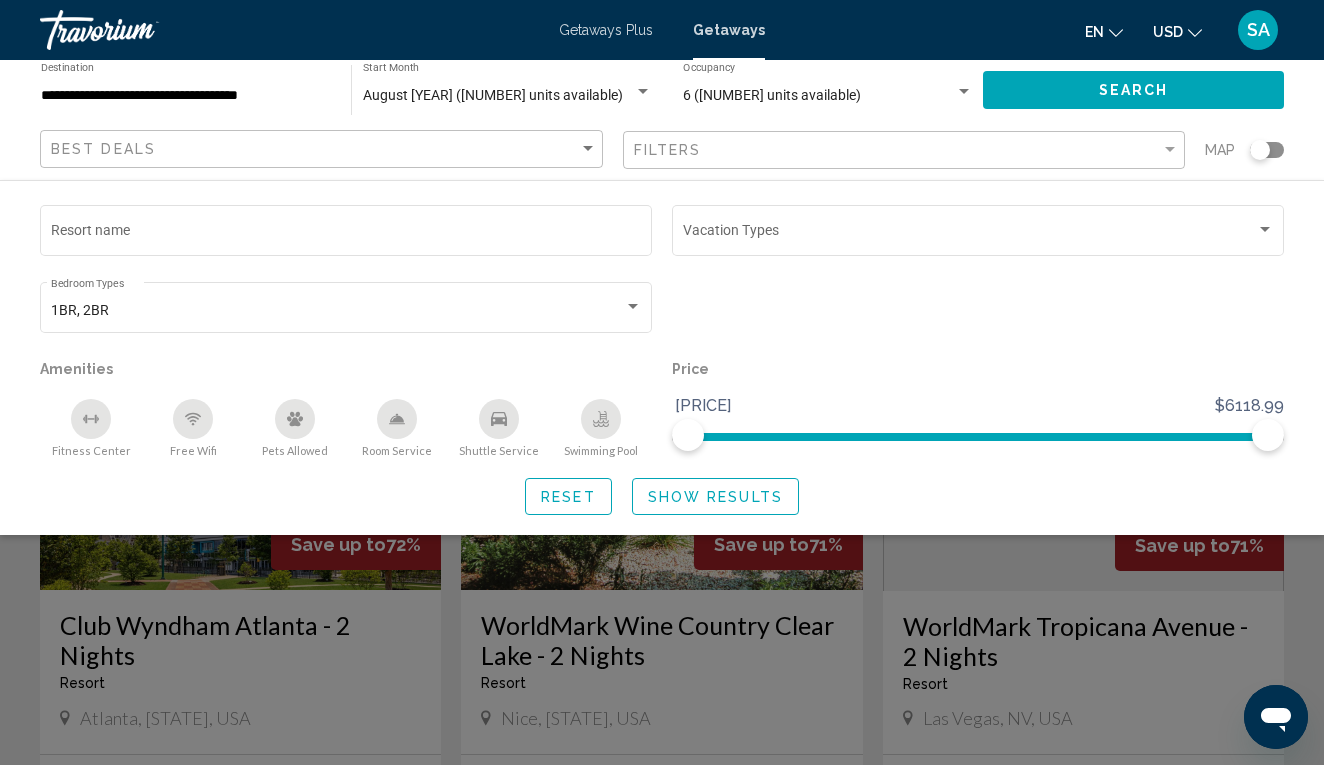 scroll, scrollTop: 0, scrollLeft: 0, axis: both 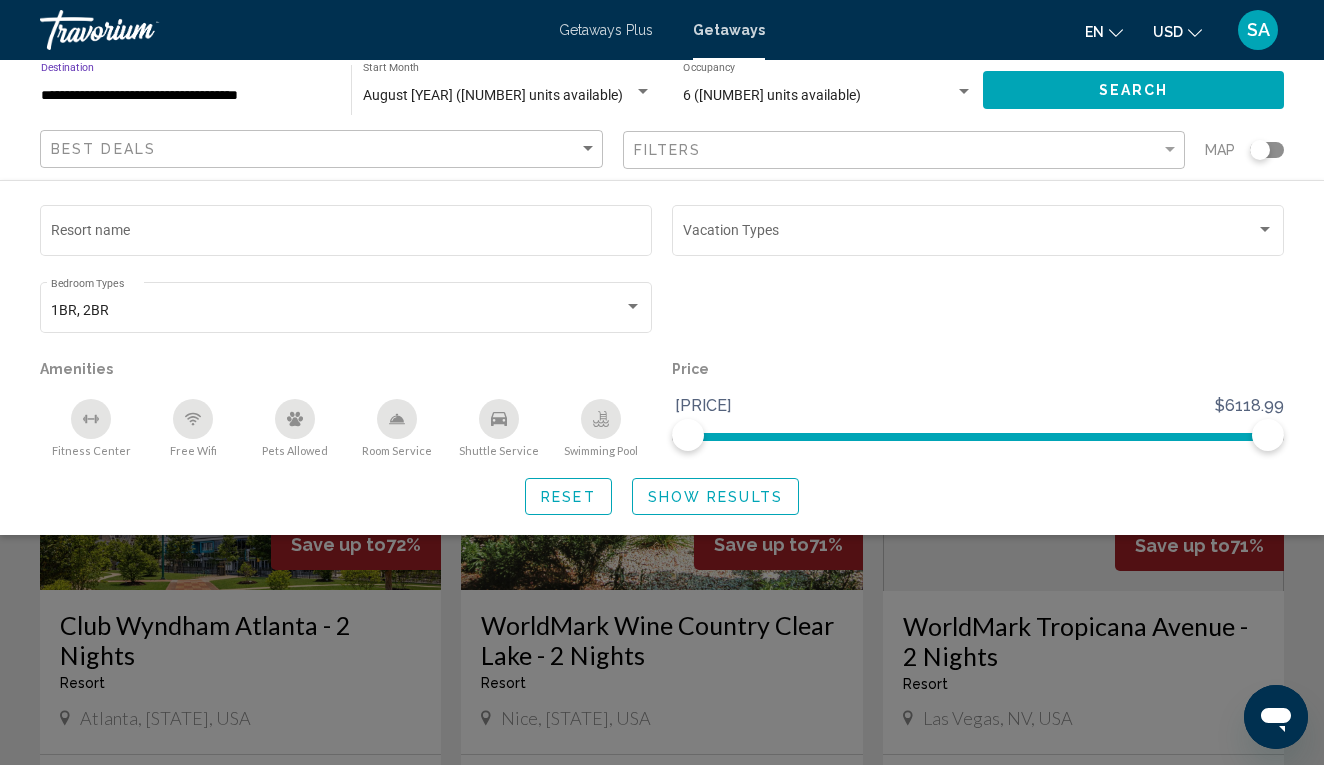 click on "**********" at bounding box center [186, 96] 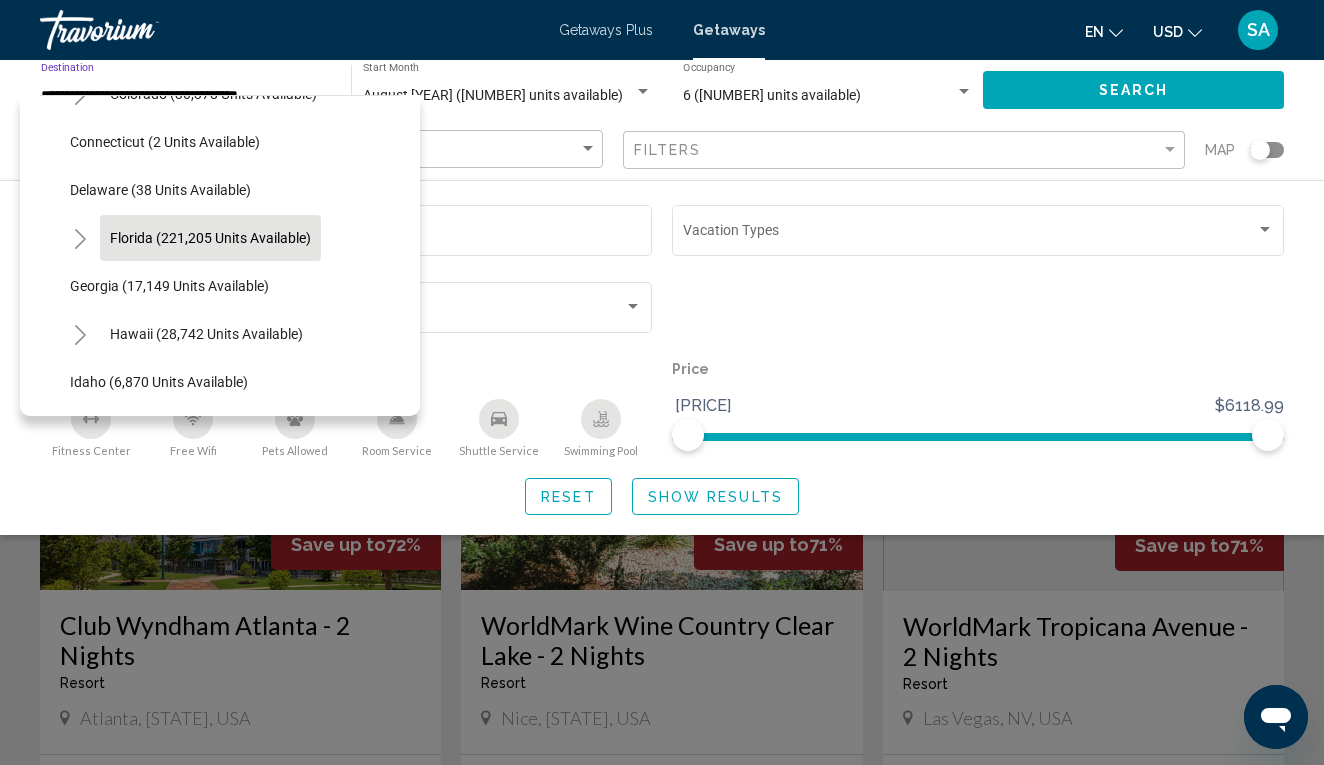 scroll, scrollTop: 328, scrollLeft: 0, axis: vertical 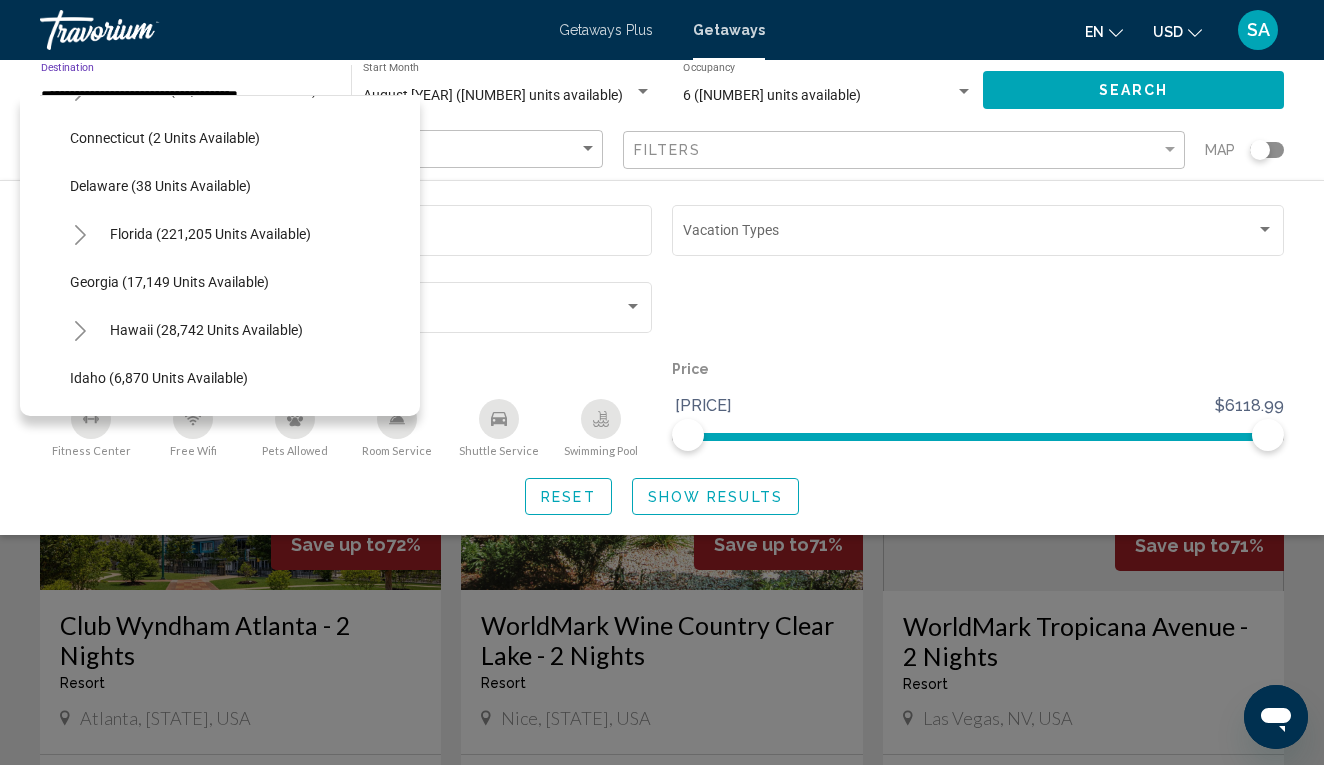 click 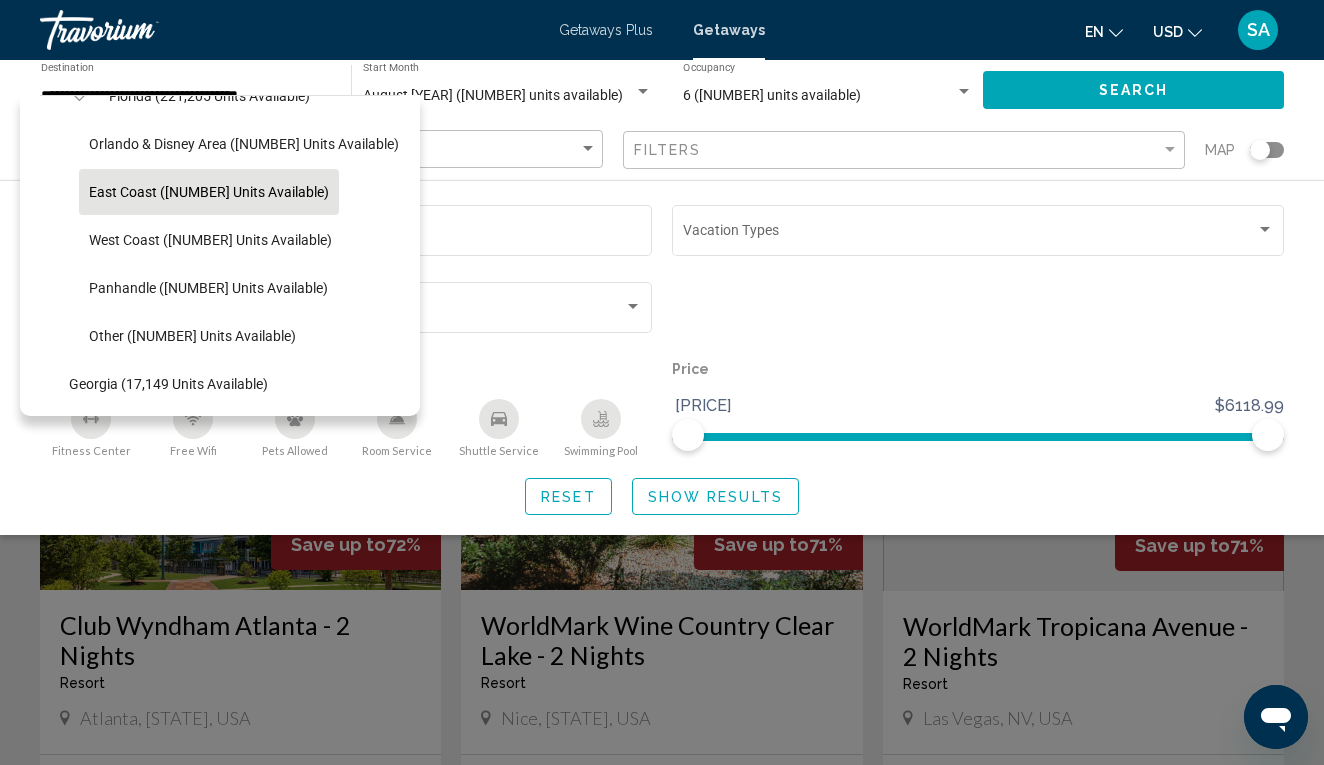 scroll, scrollTop: 469, scrollLeft: 1, axis: both 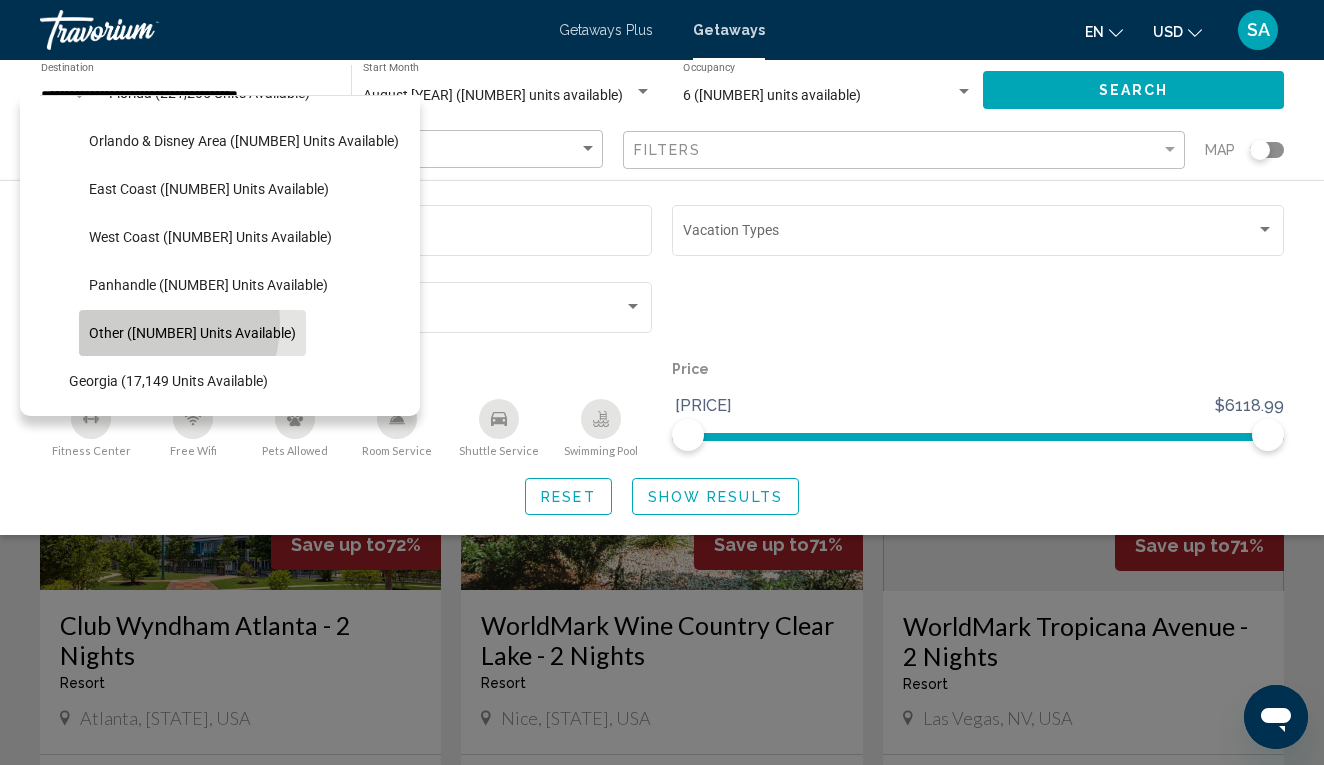 click on "Other ([NUMBER] units available)" 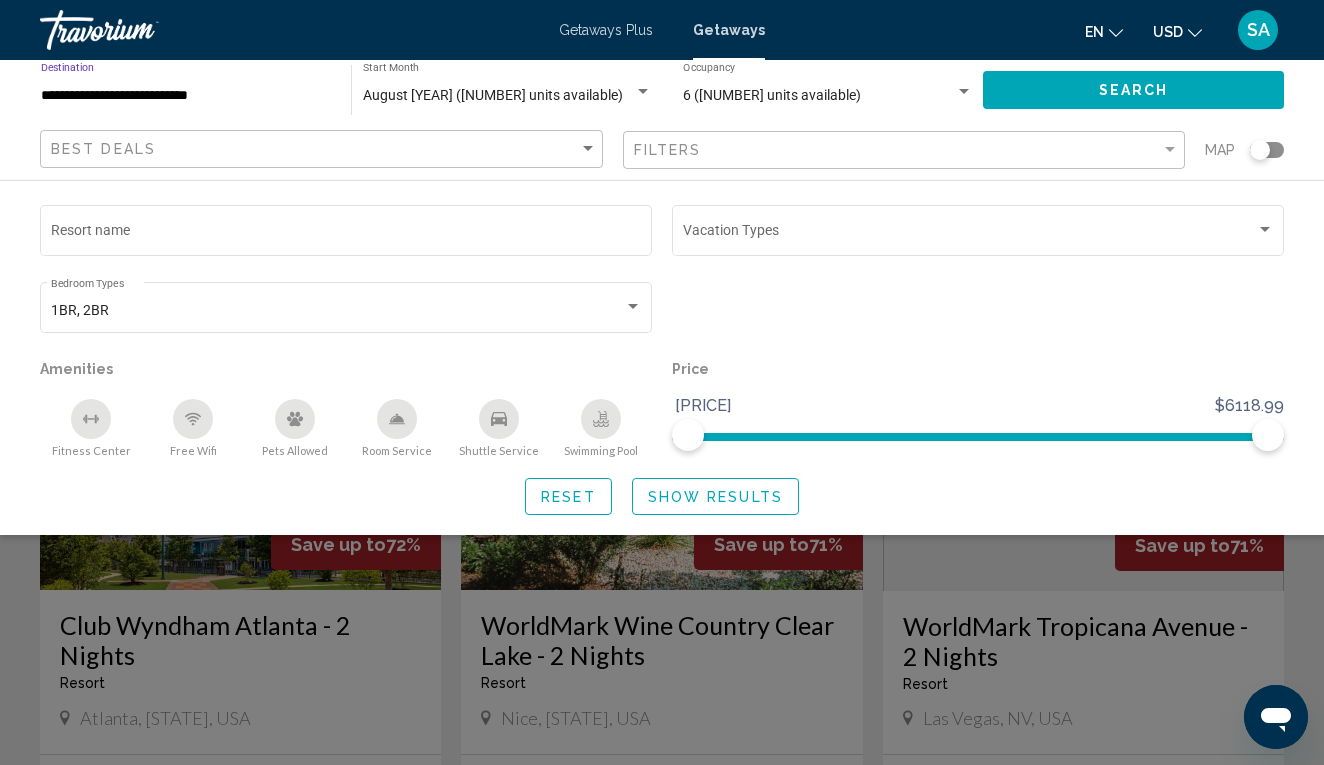 scroll, scrollTop: 0, scrollLeft: 0, axis: both 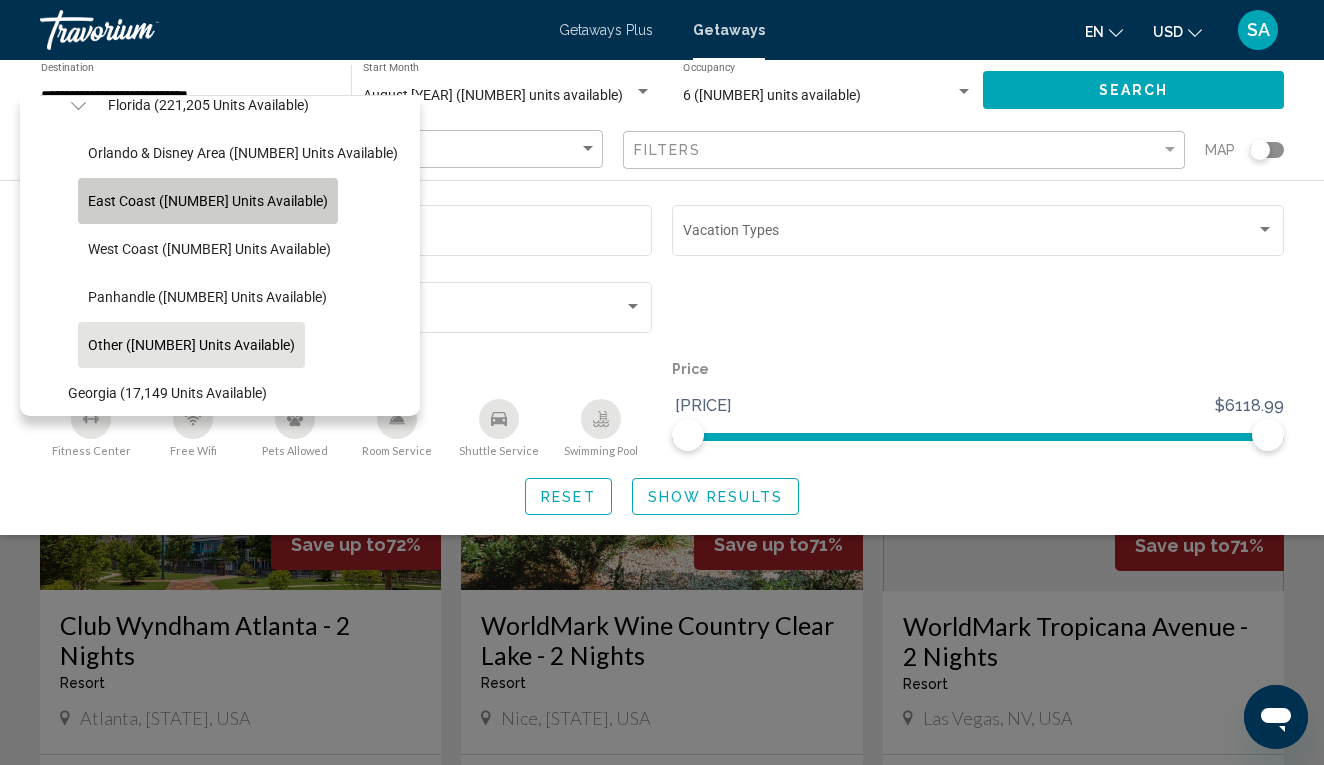 click on "East Coast ([NUMBER] units available)" 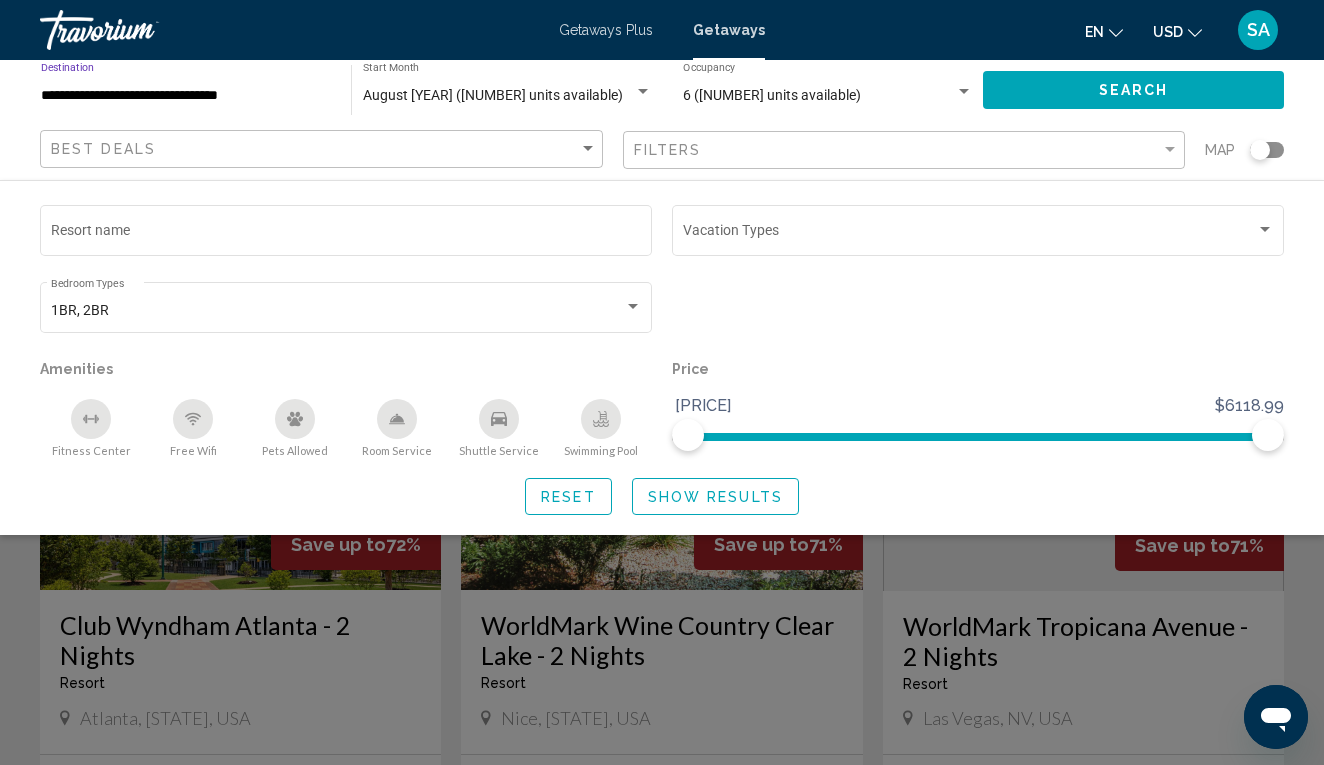 scroll, scrollTop: 0, scrollLeft: 0, axis: both 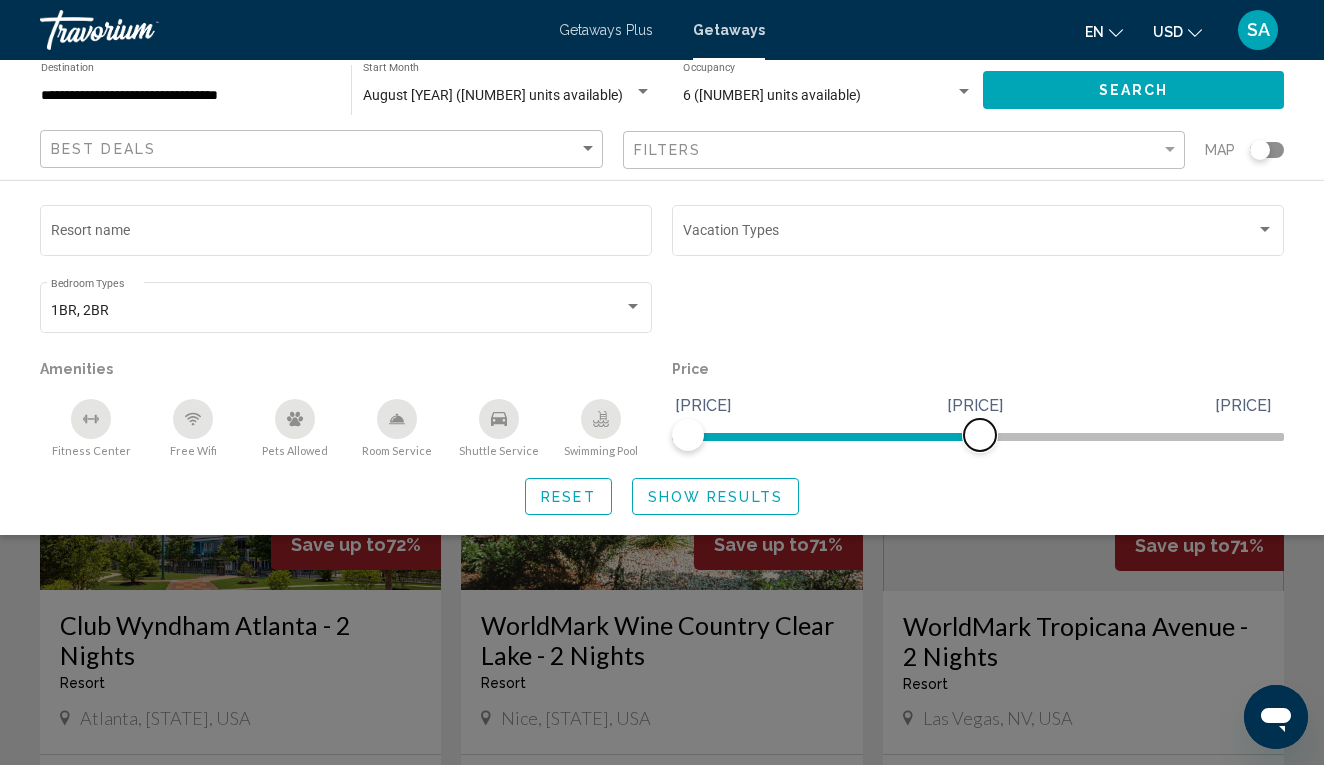 drag, startPoint x: 1266, startPoint y: 439, endPoint x: 978, endPoint y: 453, distance: 288.3401 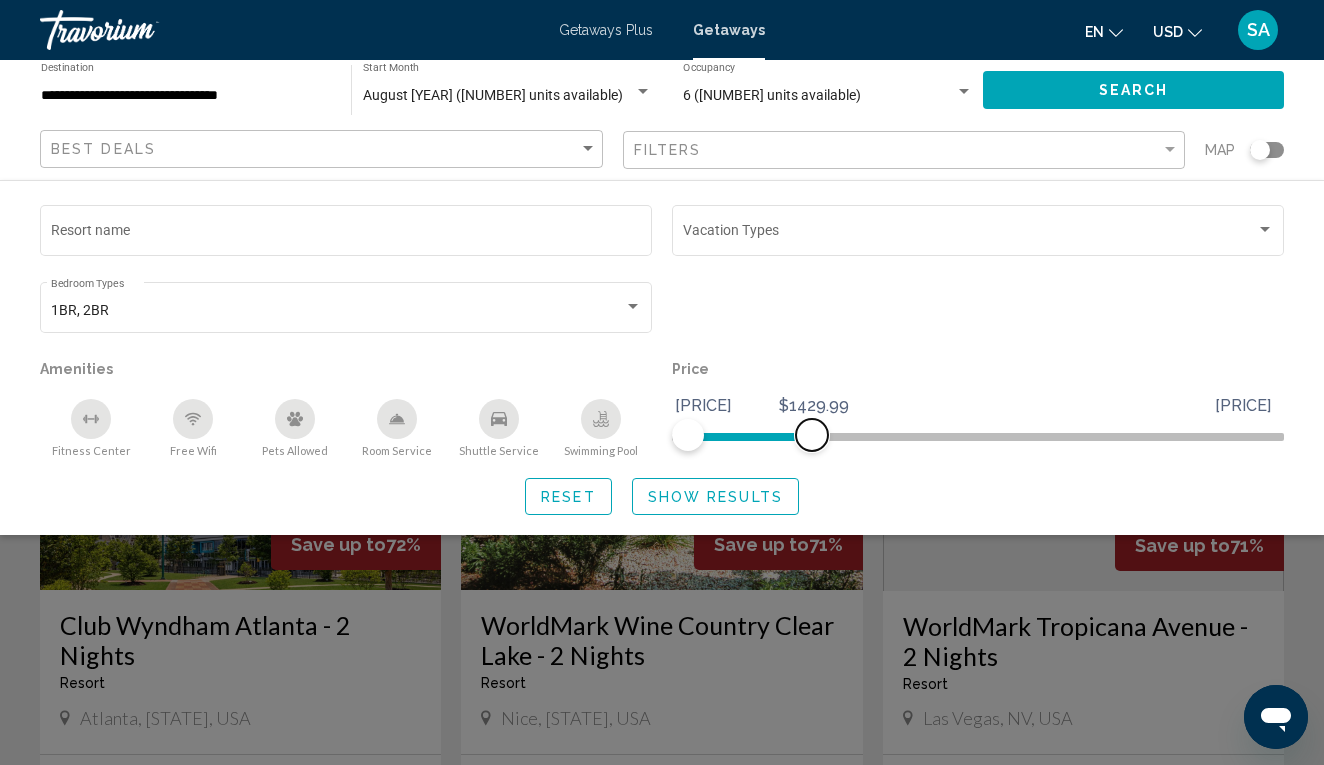 drag, startPoint x: 983, startPoint y: 439, endPoint x: 813, endPoint y: 446, distance: 170.14406 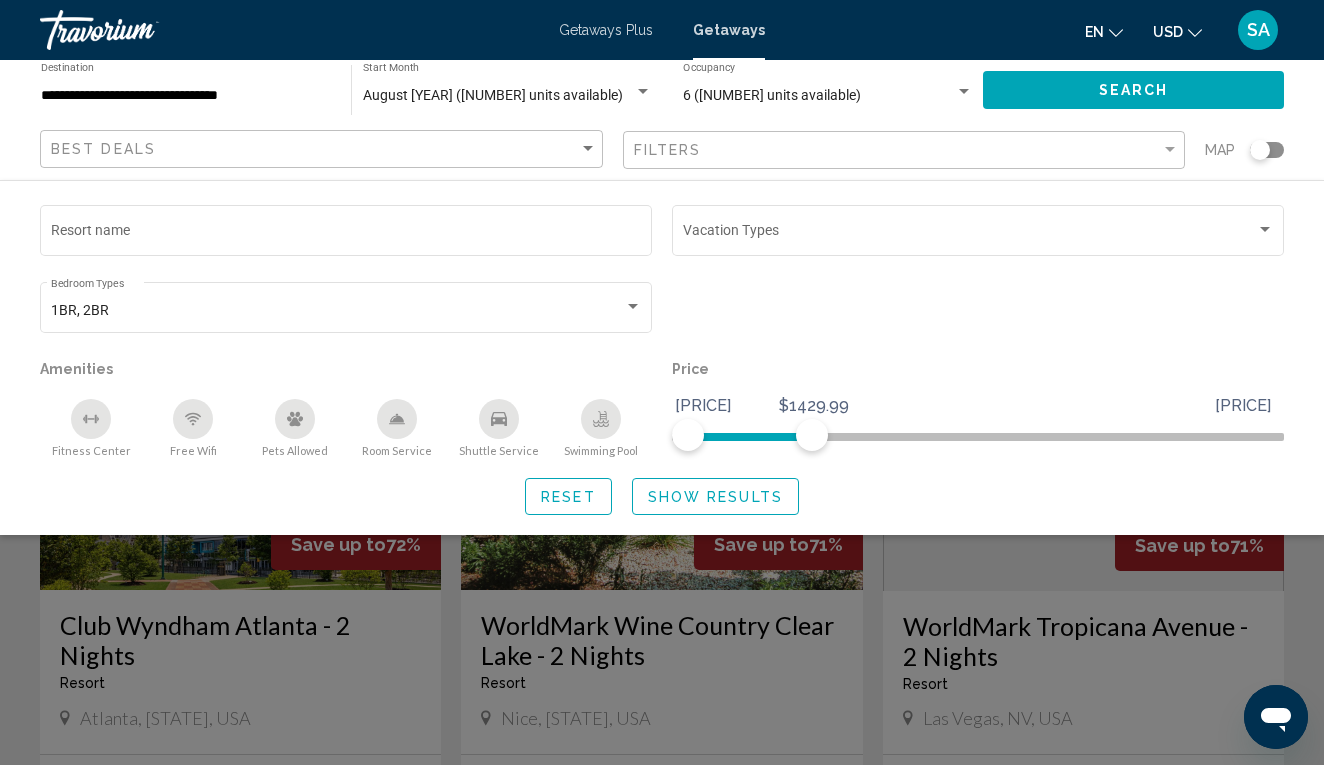 click on "Search" 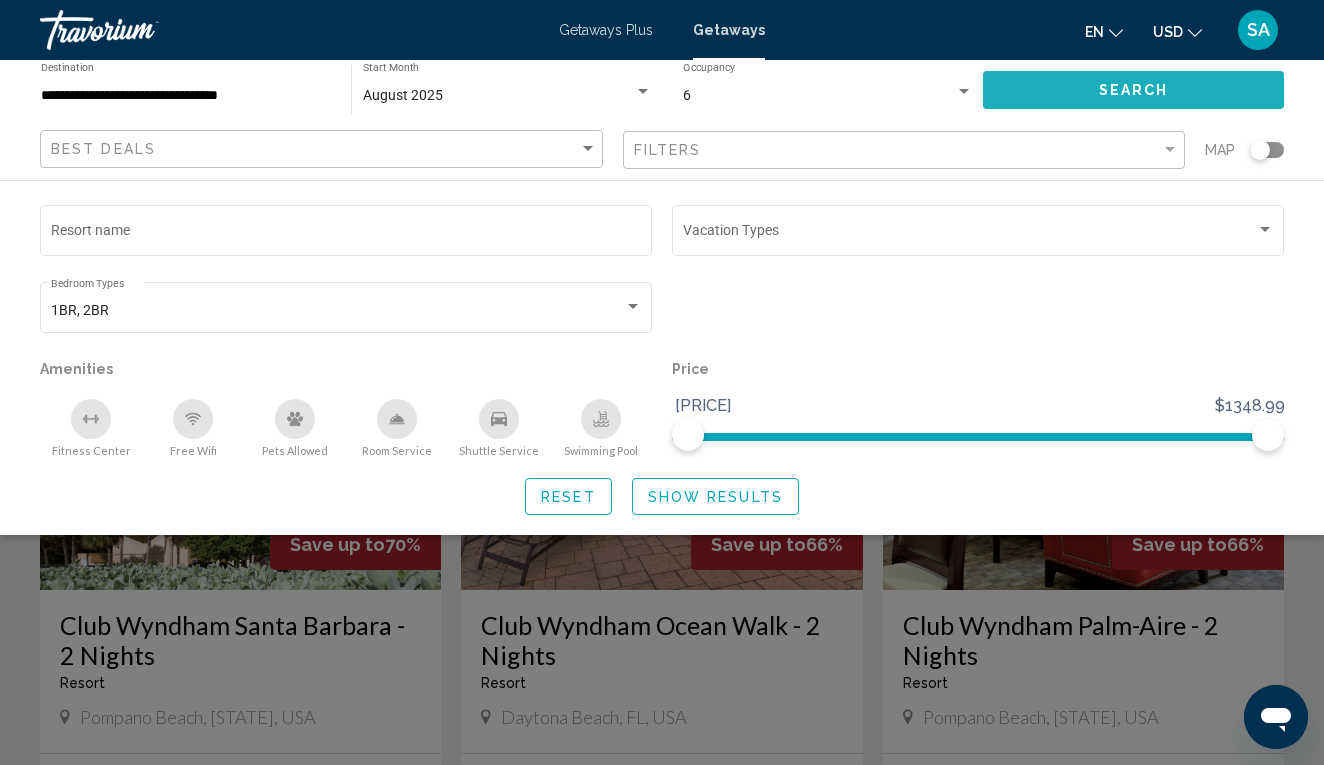 click on "Search" 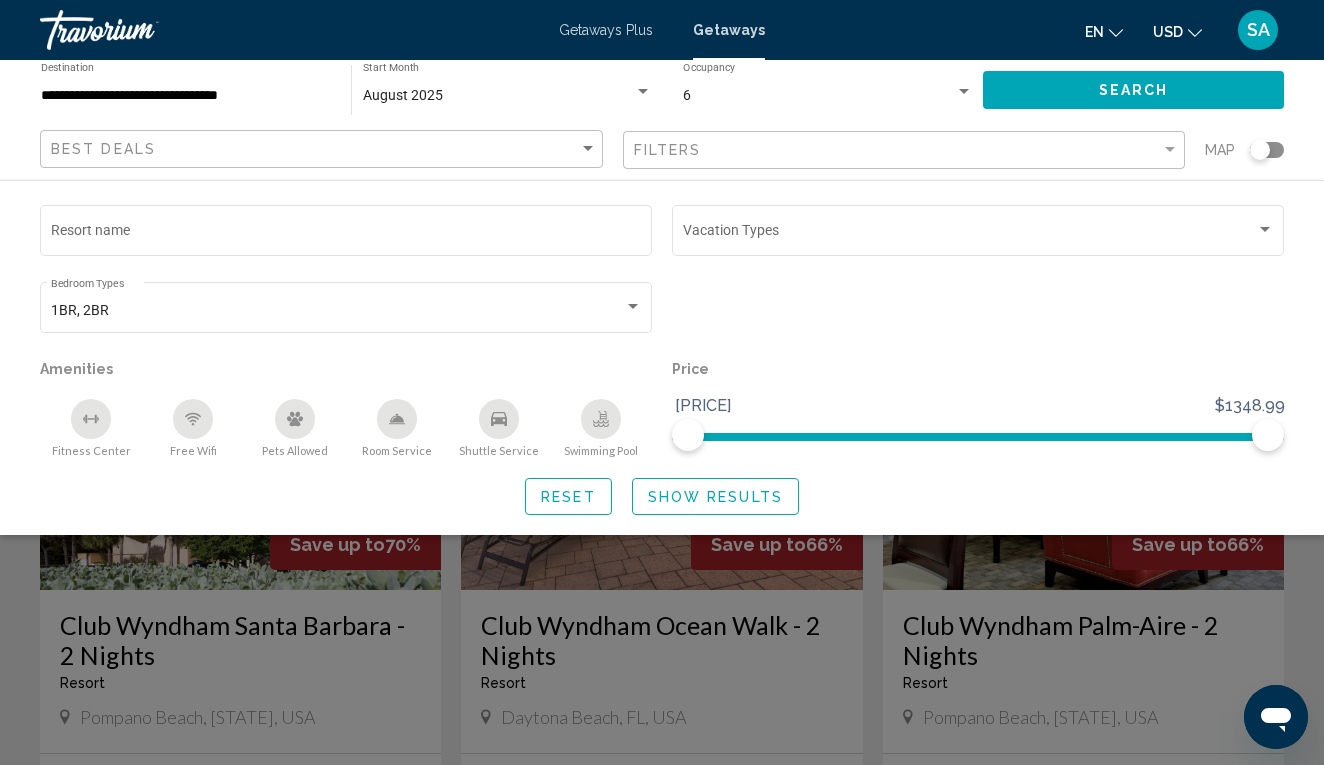 click on "Show Results" 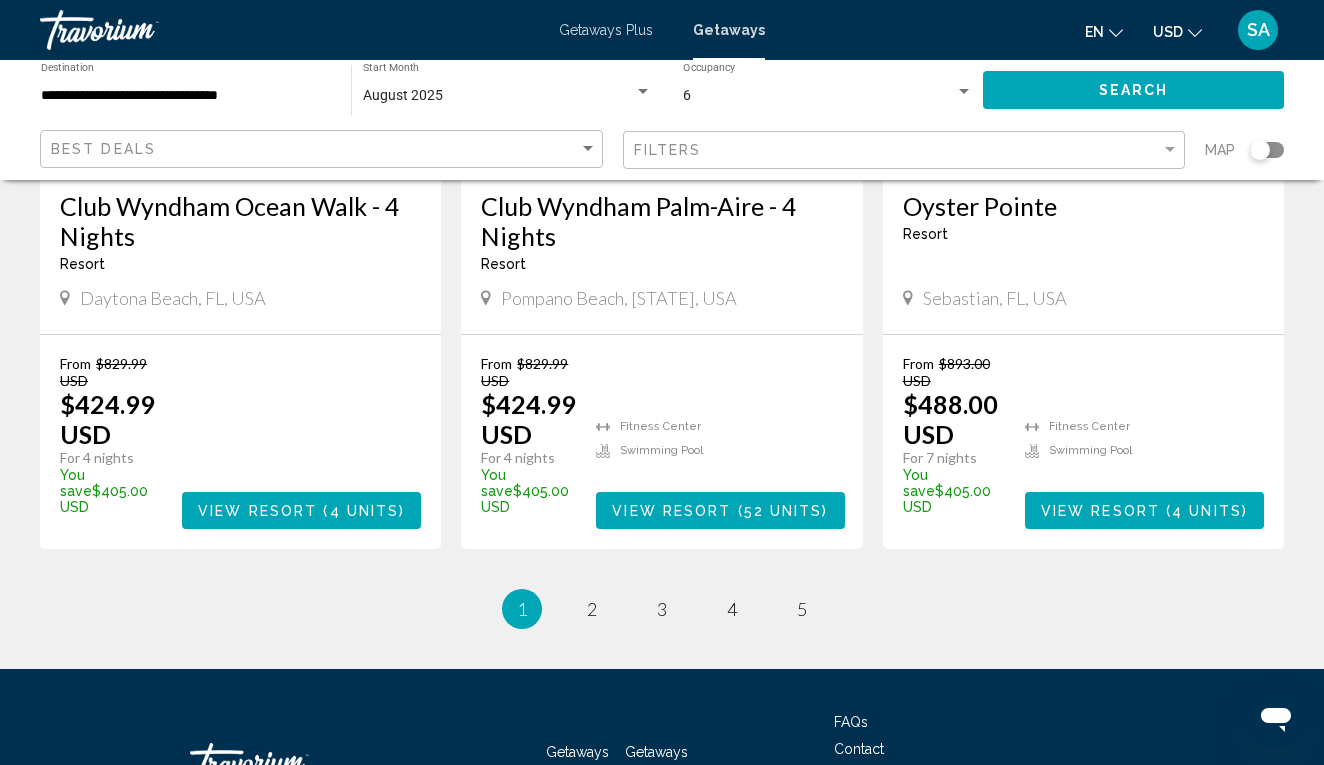 scroll, scrollTop: 2616, scrollLeft: 0, axis: vertical 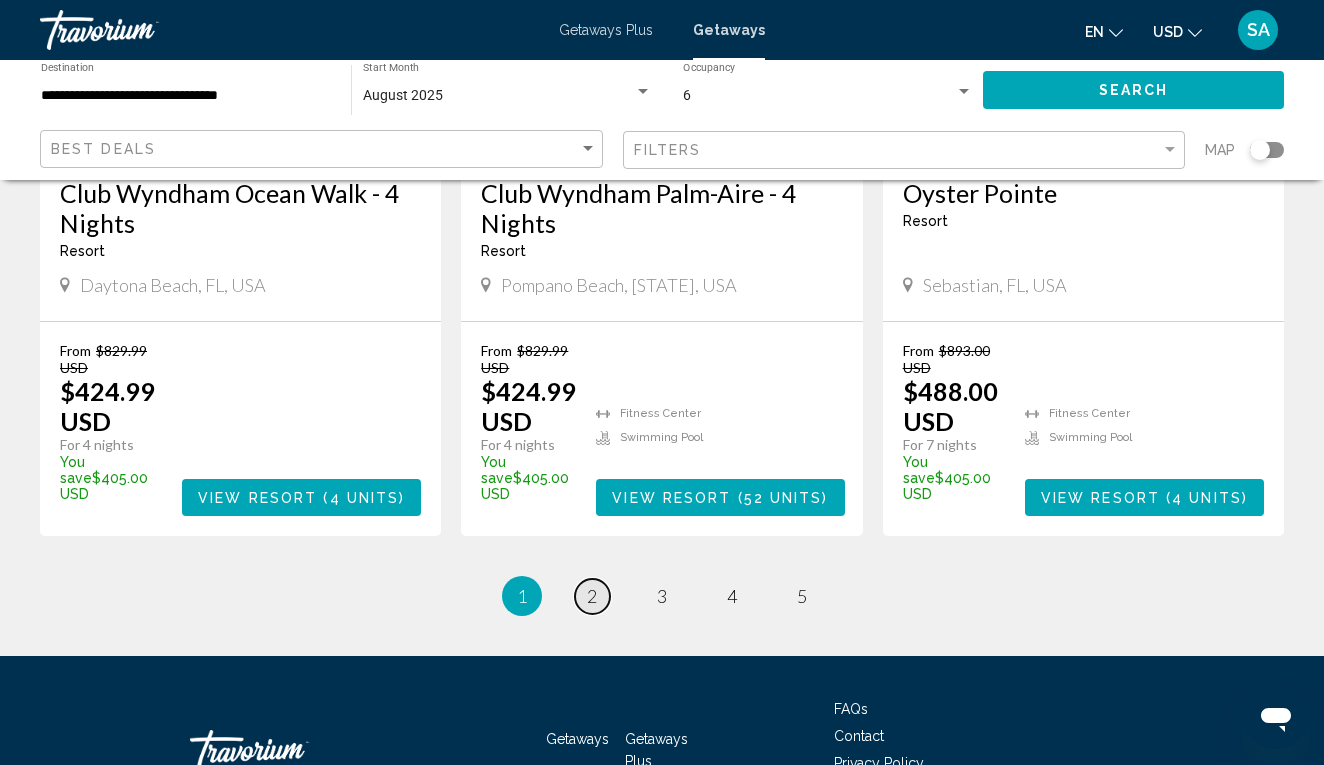 click on "2" at bounding box center [592, 596] 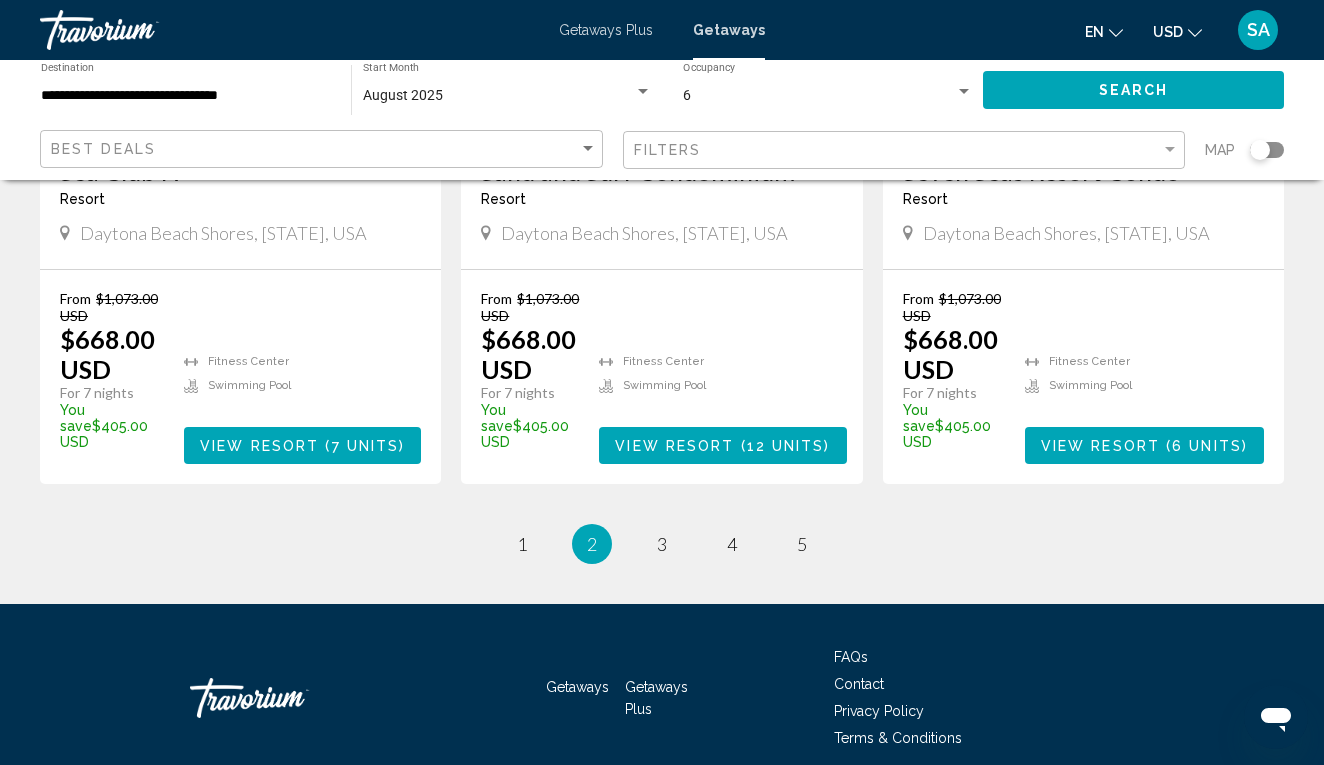 scroll, scrollTop: 2719, scrollLeft: 0, axis: vertical 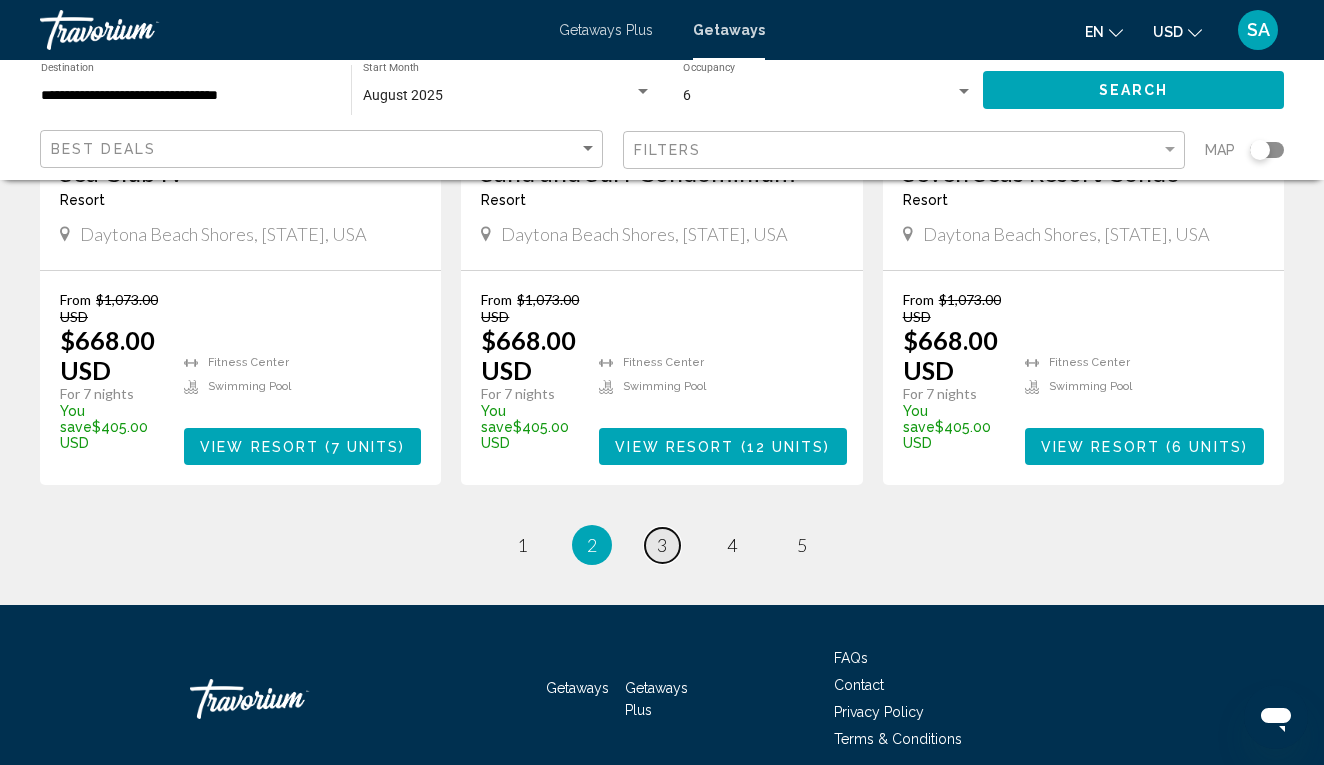 click on "3" at bounding box center (662, 545) 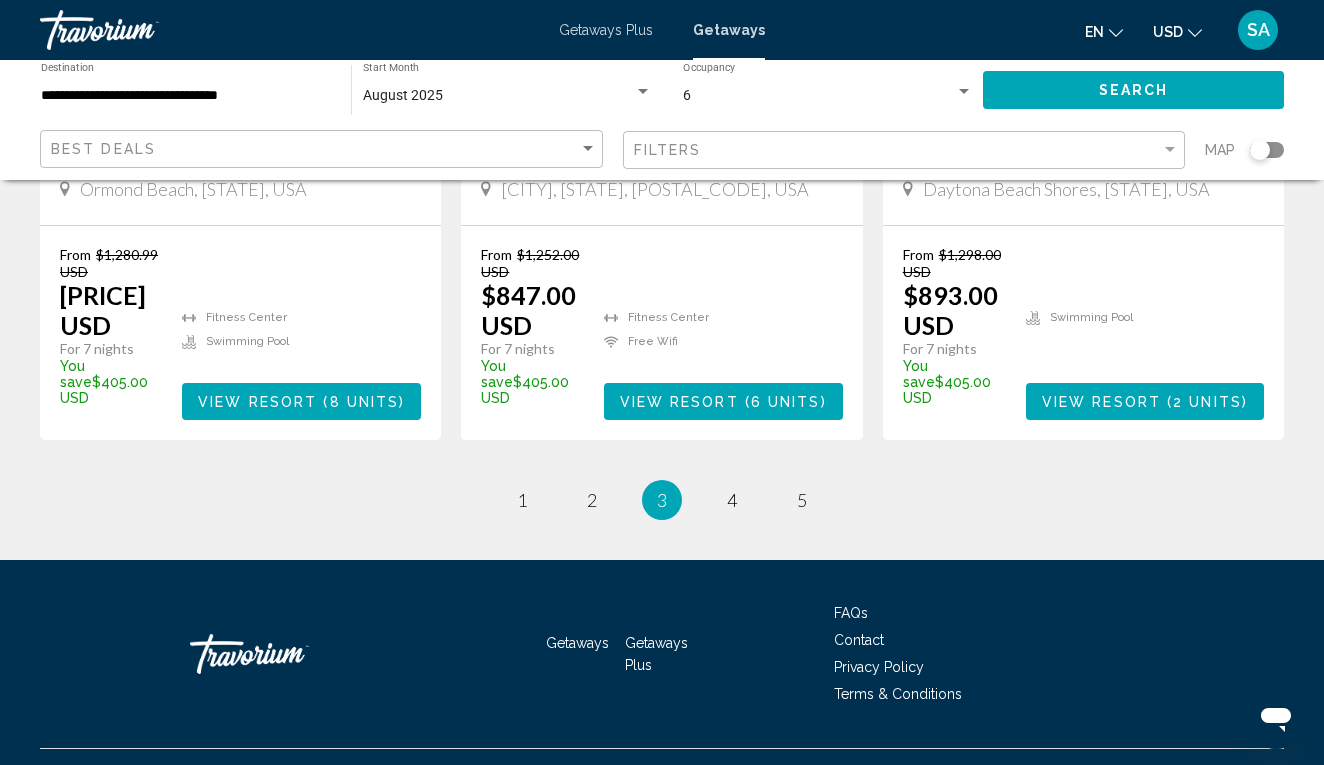 scroll, scrollTop: 2681, scrollLeft: 0, axis: vertical 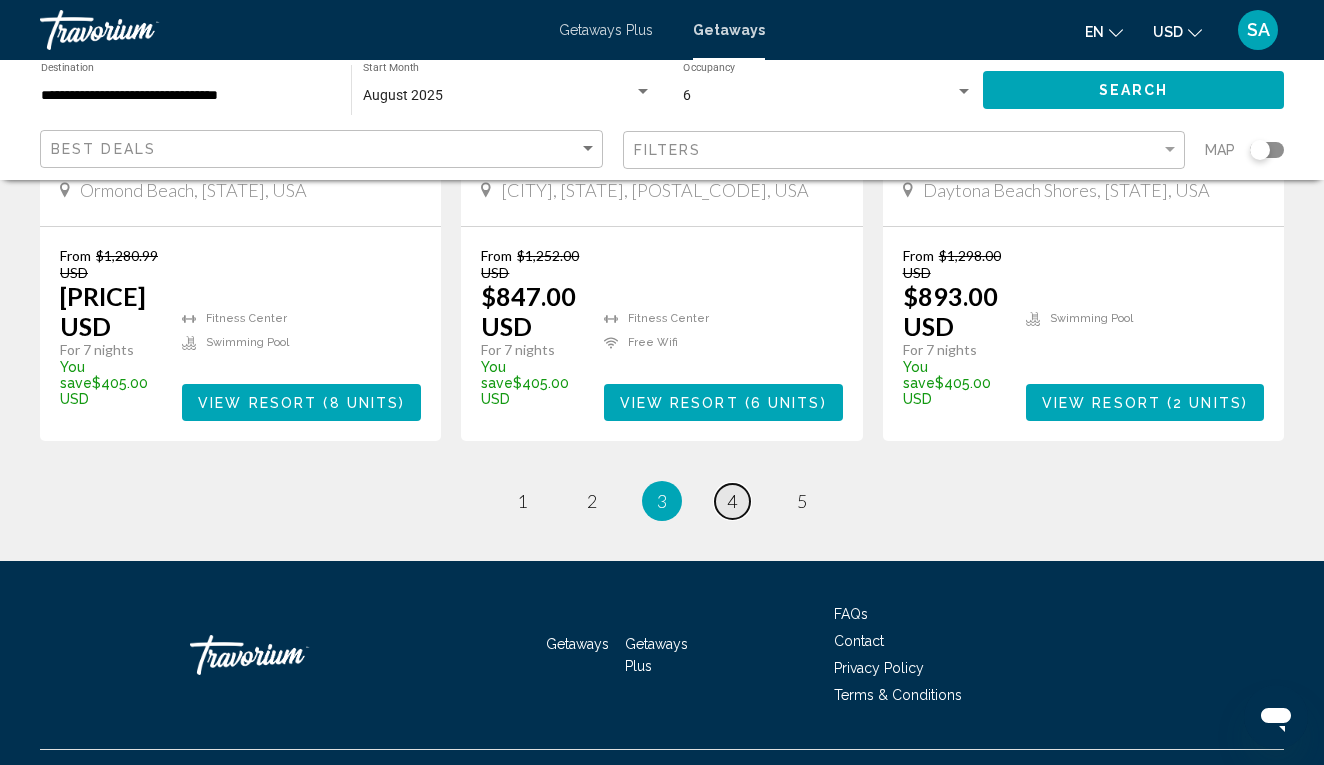 click on "page  4" at bounding box center [732, 501] 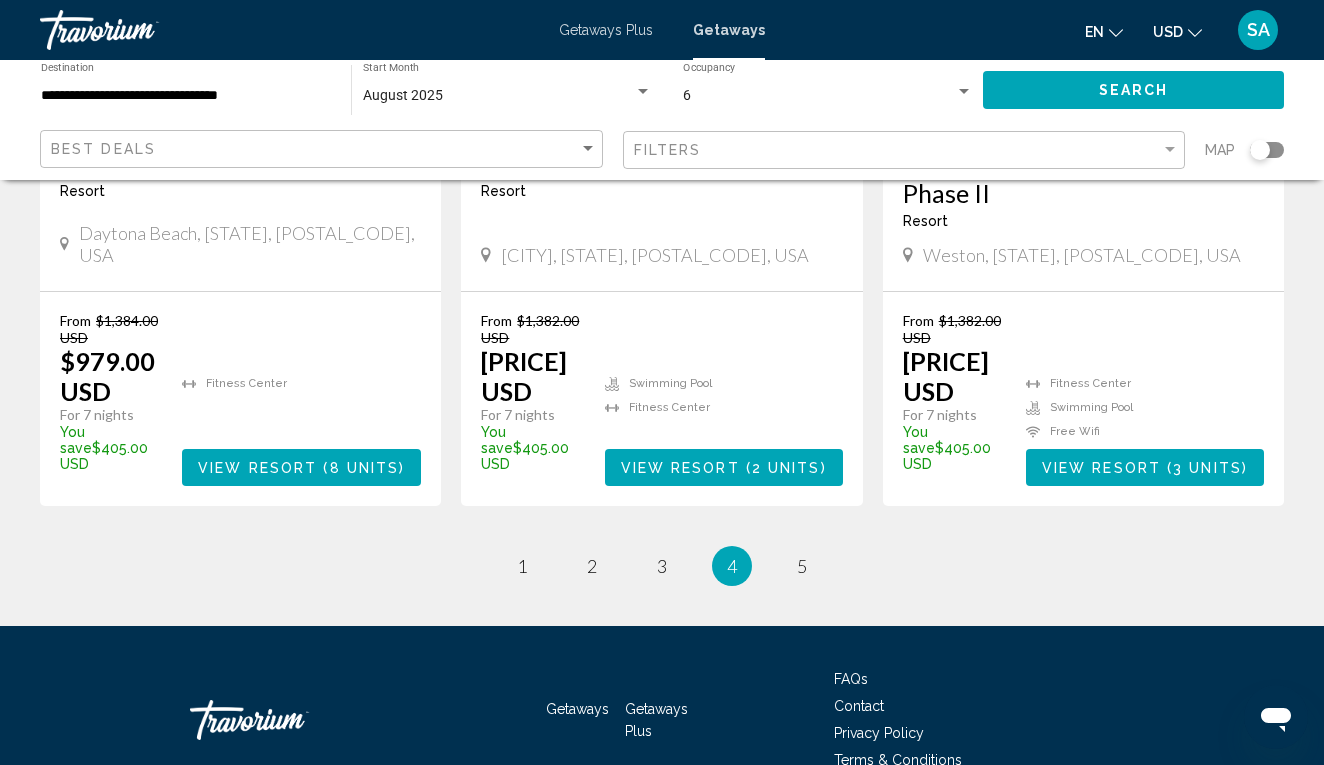 scroll, scrollTop: 2659, scrollLeft: 0, axis: vertical 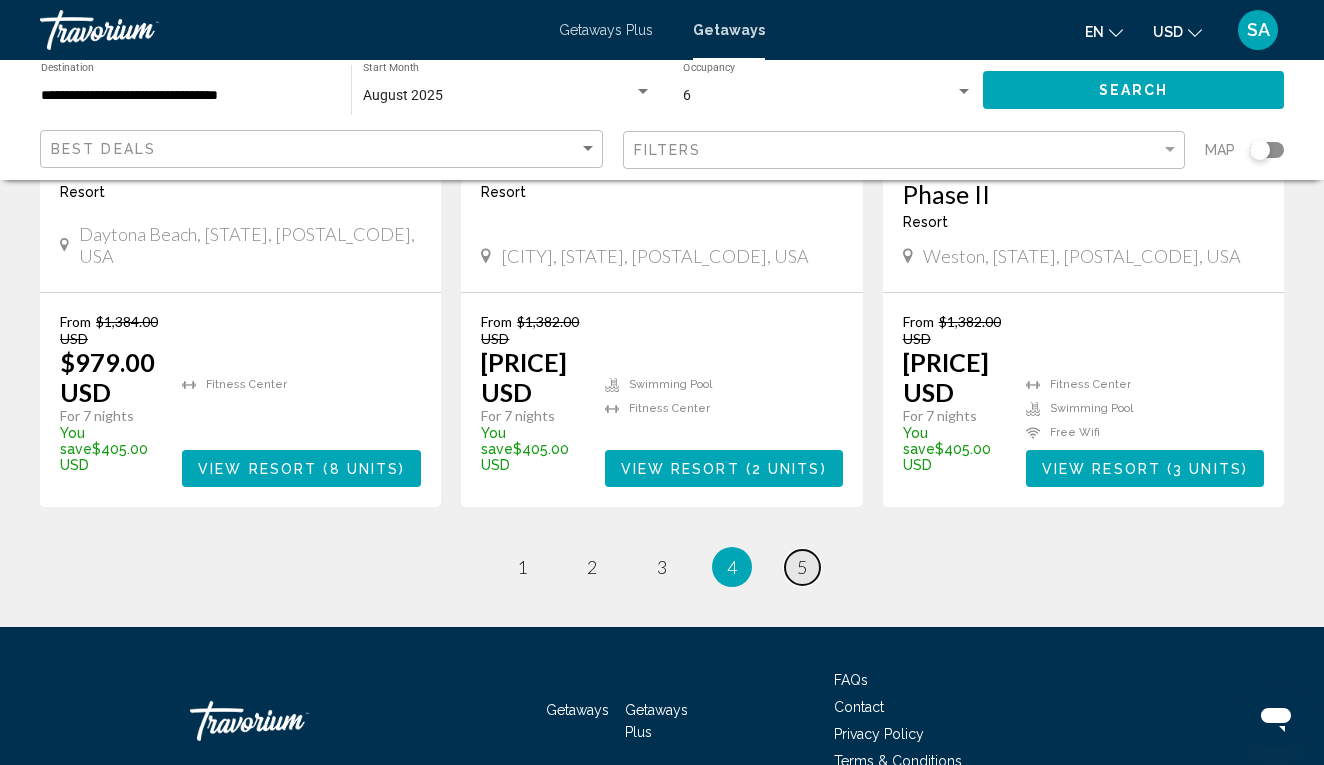 click on "5" at bounding box center (802, 567) 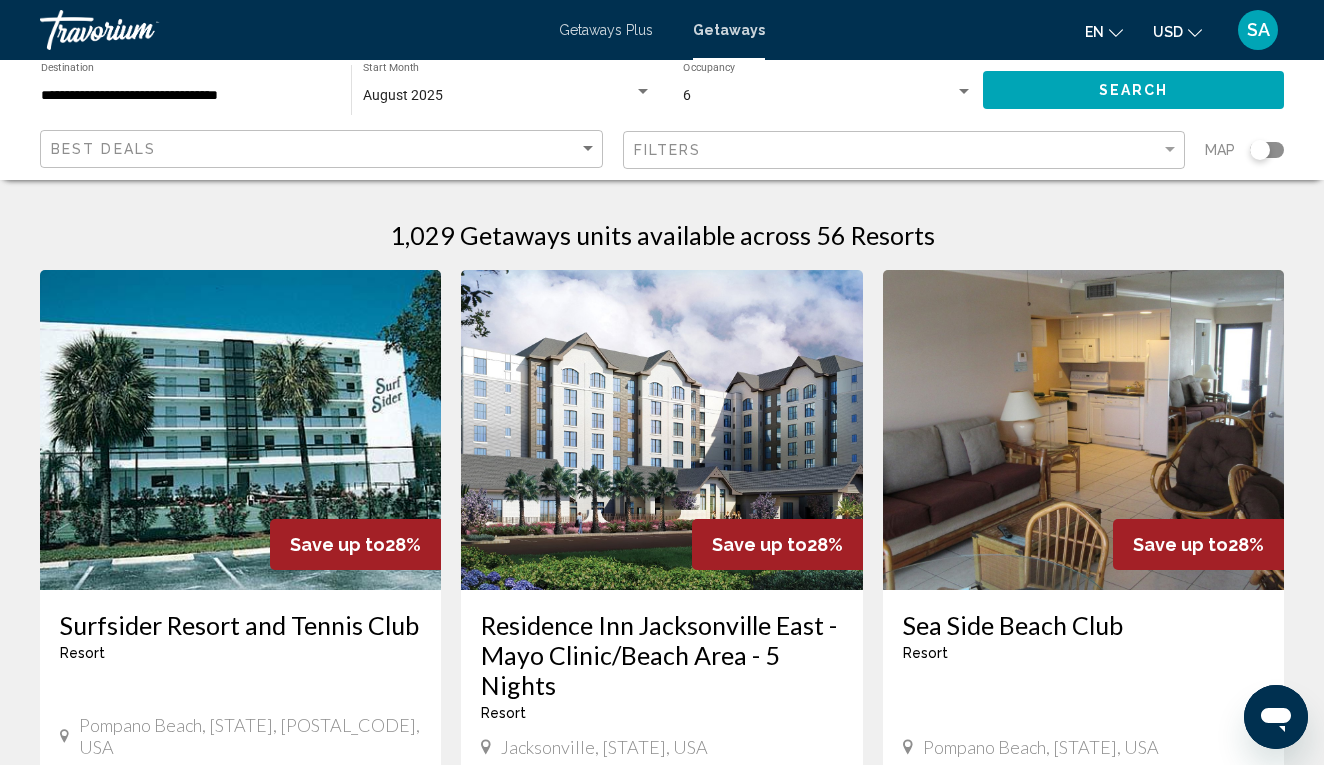 scroll, scrollTop: 0, scrollLeft: 0, axis: both 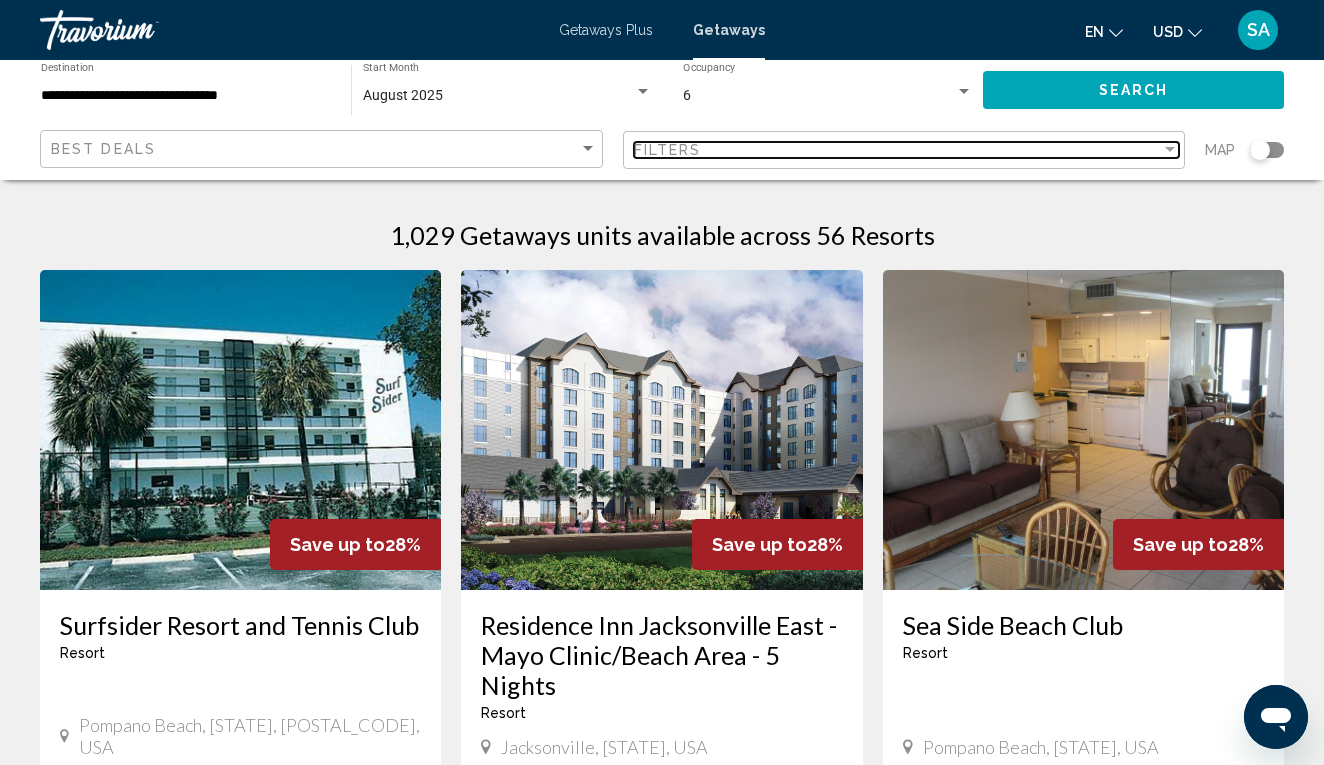 click on "Filters" at bounding box center (668, 150) 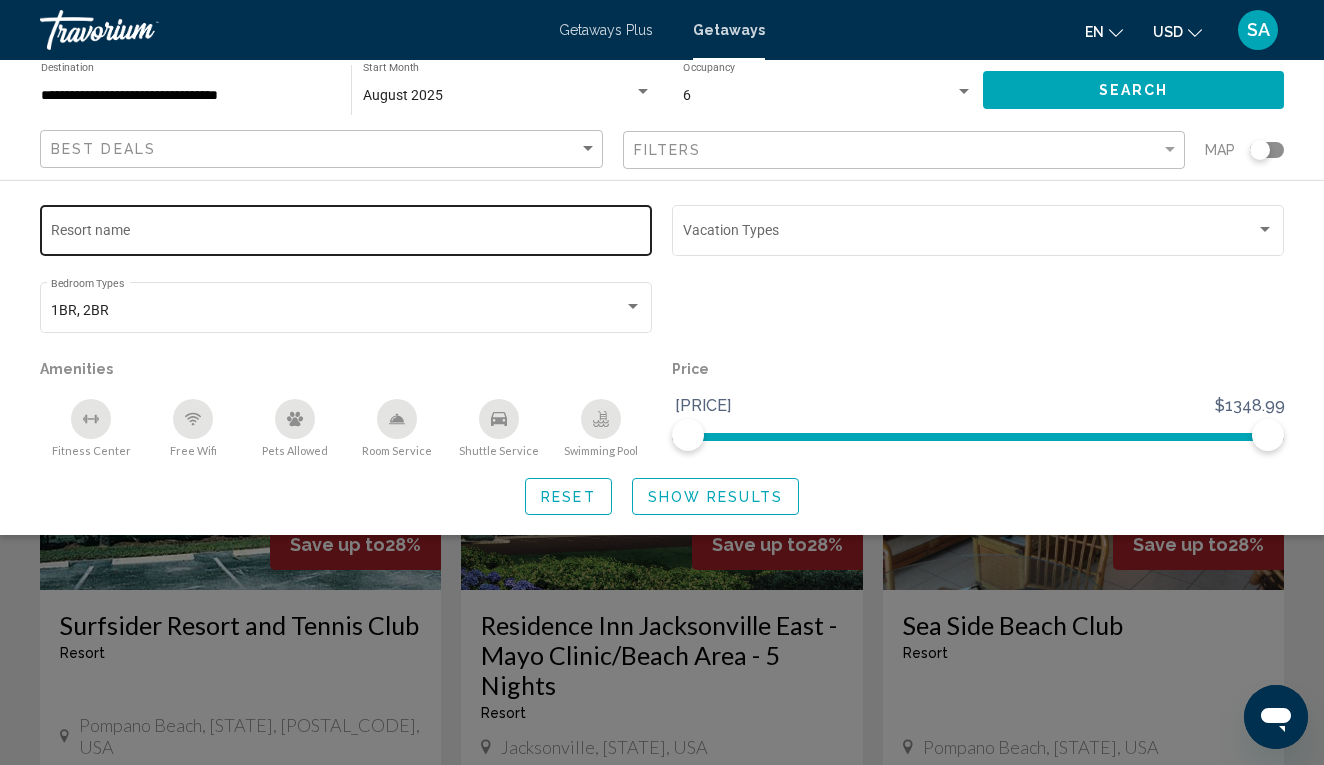 click on "Resort name" 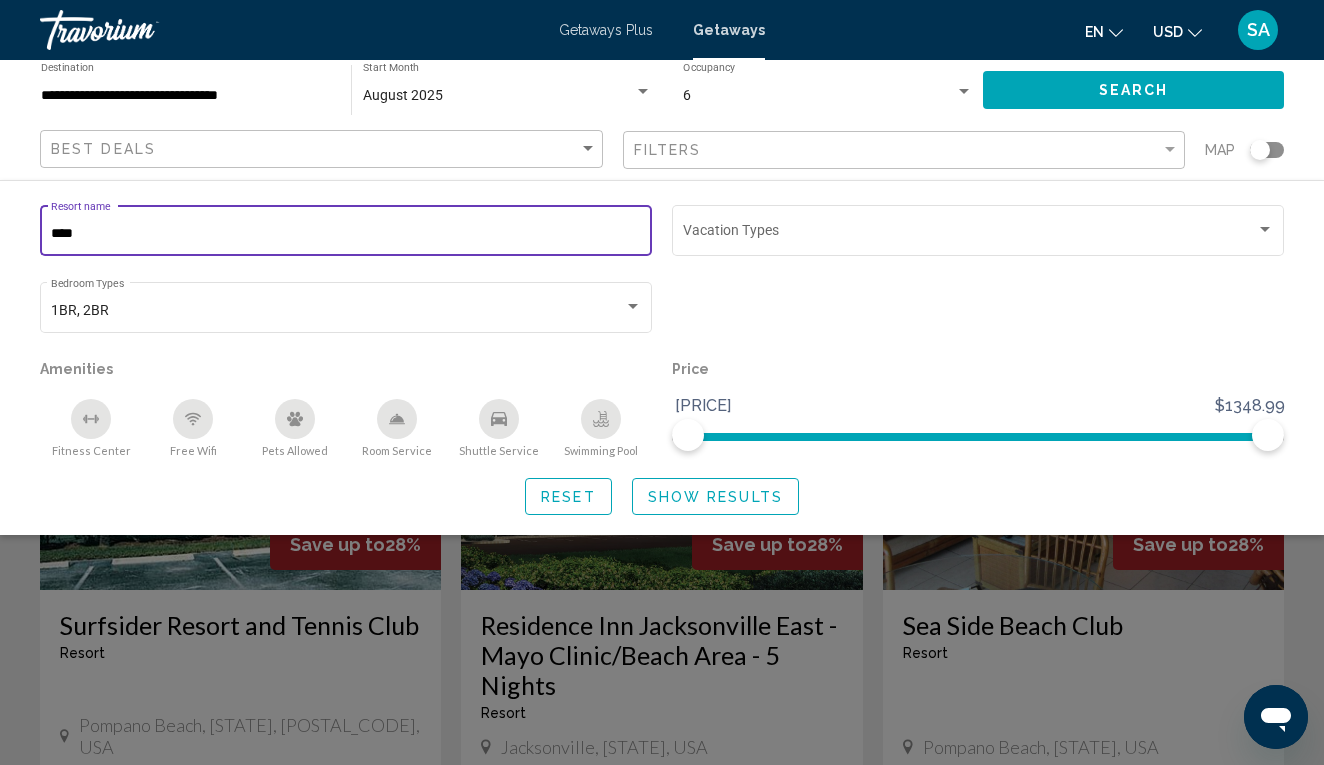 type on "****" 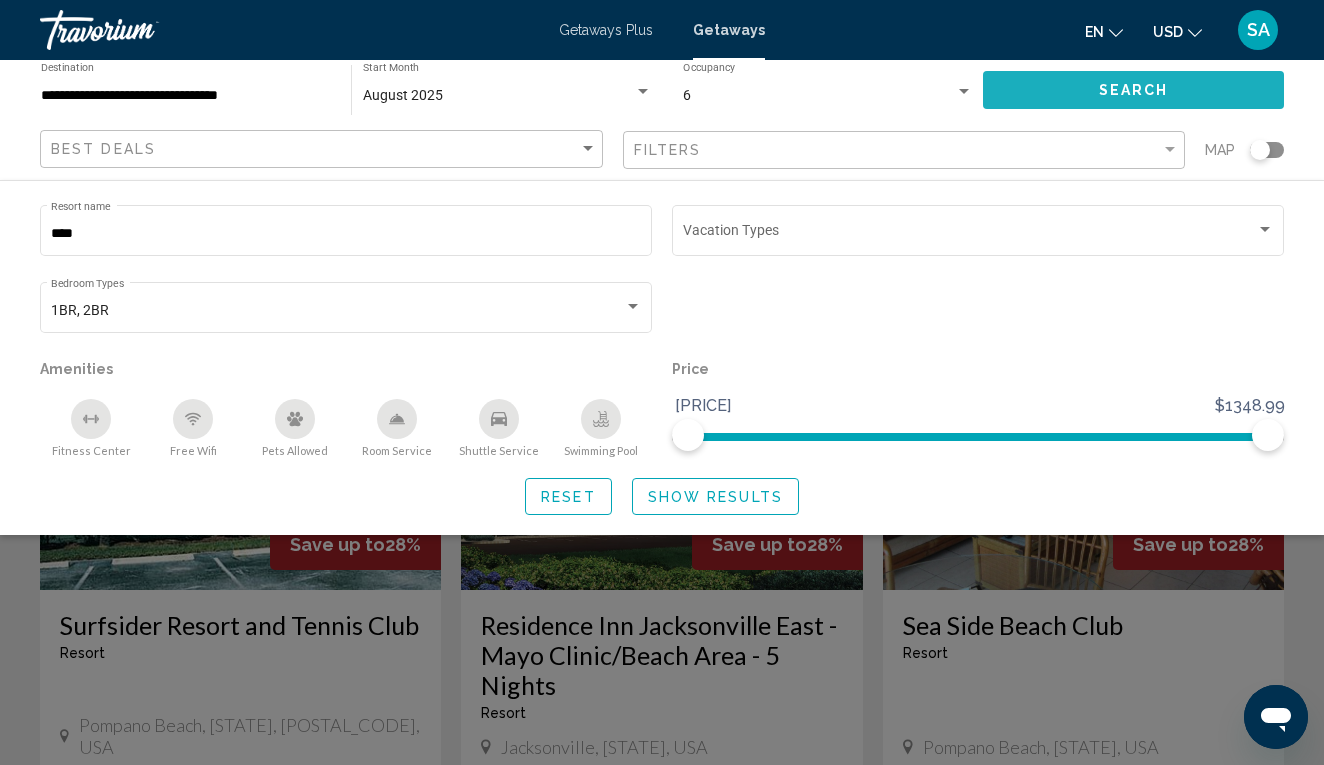 click on "Search" 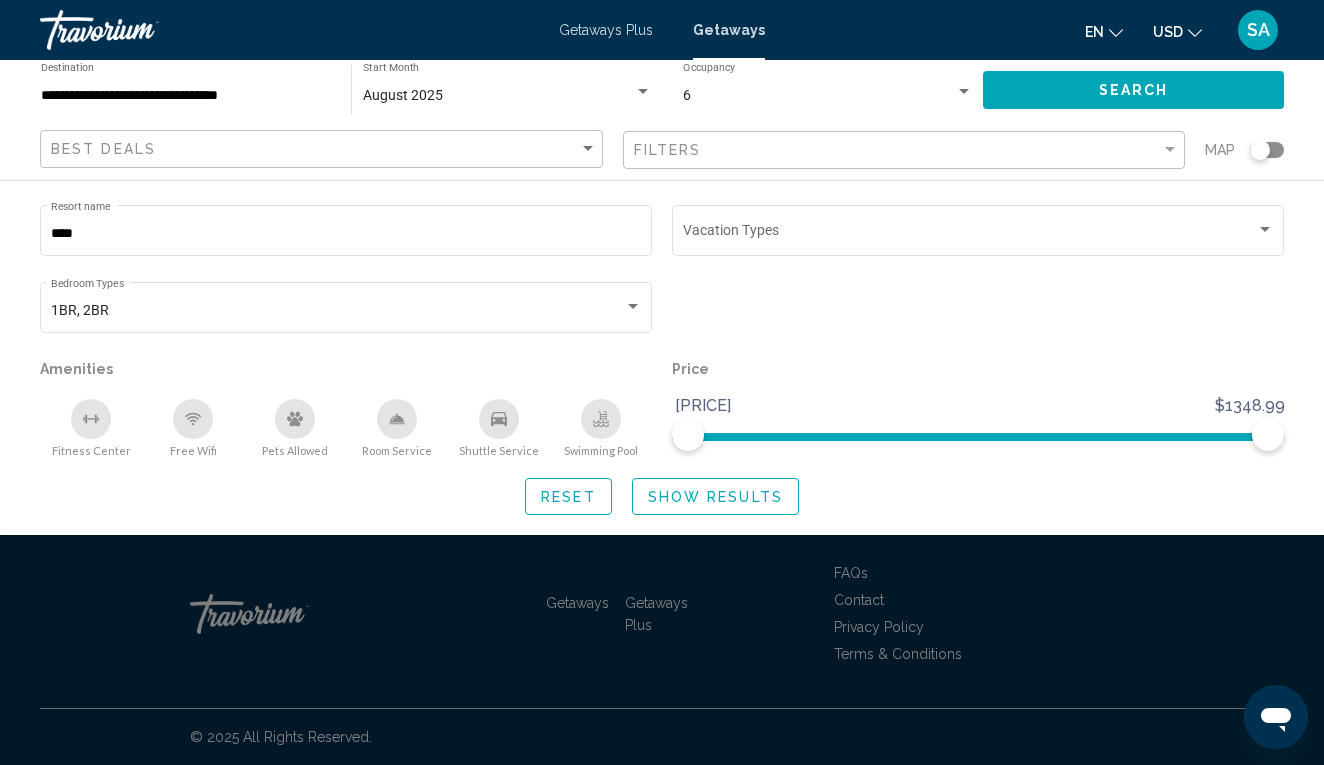 click on "Search" 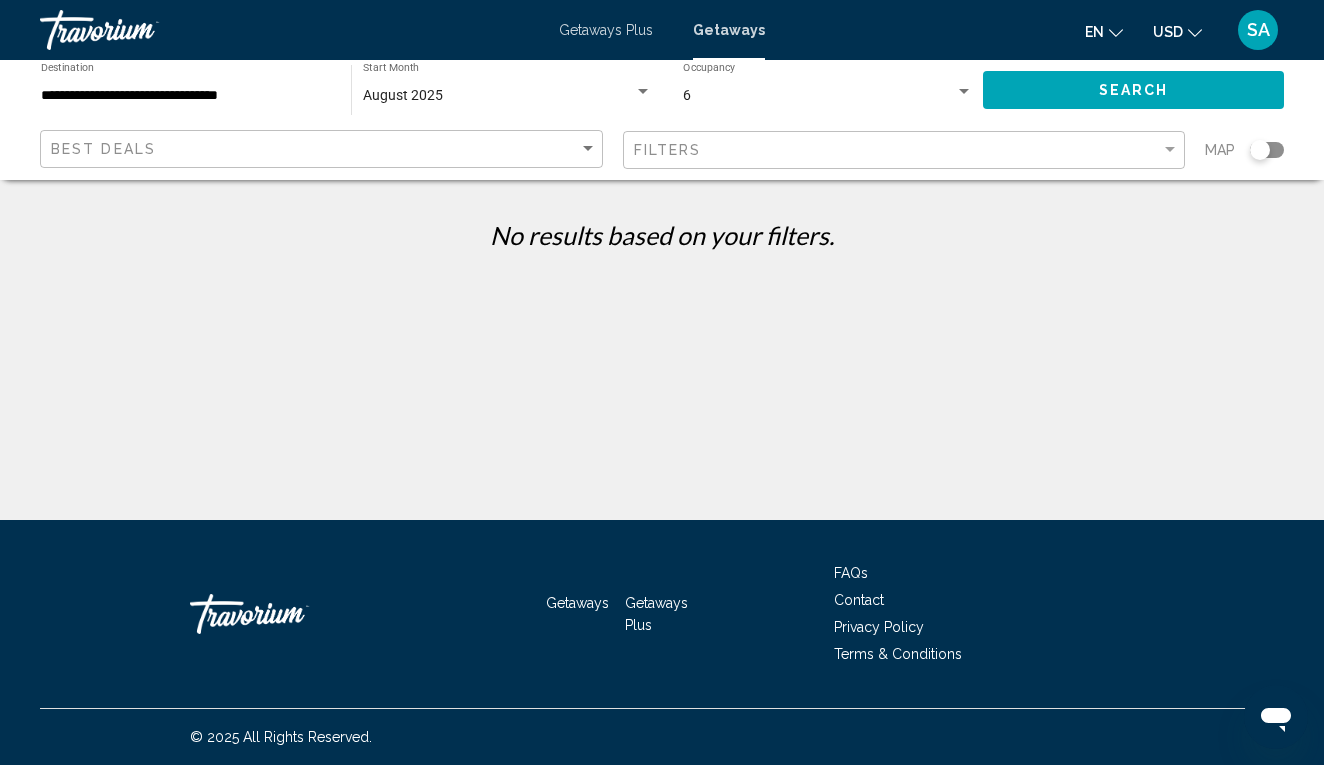 click on "Search" 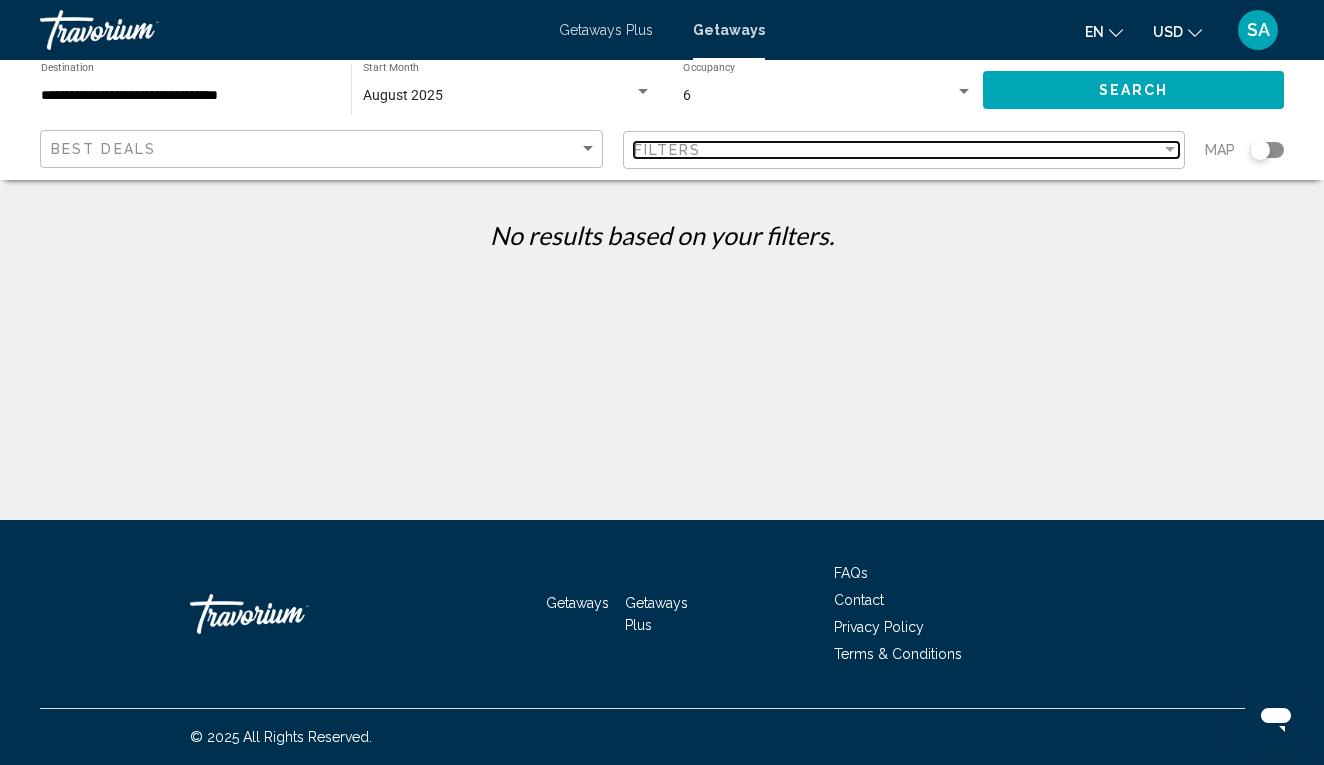 click on "Filters" at bounding box center [668, 150] 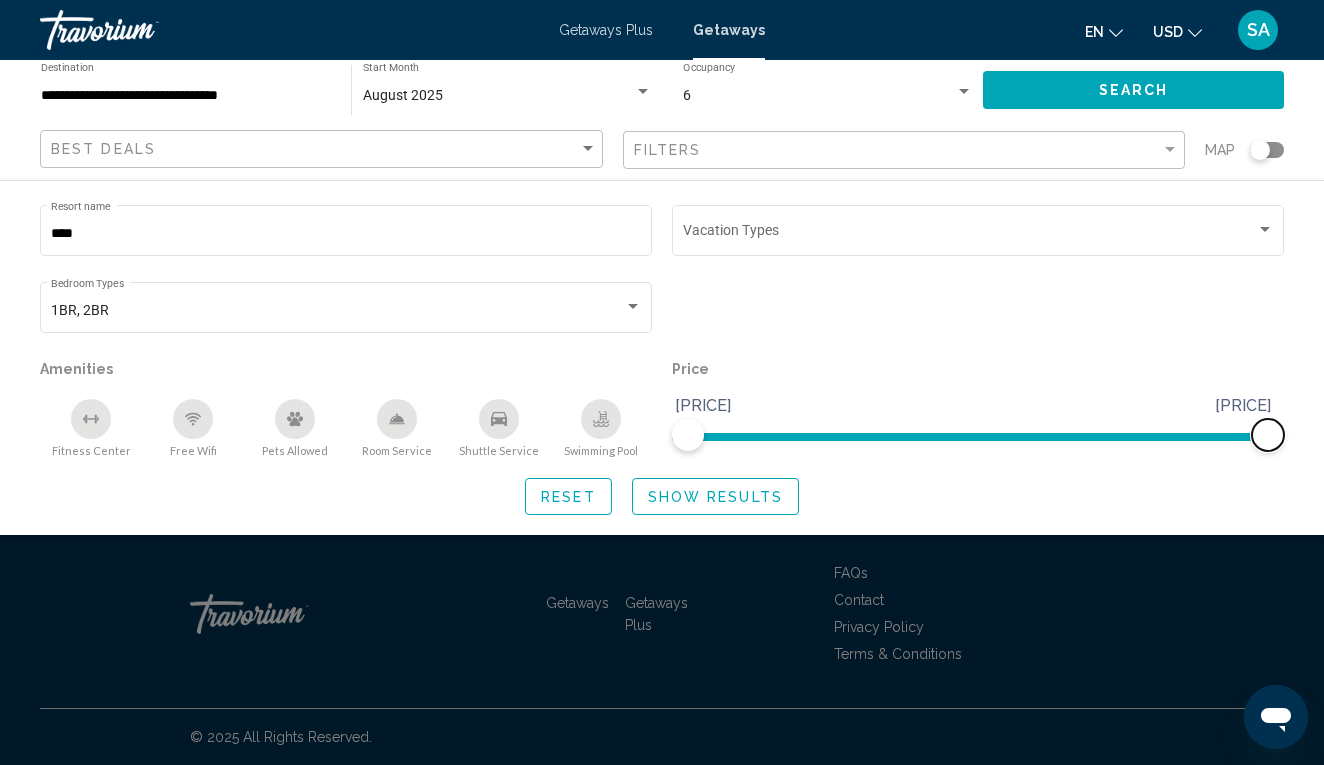 drag, startPoint x: 1267, startPoint y: 432, endPoint x: 1358, endPoint y: 421, distance: 91.66242 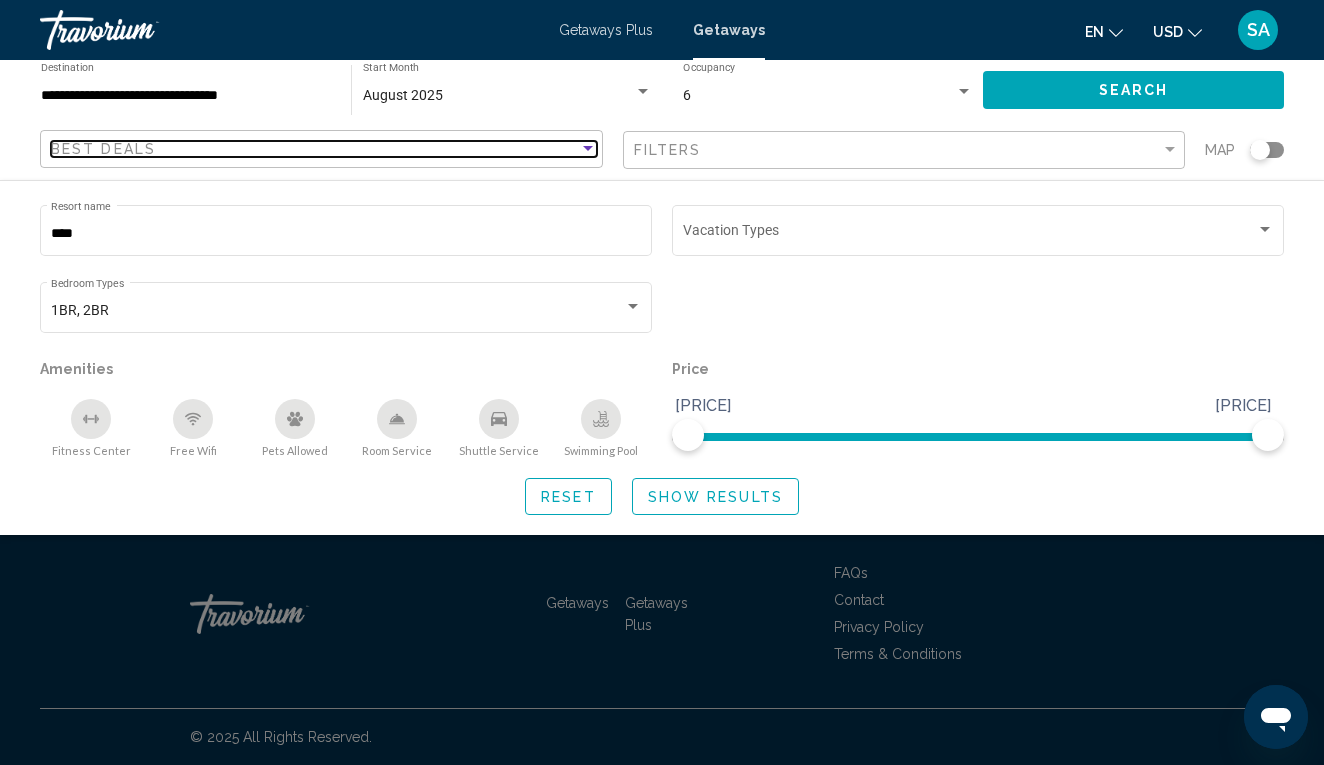 click on "Best Deals" at bounding box center (315, 149) 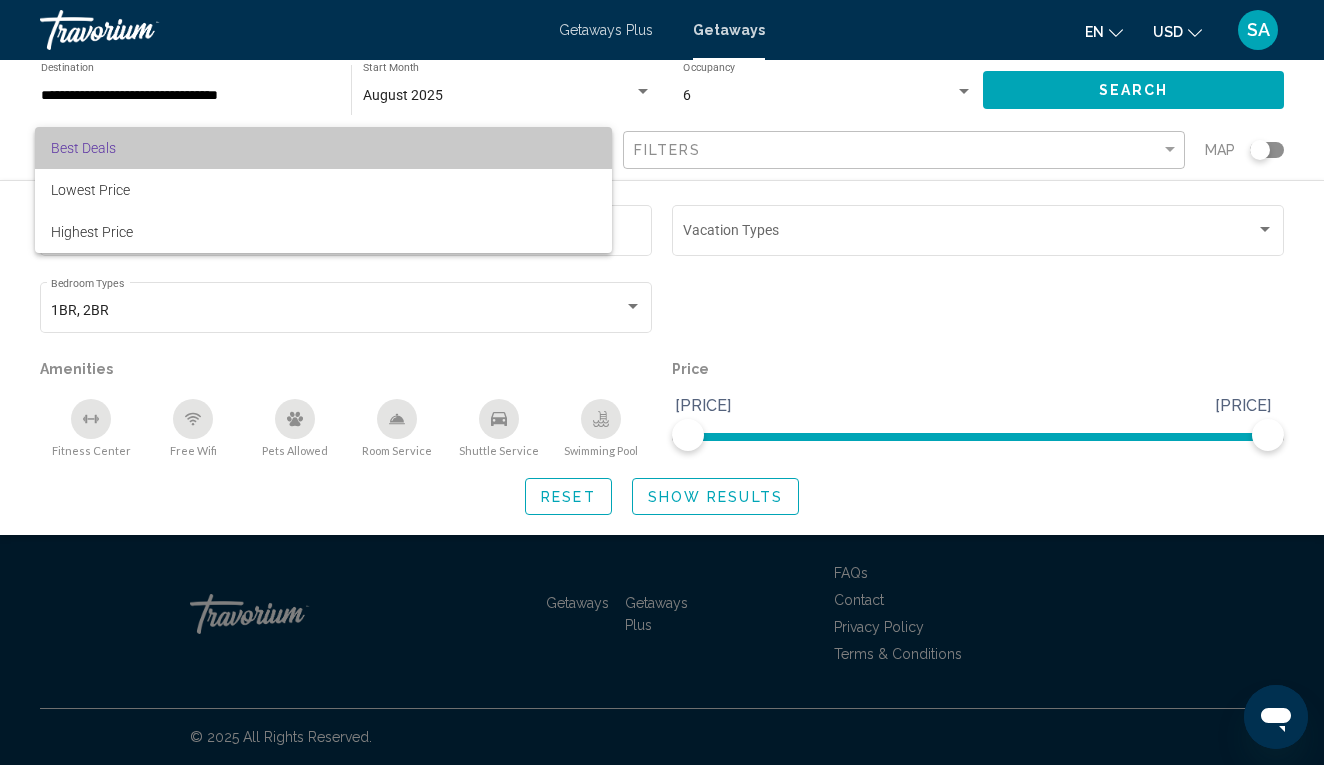 click on "Best Deals" at bounding box center (323, 148) 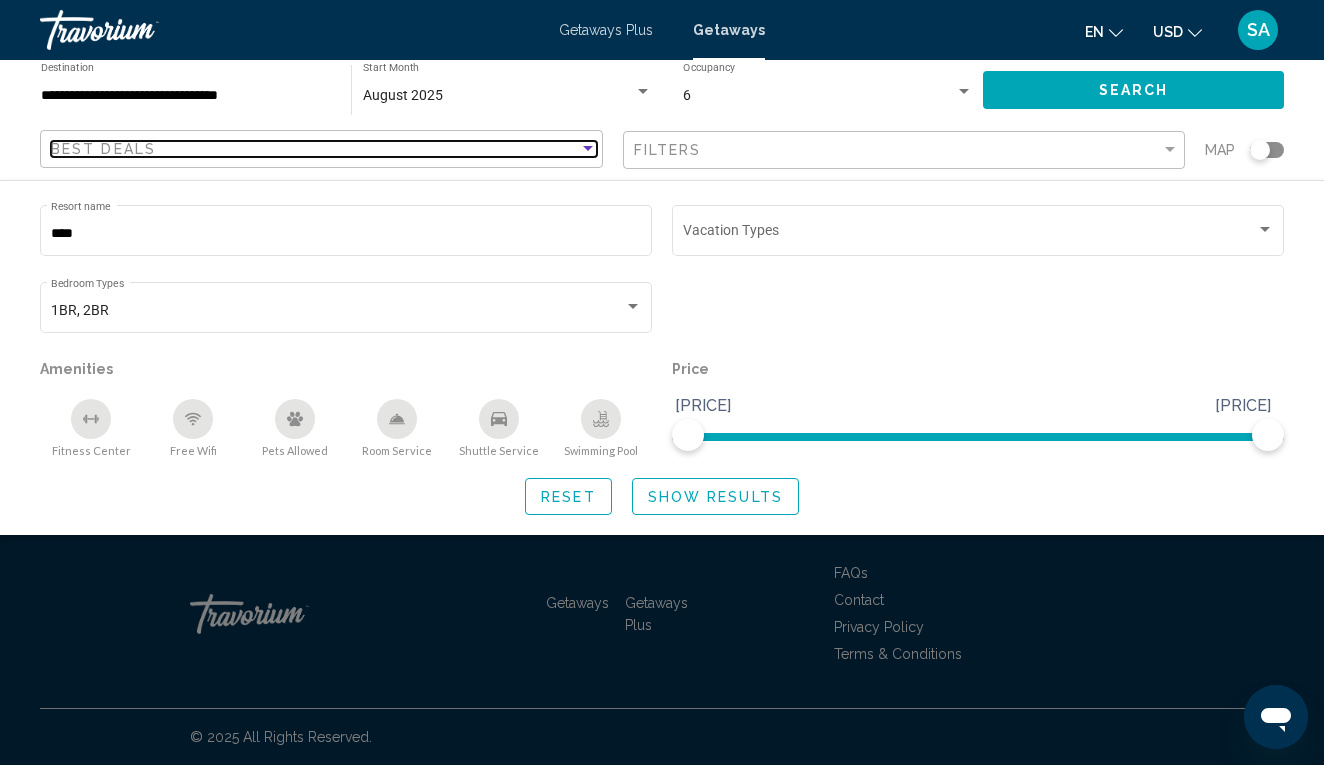 scroll, scrollTop: 0, scrollLeft: 0, axis: both 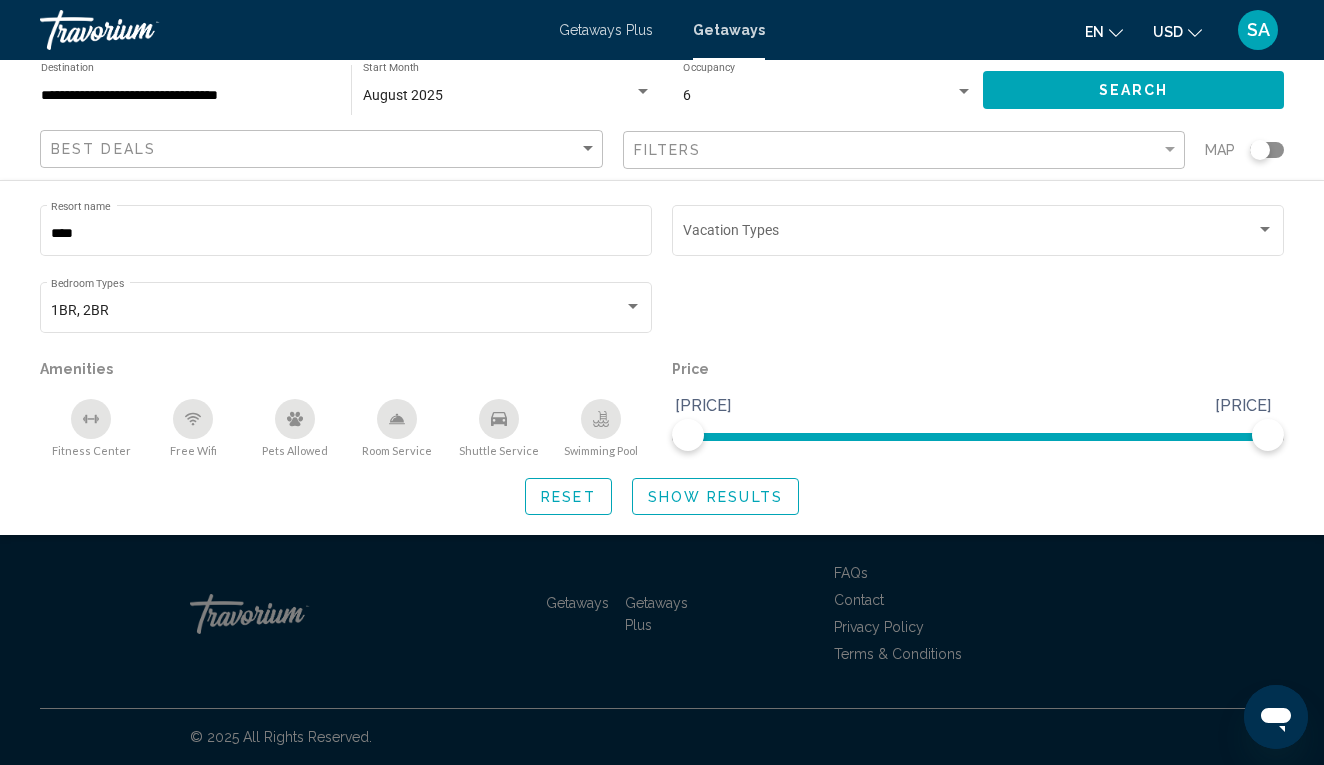 click on "SA" at bounding box center (1258, 30) 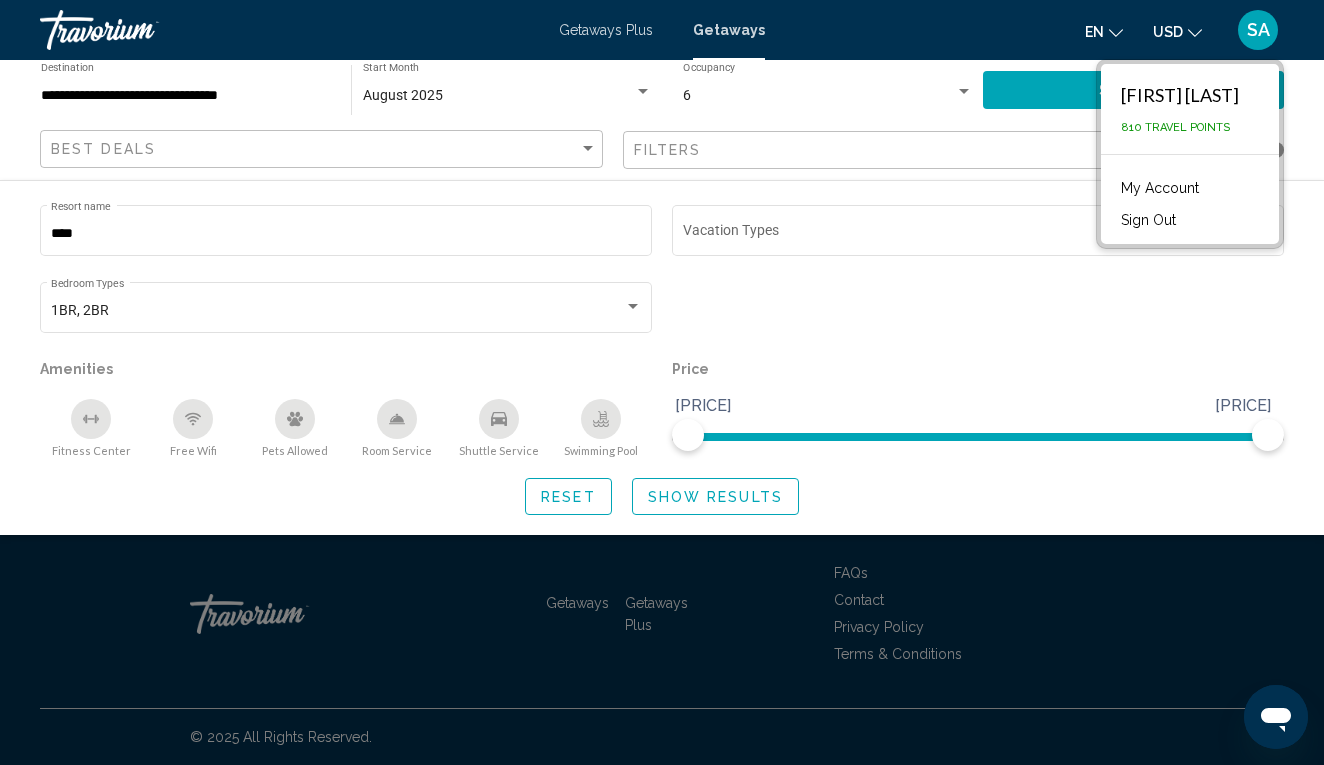 click on "[FIRST] [LAST]" at bounding box center [1180, 95] 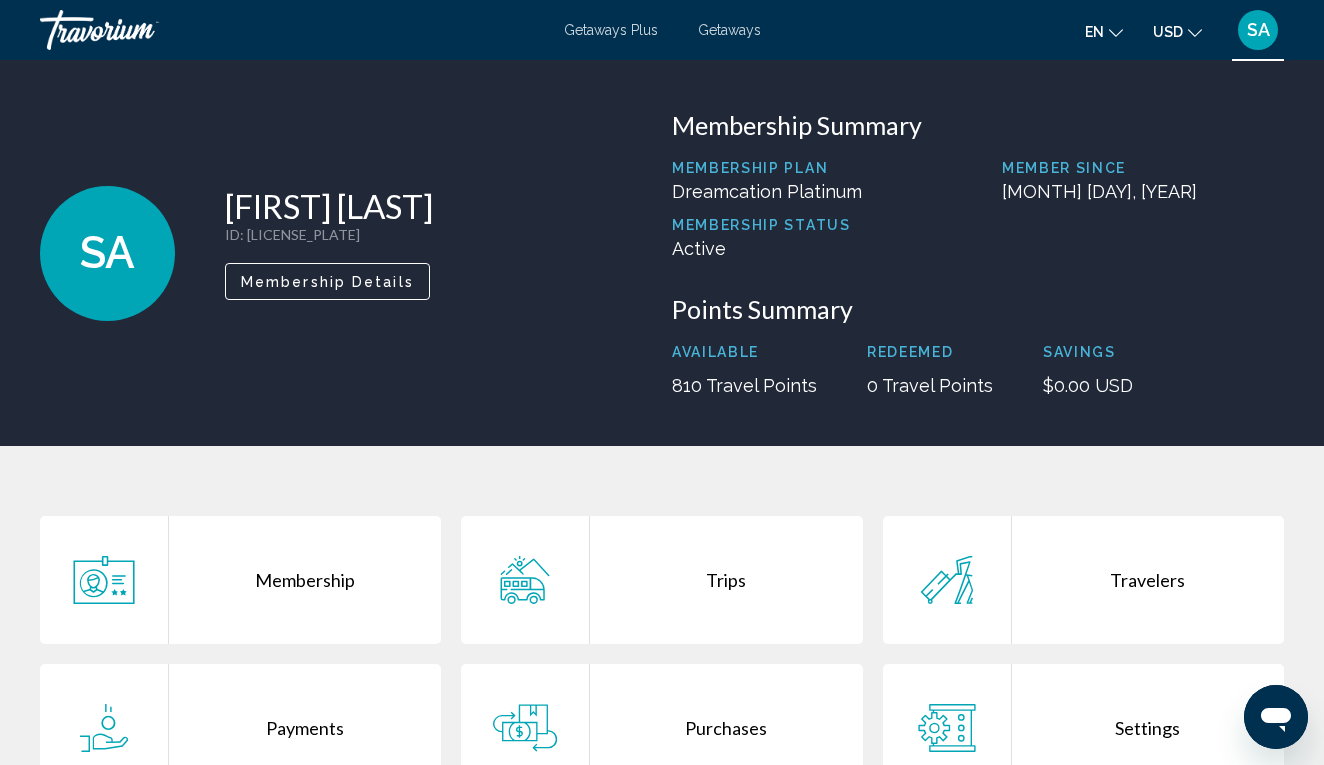 scroll, scrollTop: 0, scrollLeft: 0, axis: both 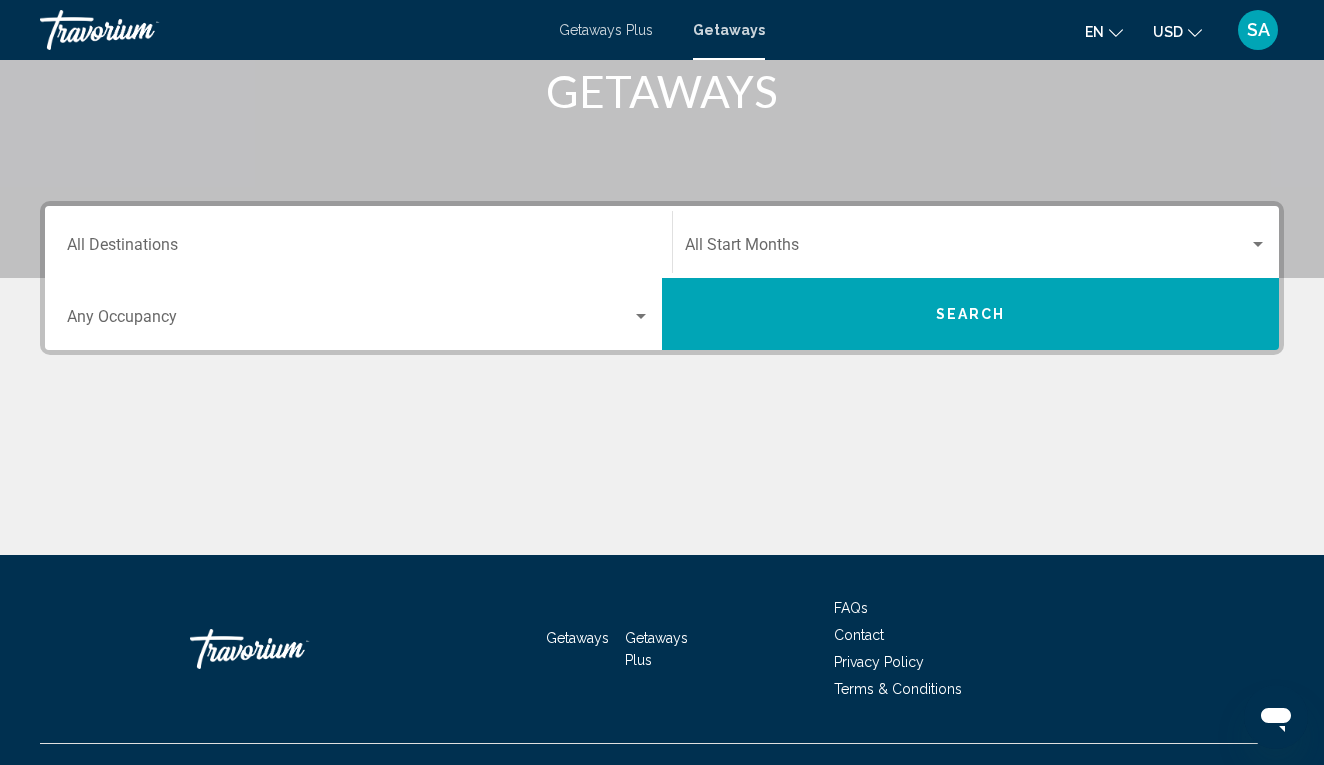 click at bounding box center (1258, 244) 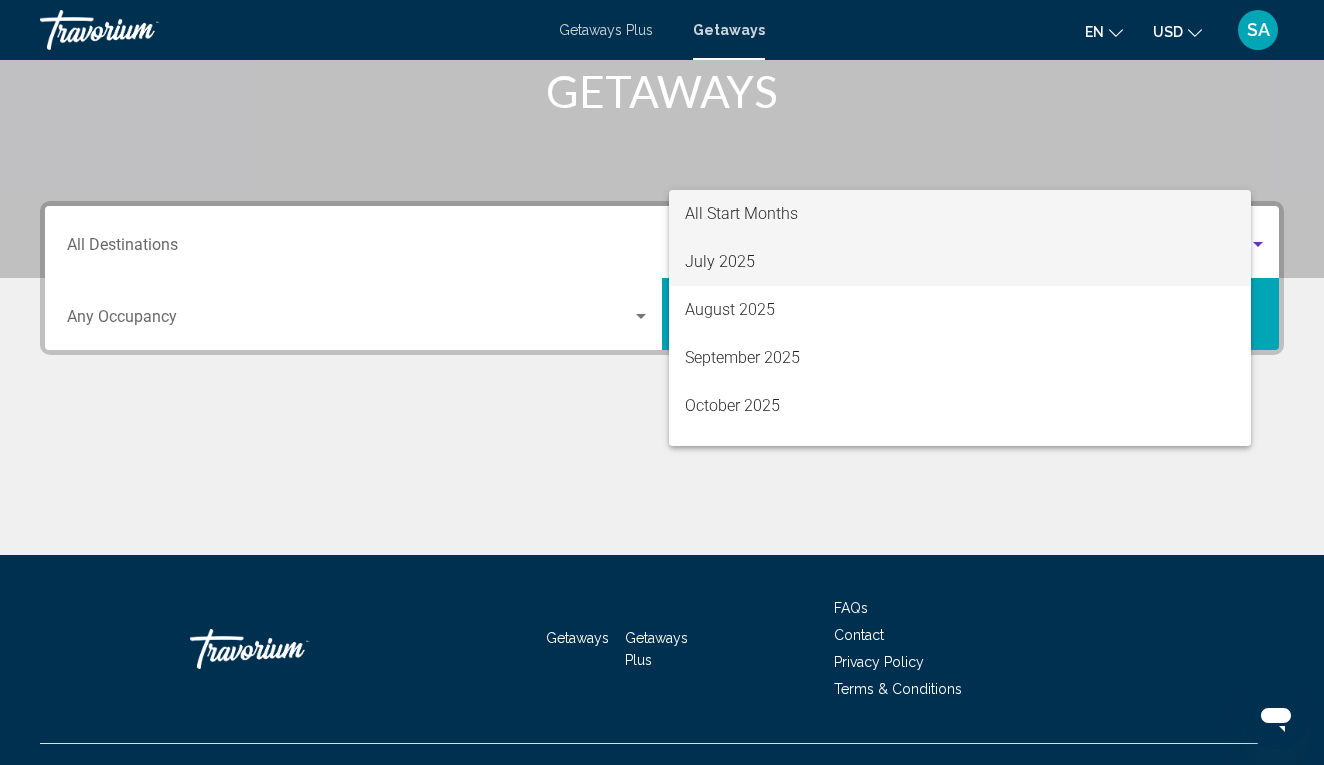 scroll, scrollTop: 357, scrollLeft: 0, axis: vertical 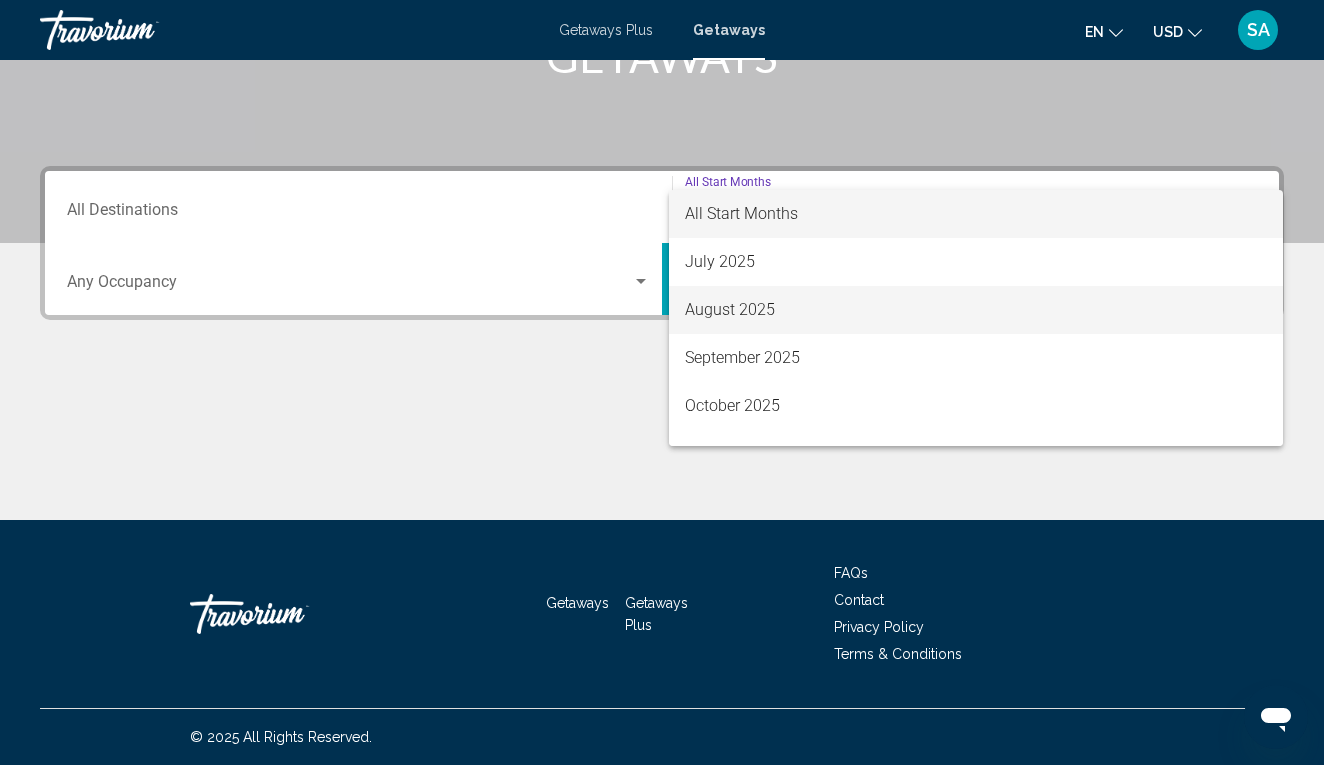 click on "August 2025" at bounding box center [976, 310] 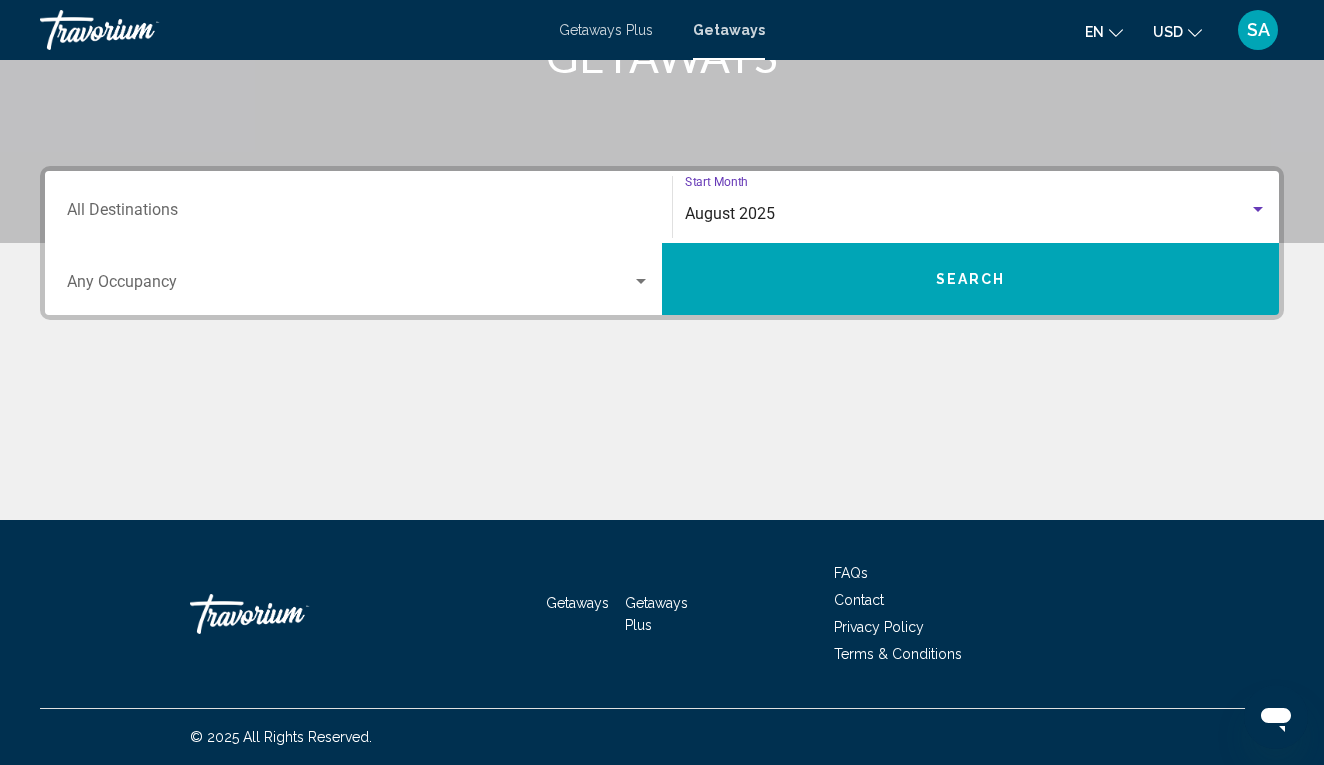 scroll, scrollTop: 357, scrollLeft: 0, axis: vertical 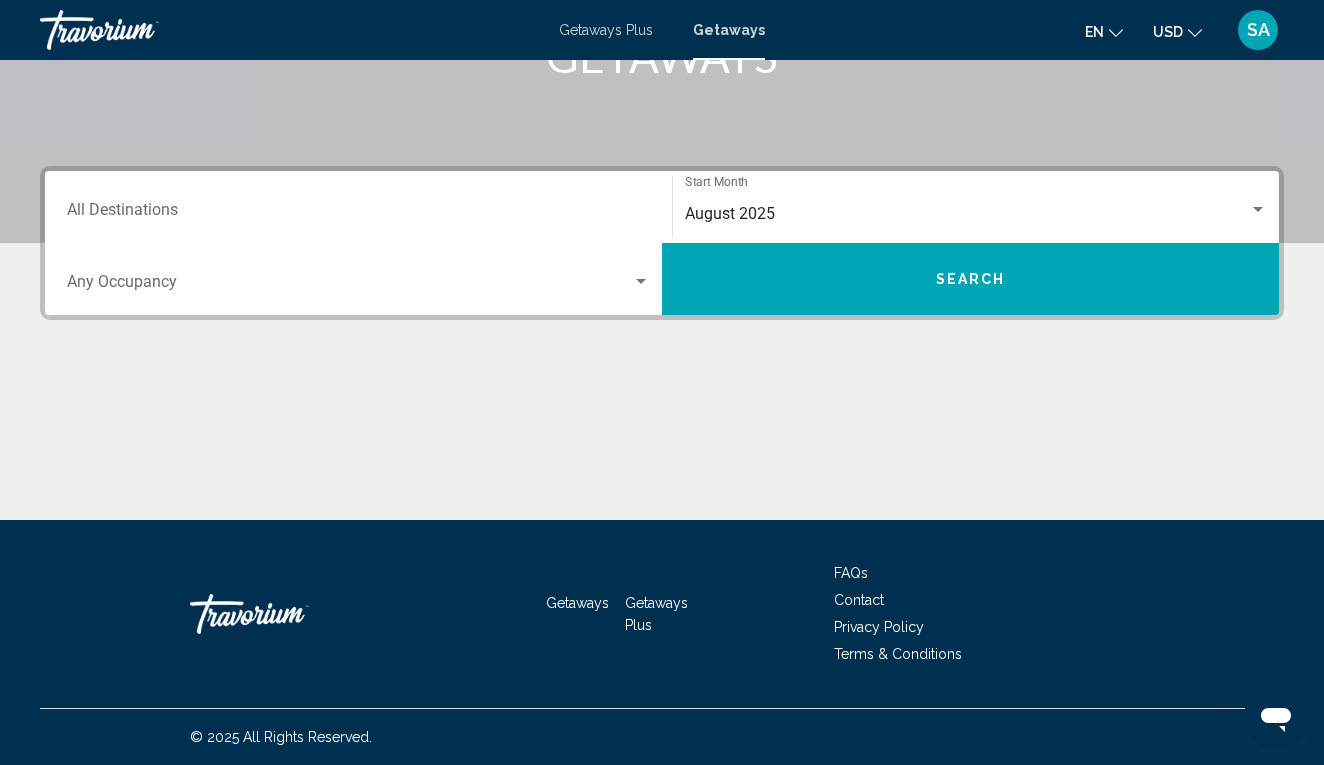 click on "Occupancy Any Occupancy" at bounding box center [358, 279] 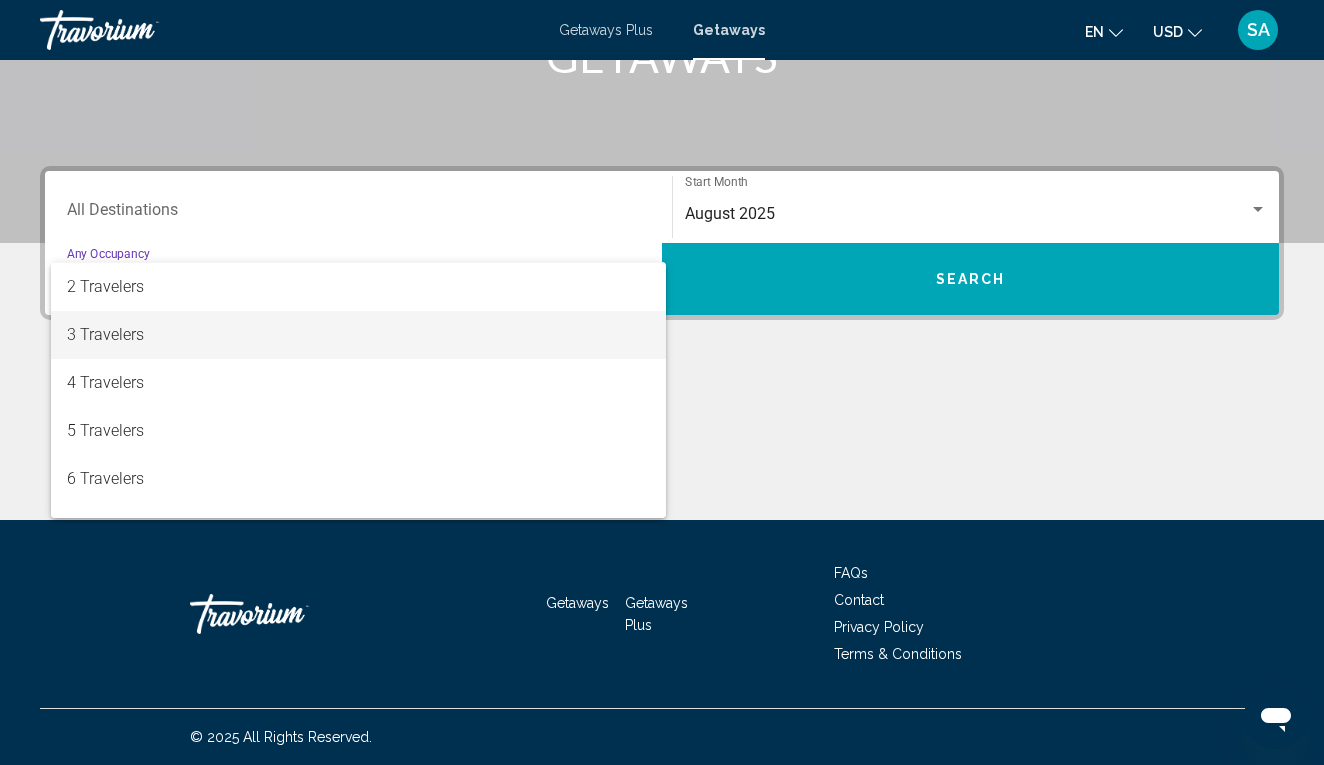 scroll, scrollTop: 62, scrollLeft: 0, axis: vertical 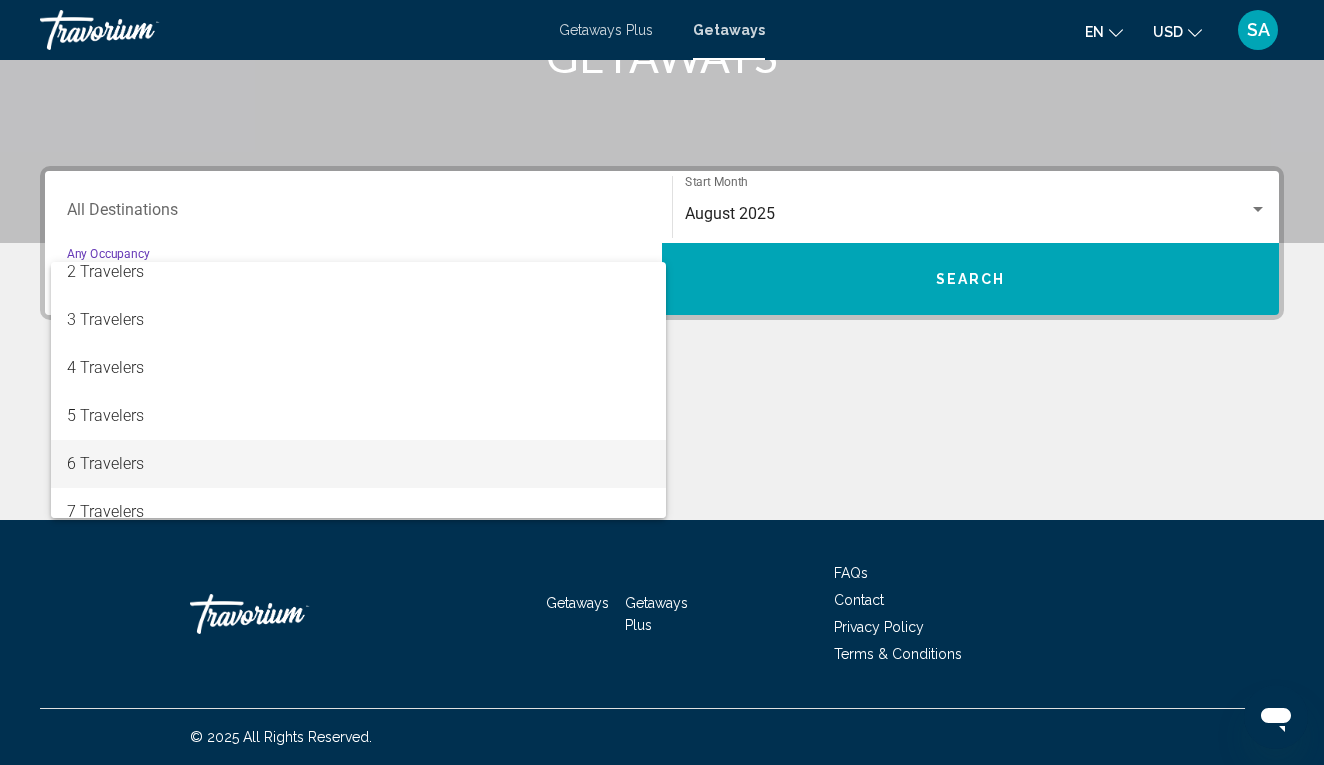 click on "6 Travelers" at bounding box center [358, 464] 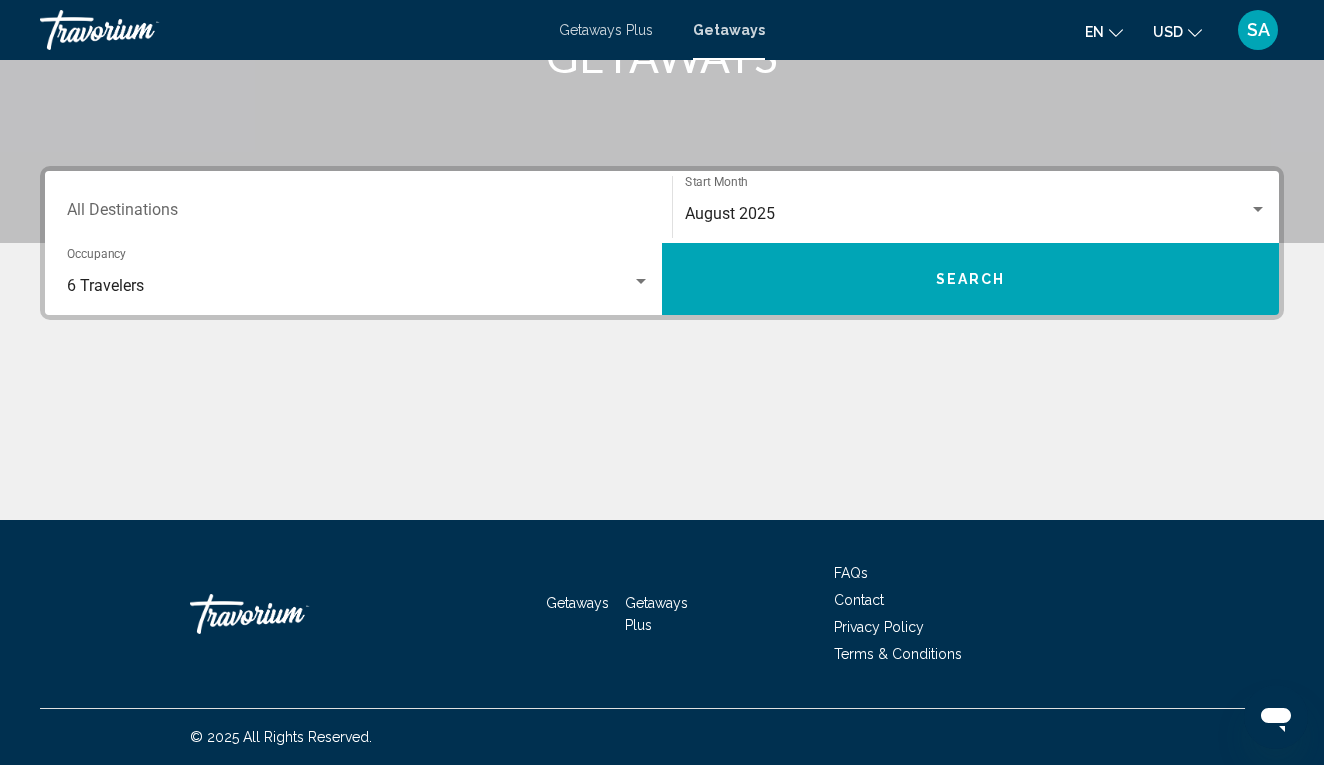 click on "Destination All Destinations" at bounding box center [358, 207] 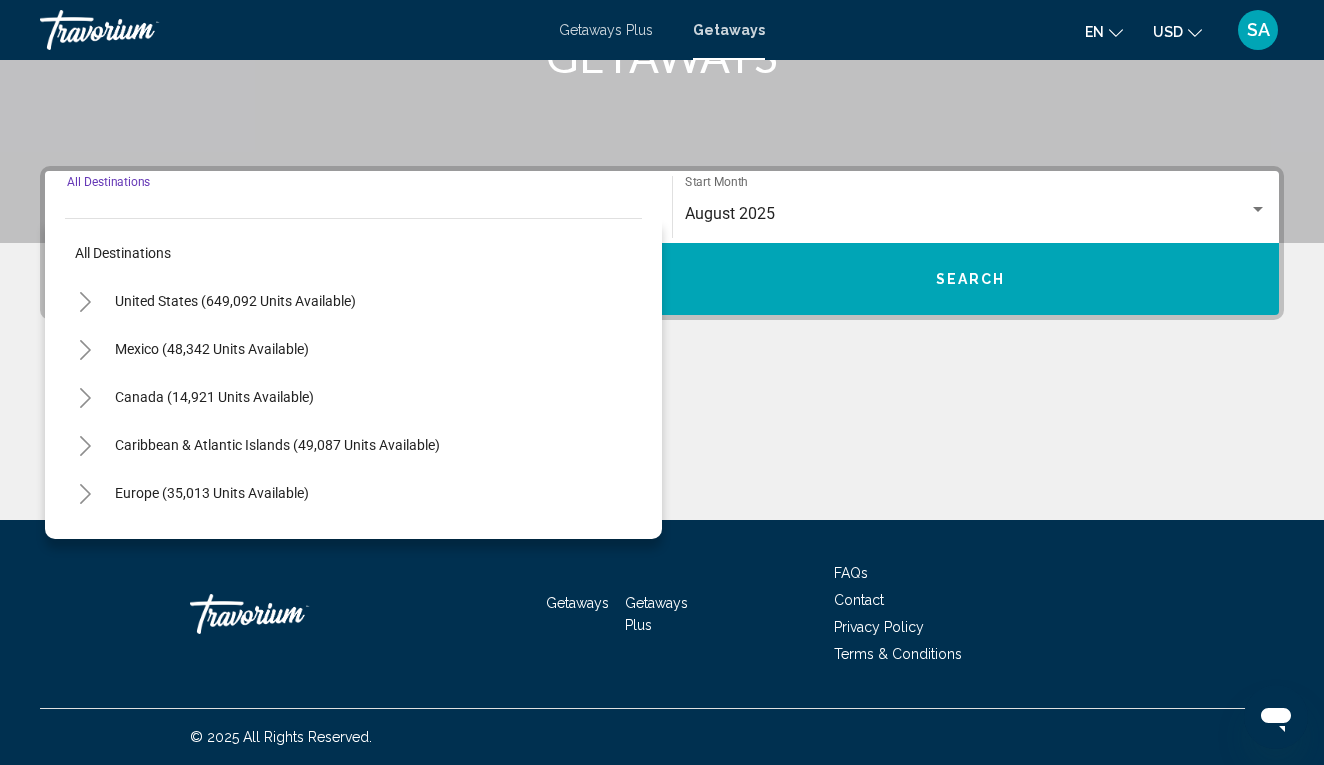 click 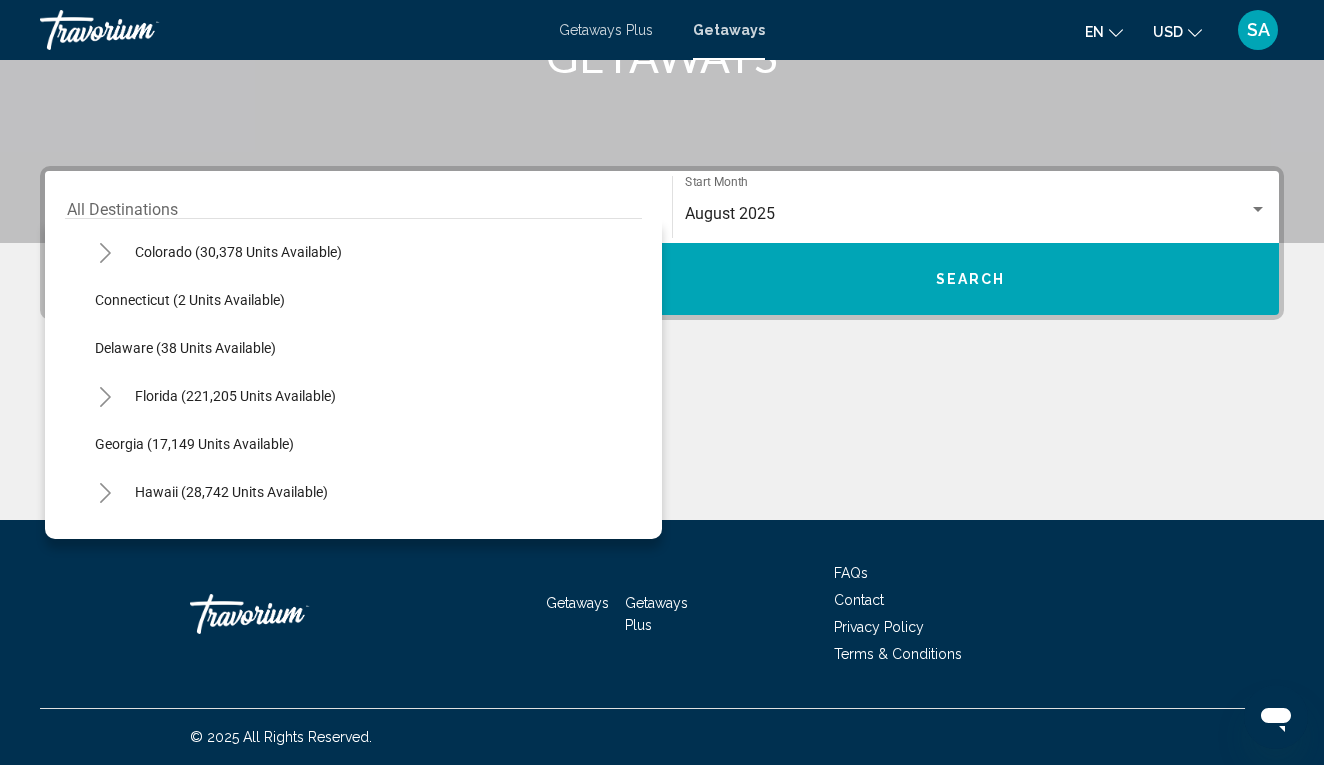 scroll, scrollTop: 333, scrollLeft: 0, axis: vertical 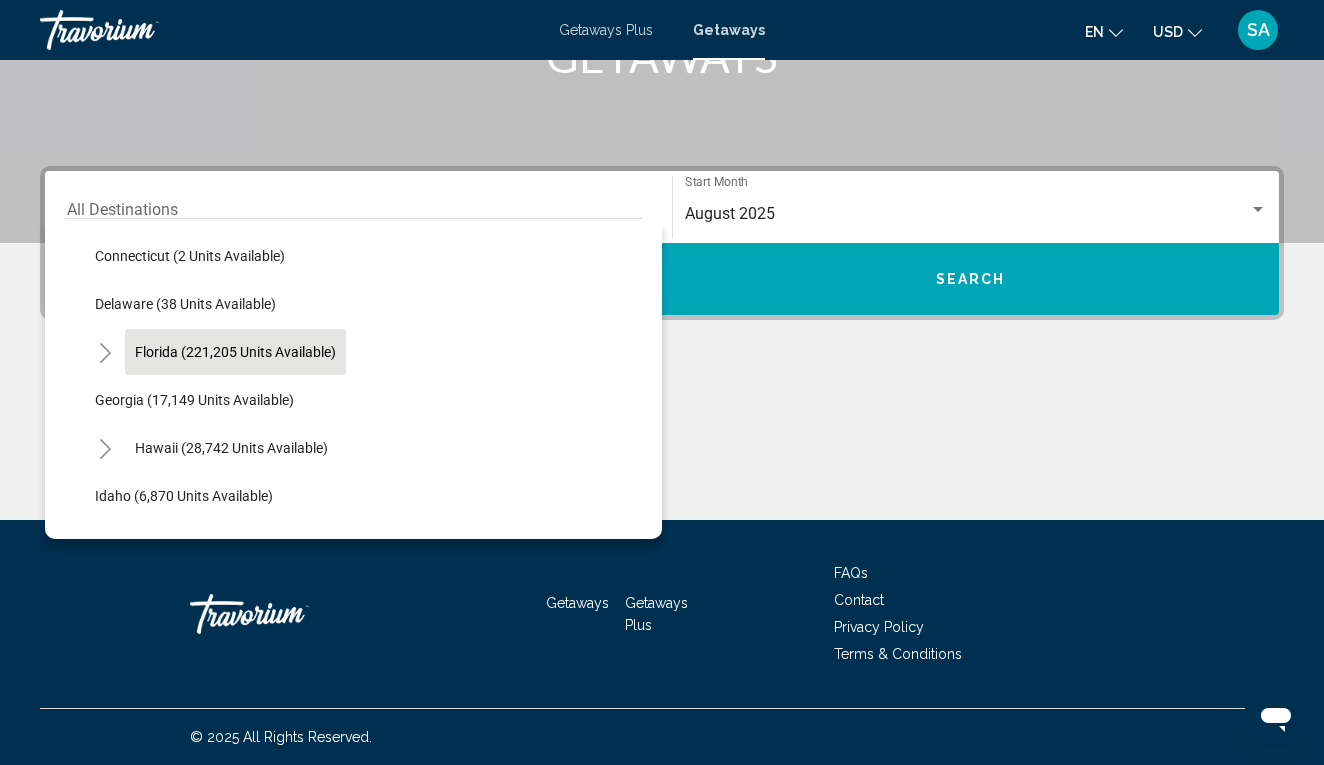 click on "Florida (221,205 units available)" 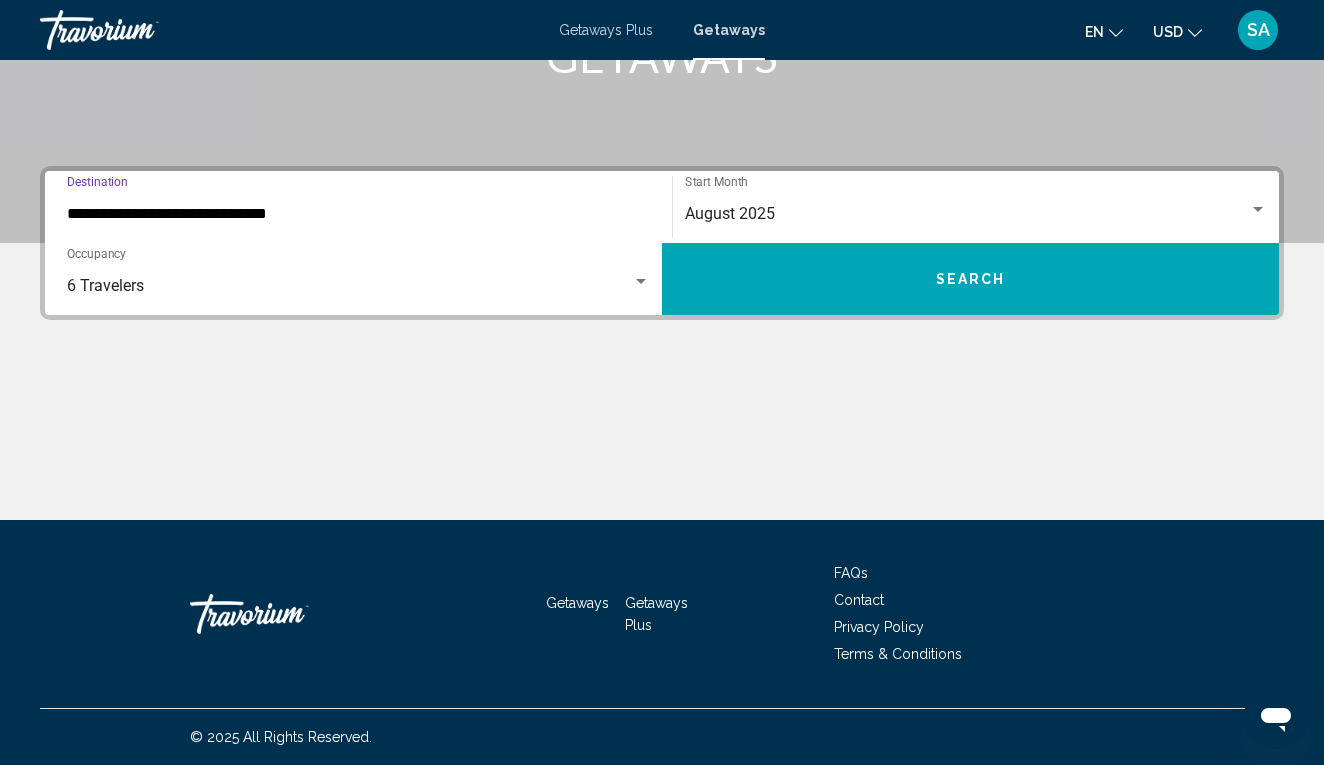 click on "Search" at bounding box center (970, 279) 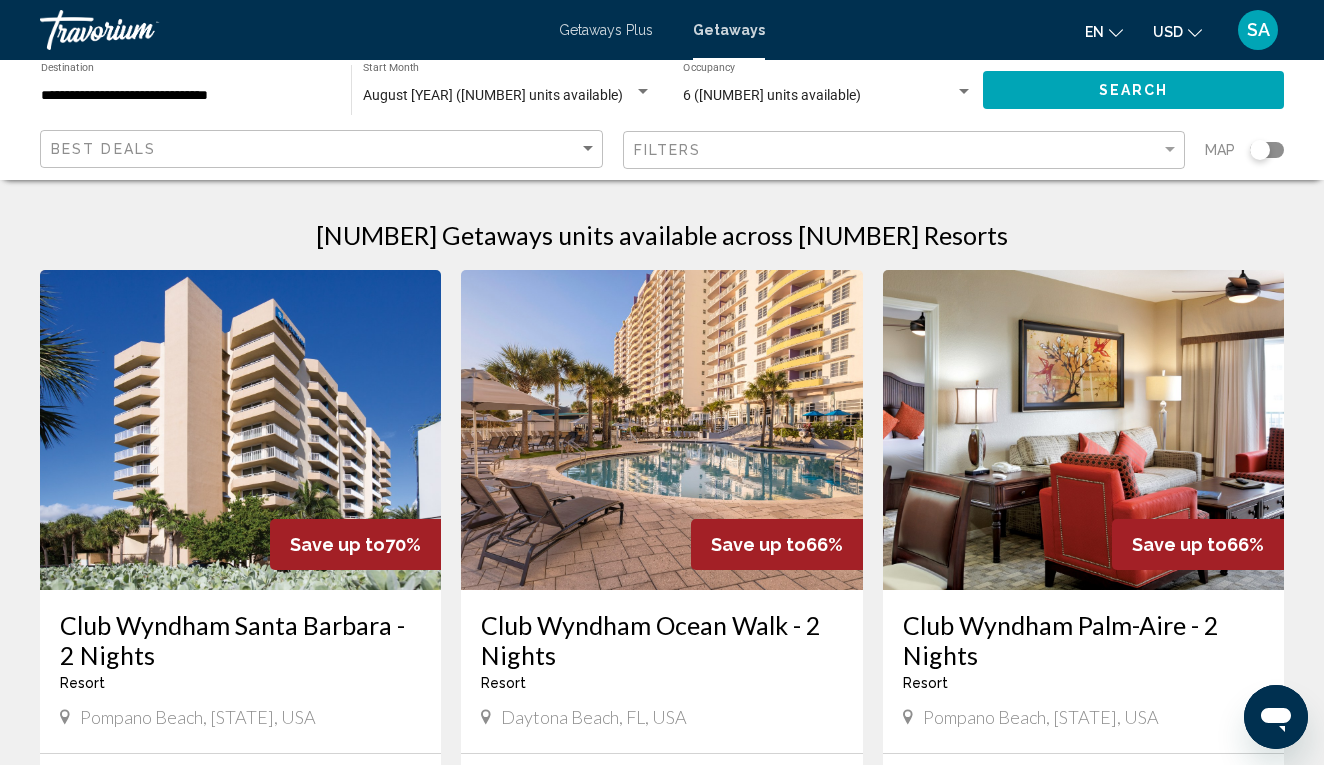 scroll, scrollTop: 0, scrollLeft: 0, axis: both 